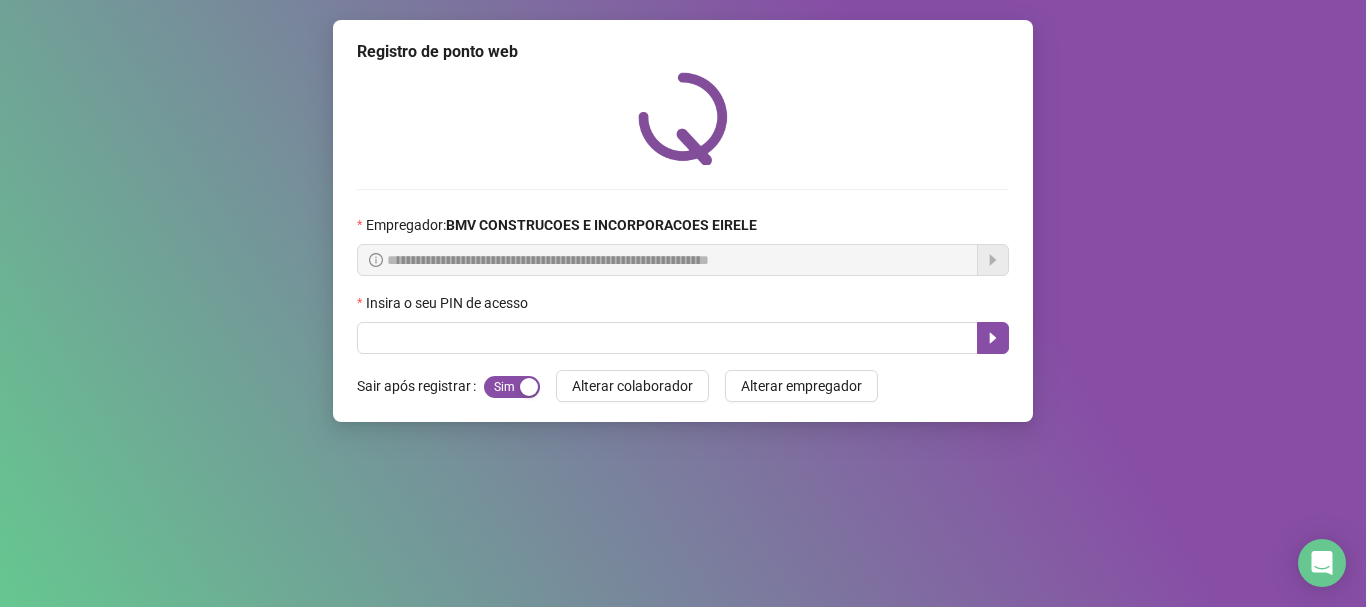 scroll, scrollTop: 0, scrollLeft: 0, axis: both 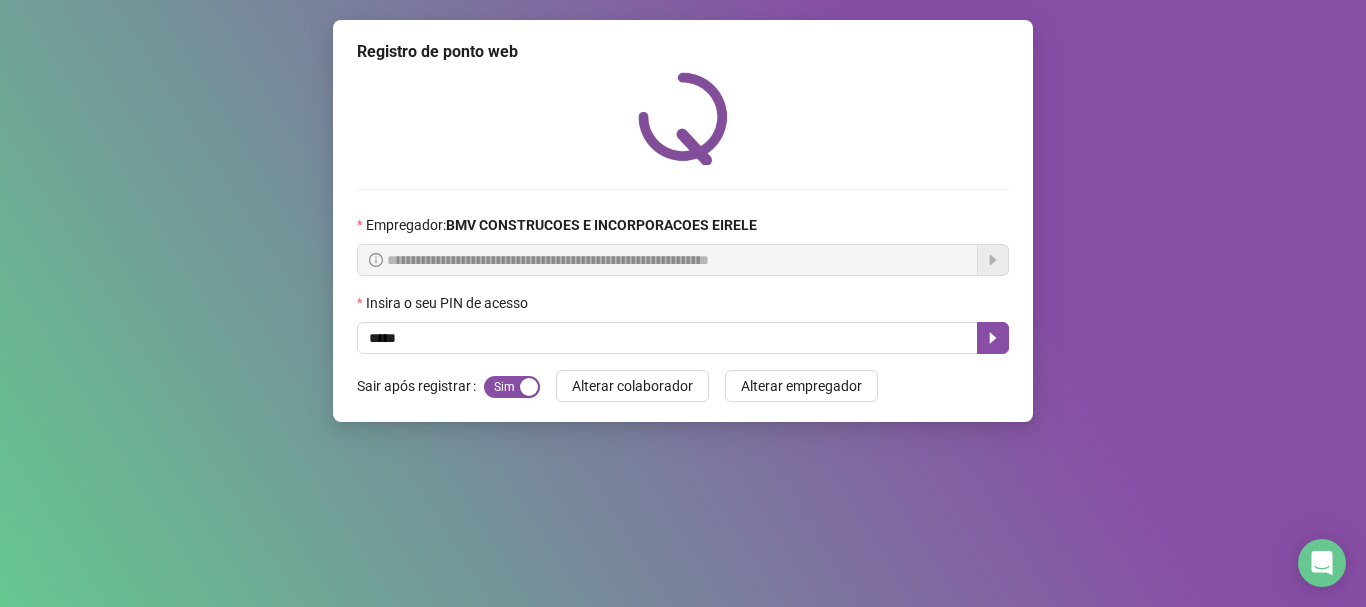 type on "*****" 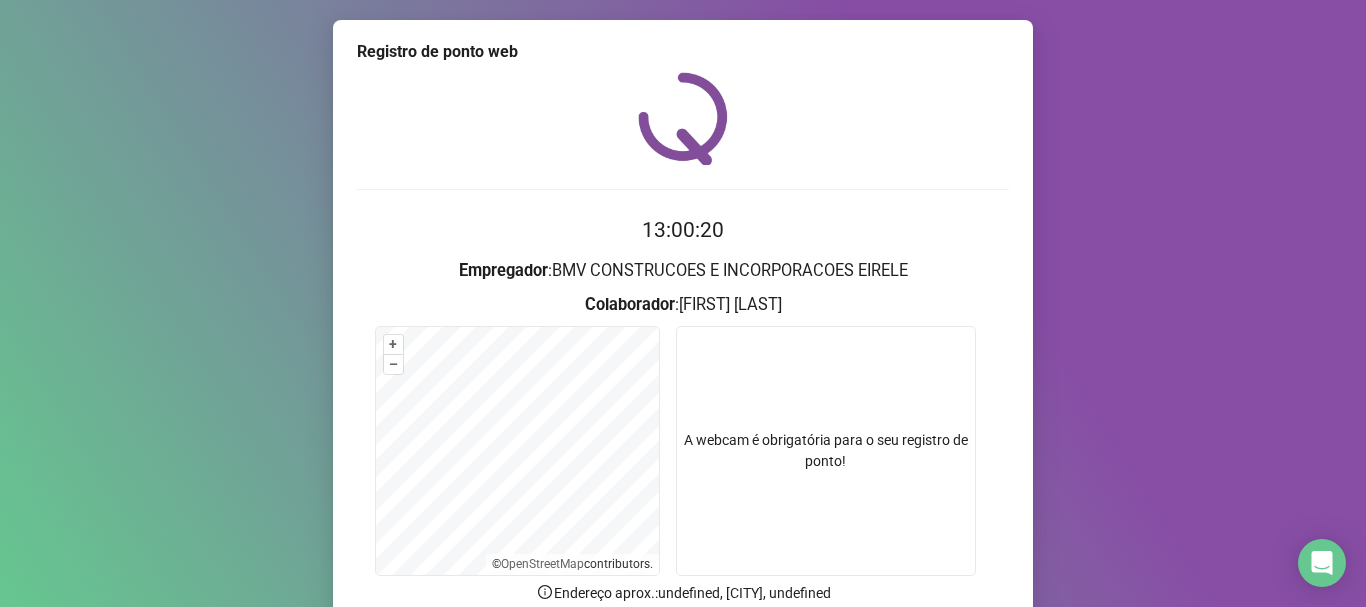 scroll, scrollTop: 174, scrollLeft: 0, axis: vertical 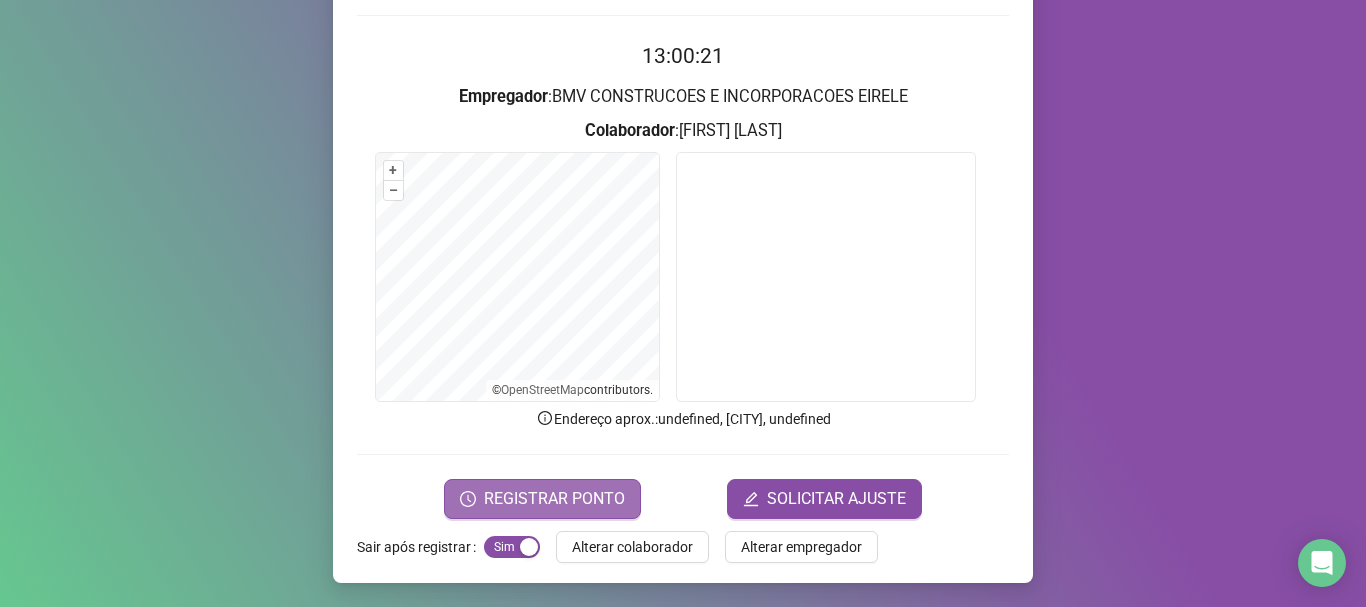 click on "REGISTRAR PONTO" at bounding box center (554, 499) 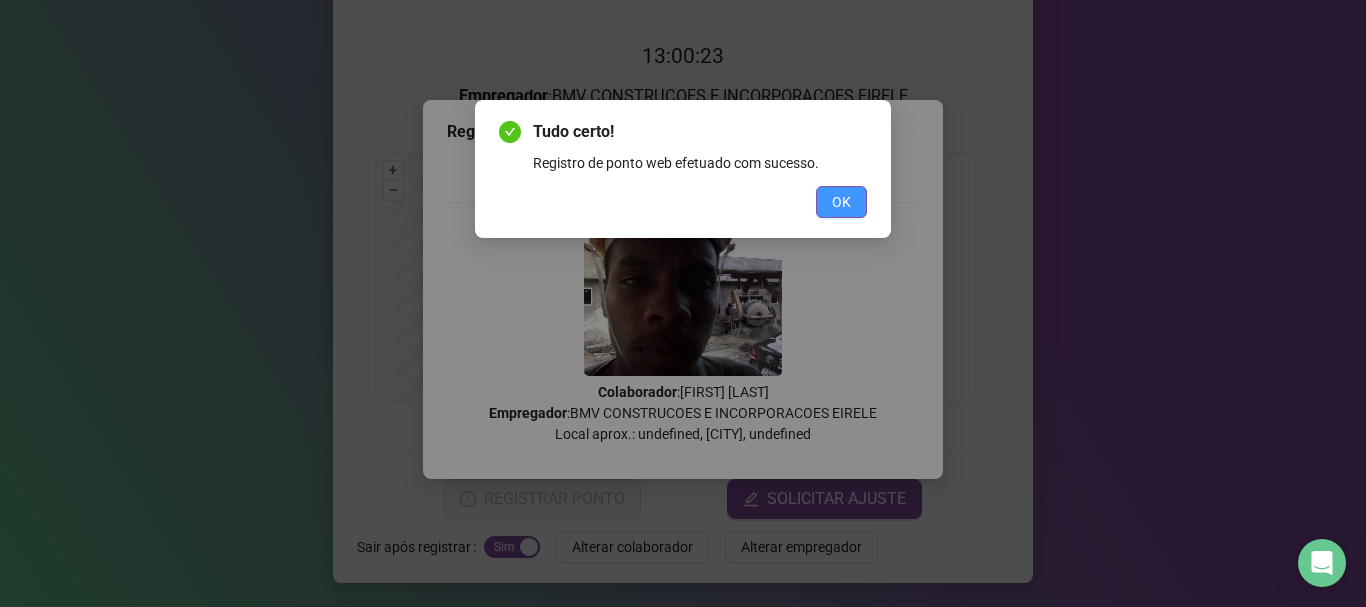 click on "OK" at bounding box center [841, 202] 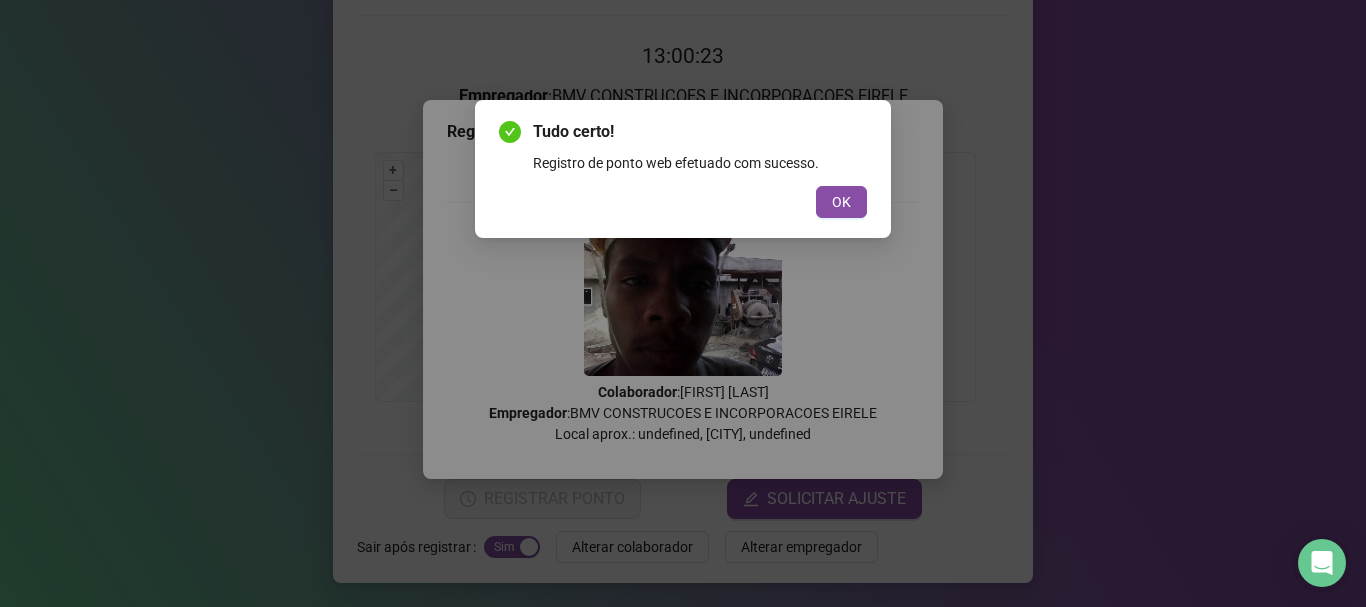 scroll, scrollTop: 0, scrollLeft: 0, axis: both 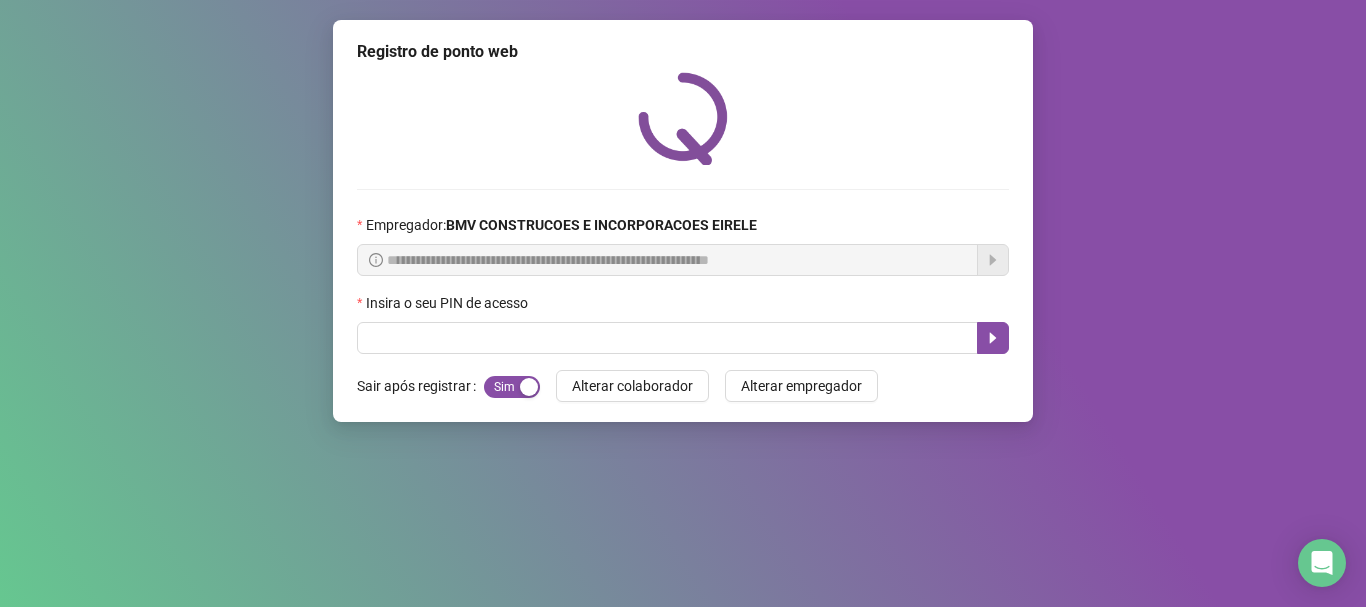 click on "**********" at bounding box center [683, 221] 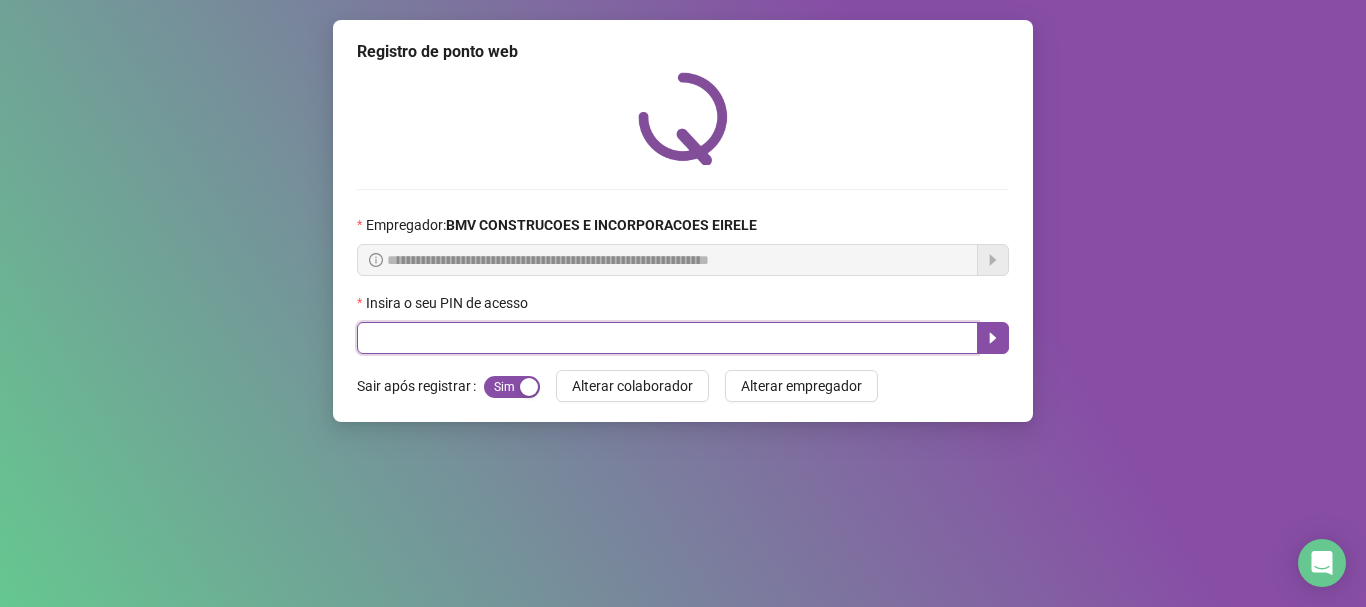 click at bounding box center [667, 338] 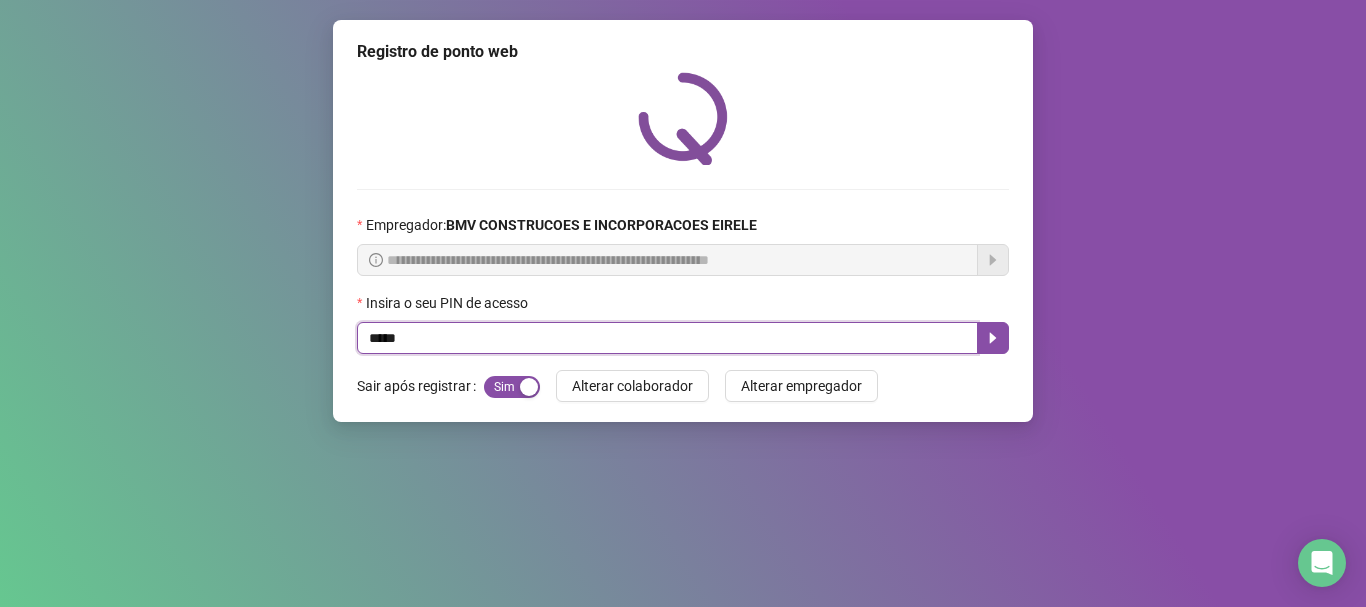 type on "*****" 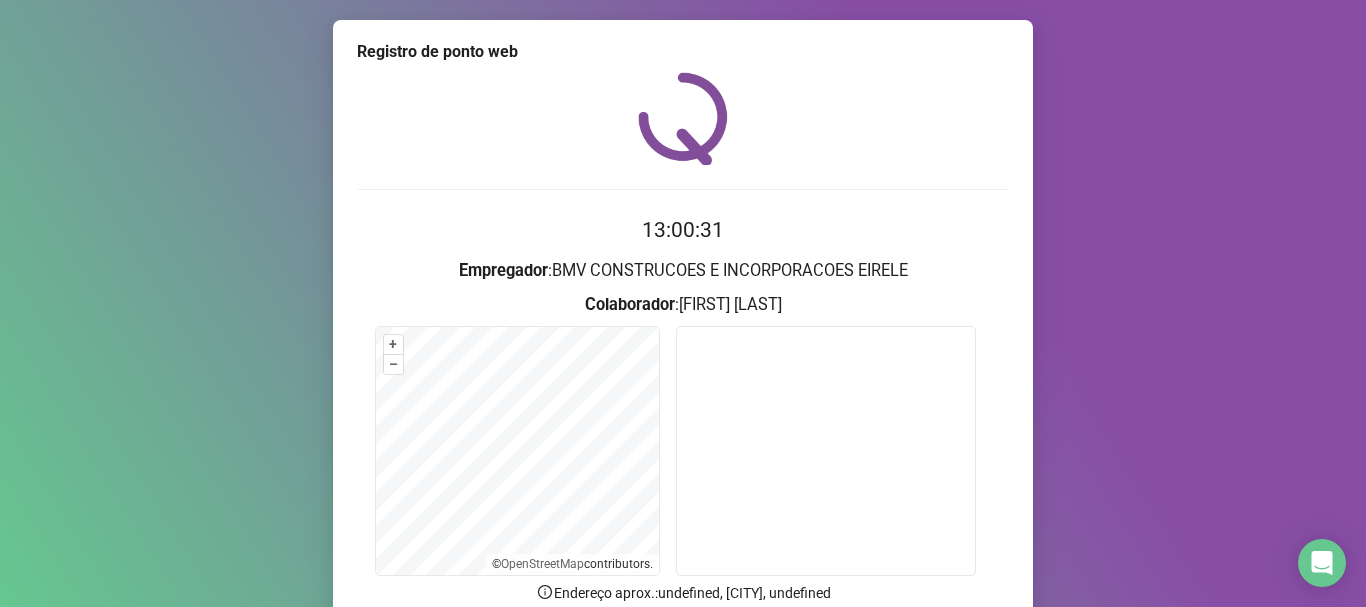 scroll, scrollTop: 174, scrollLeft: 0, axis: vertical 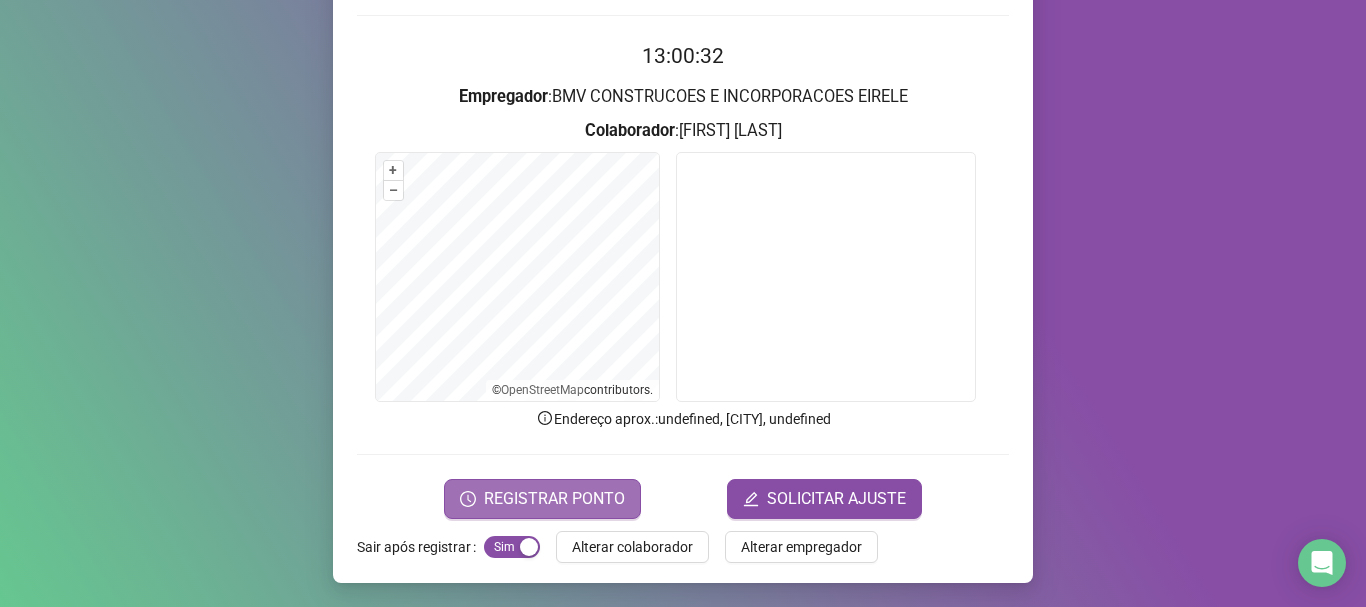 click on "REGISTRAR PONTO" at bounding box center (554, 499) 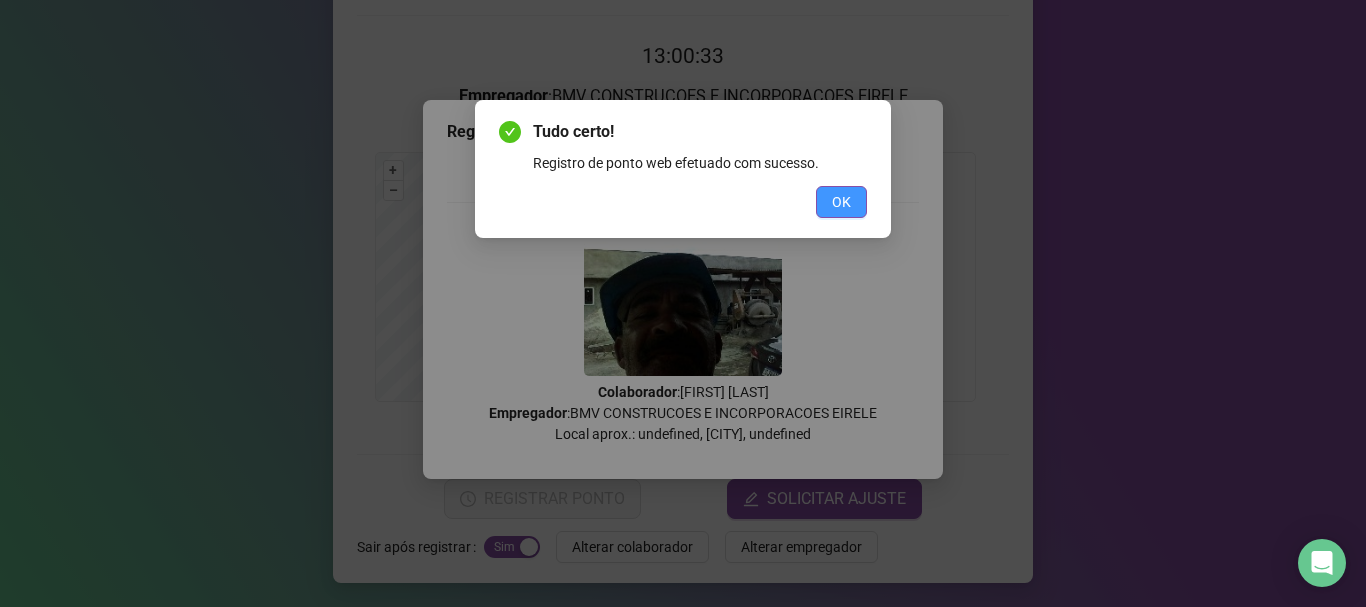 click on "OK" at bounding box center [841, 202] 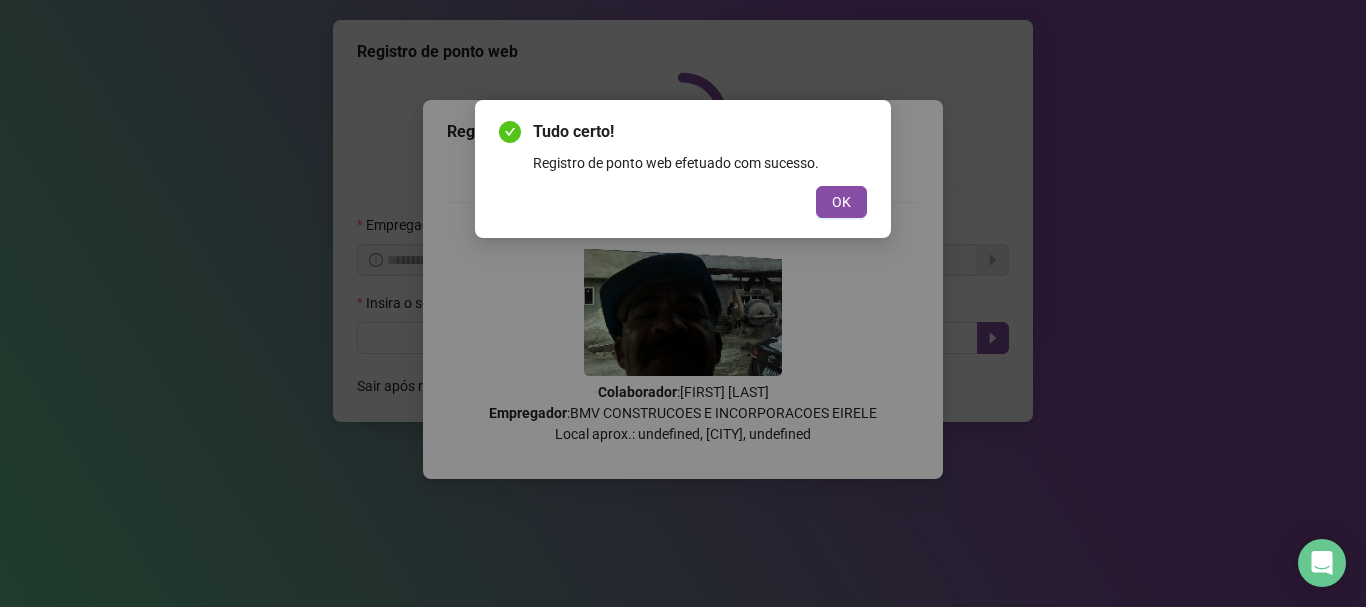 scroll, scrollTop: 0, scrollLeft: 0, axis: both 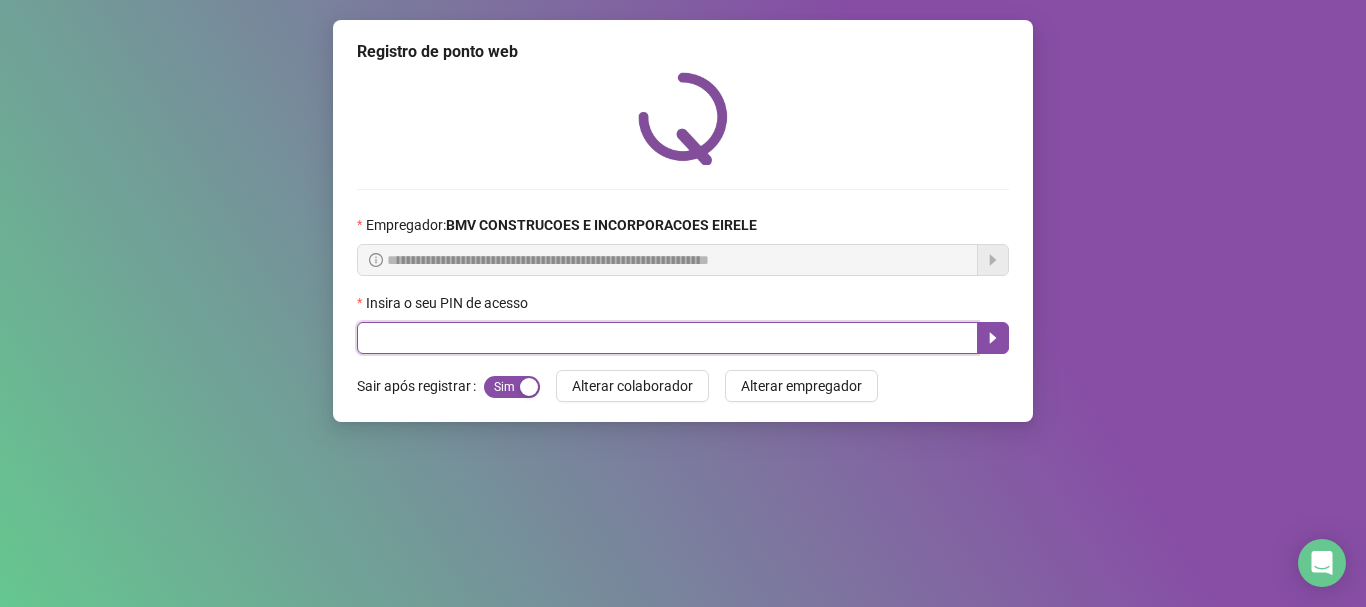 click at bounding box center (667, 338) 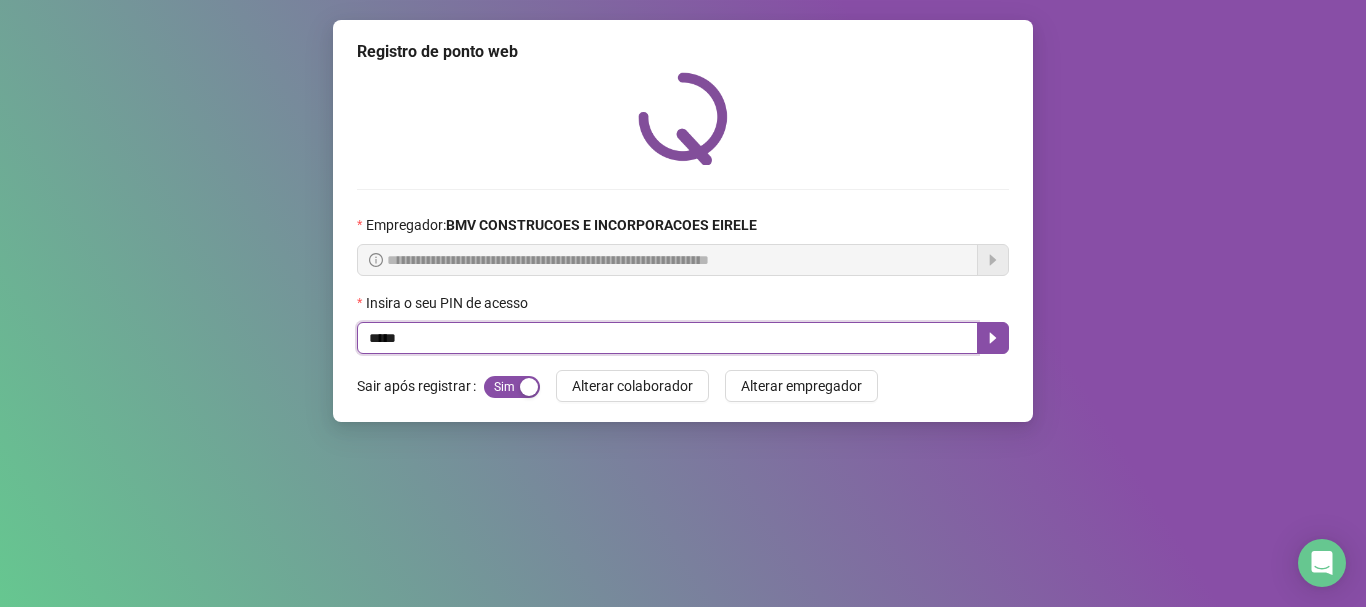 type on "*****" 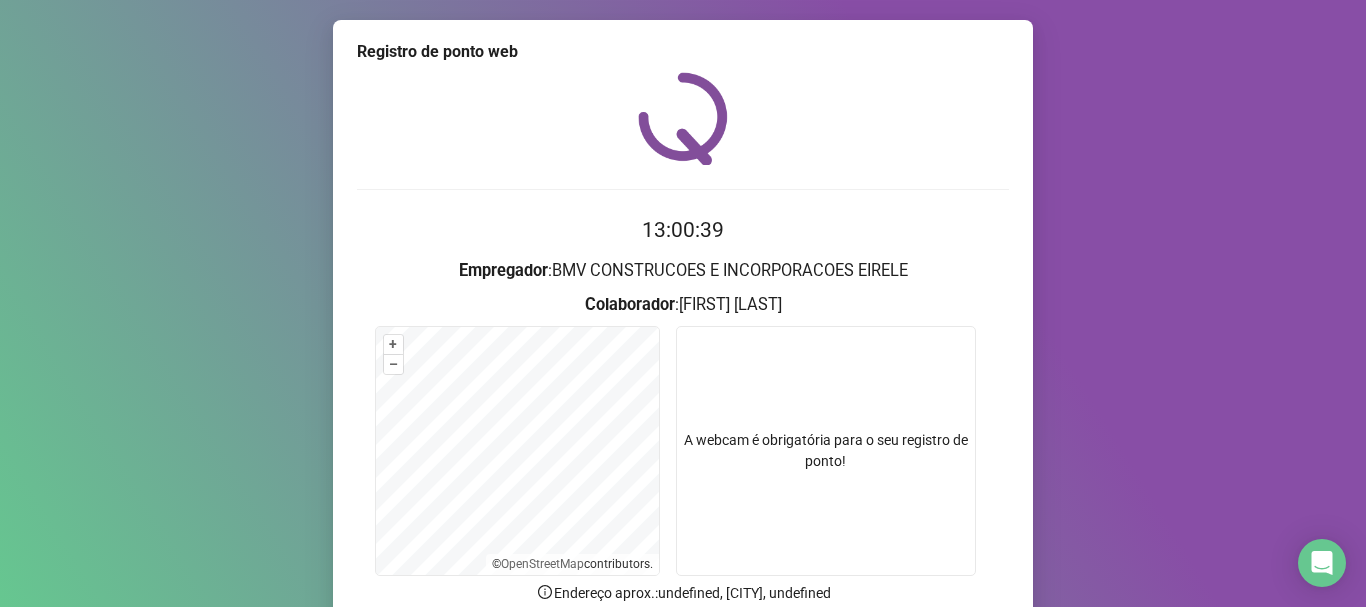 scroll, scrollTop: 174, scrollLeft: 0, axis: vertical 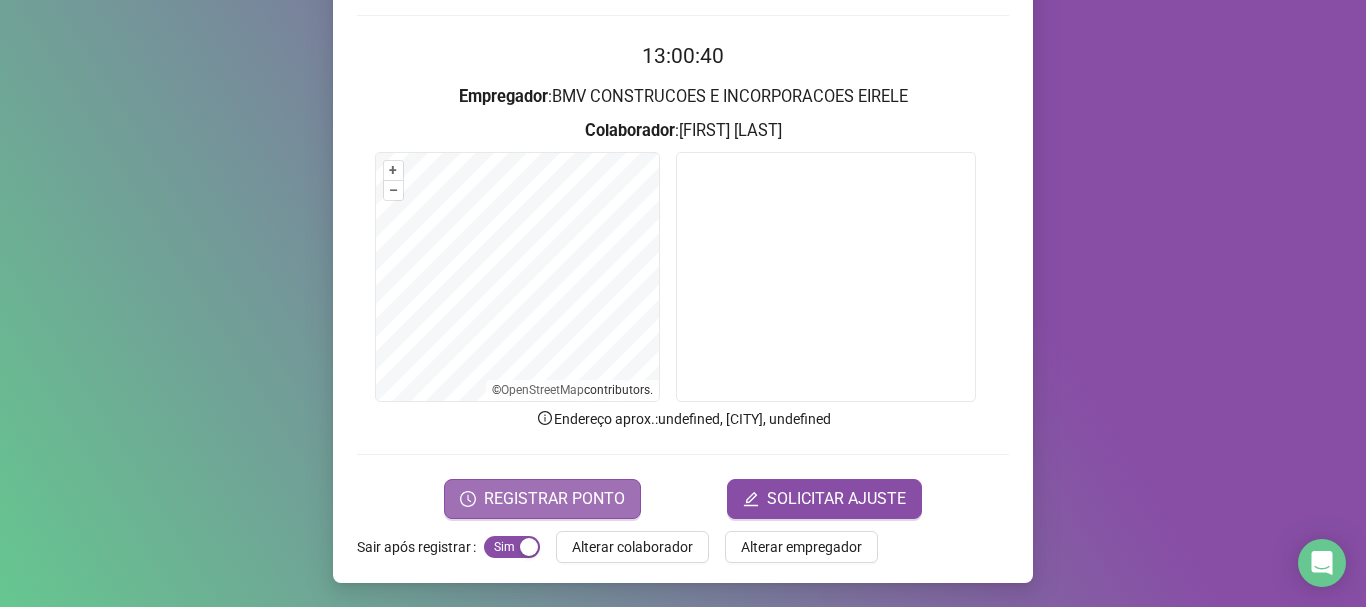click on "REGISTRAR PONTO" at bounding box center (542, 499) 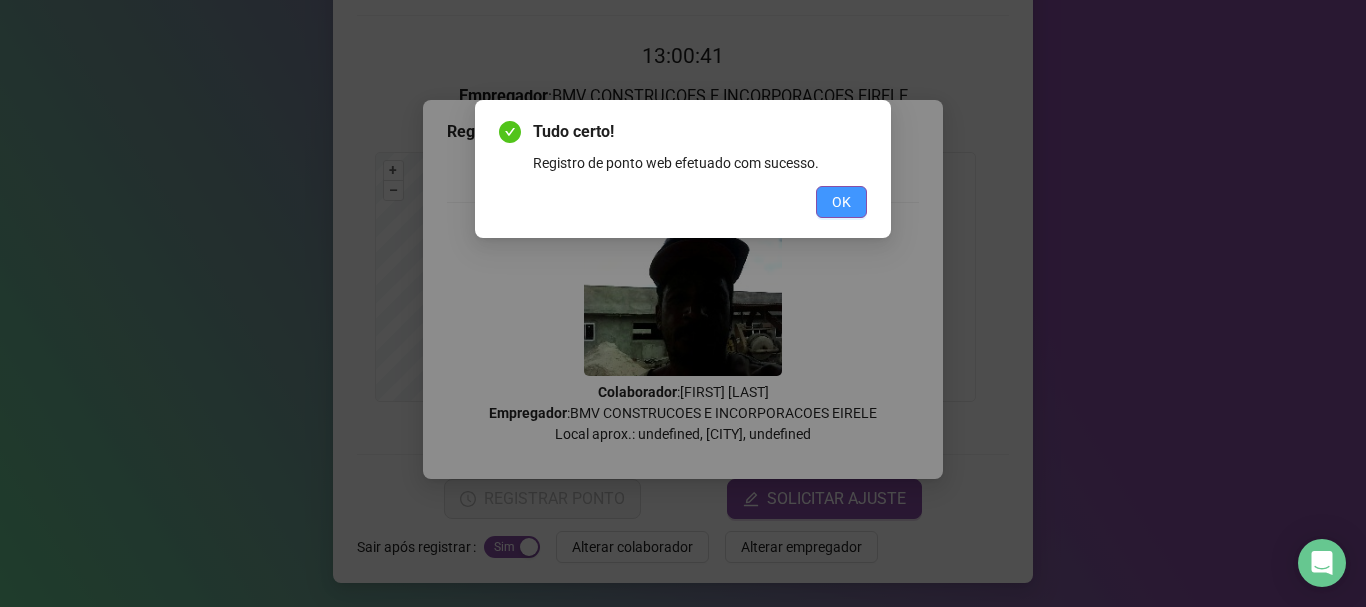click on "OK" at bounding box center (841, 202) 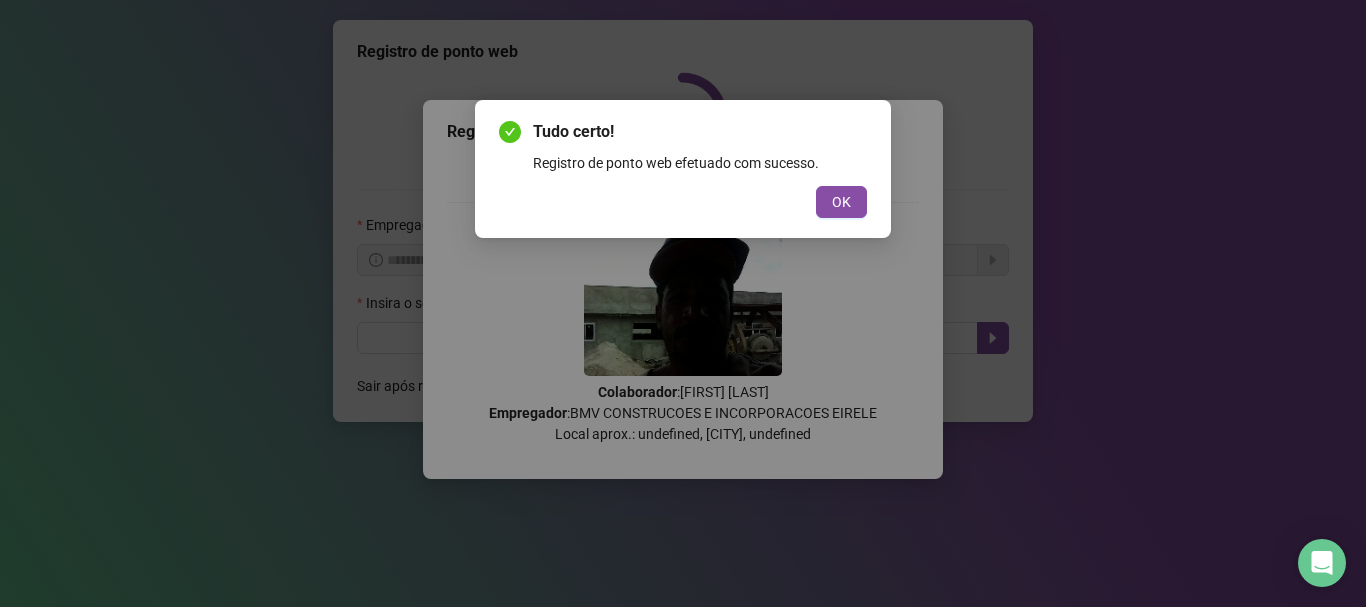 scroll, scrollTop: 0, scrollLeft: 0, axis: both 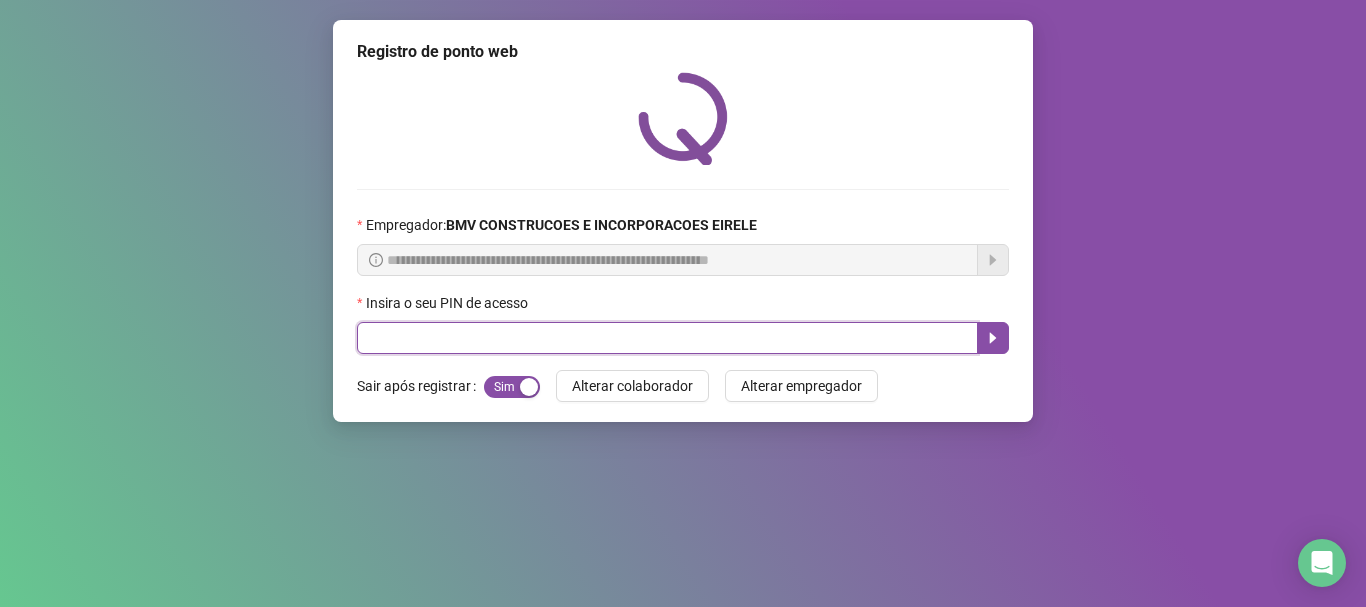 click at bounding box center [667, 338] 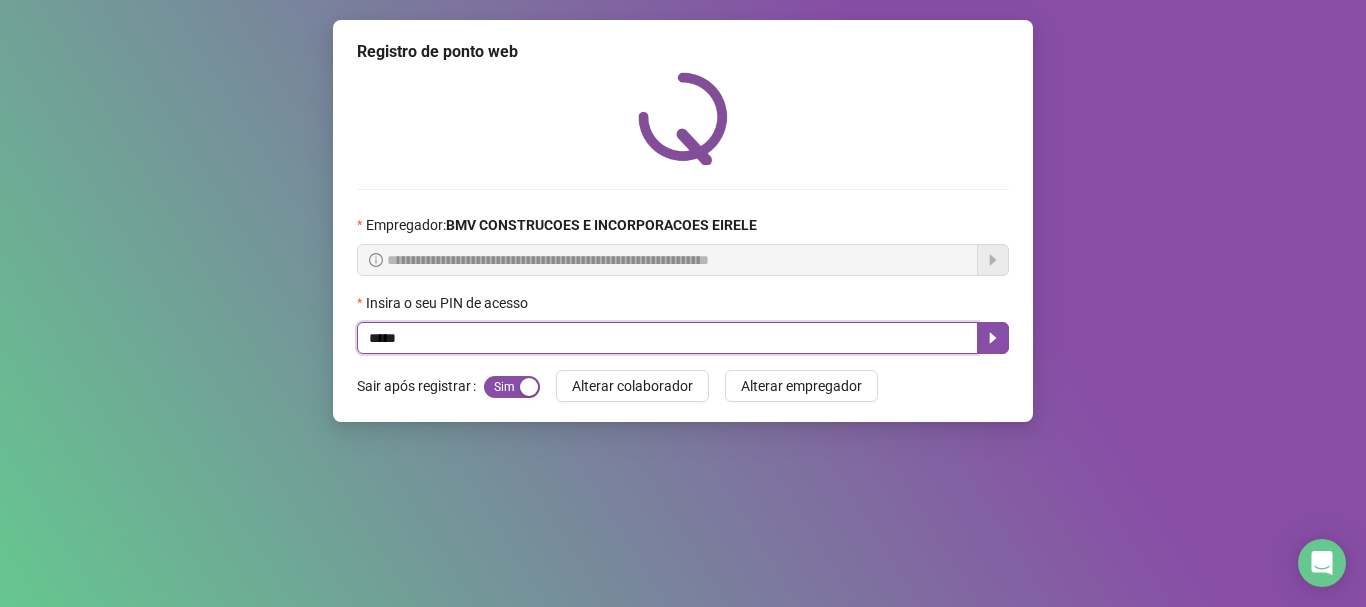 type on "*****" 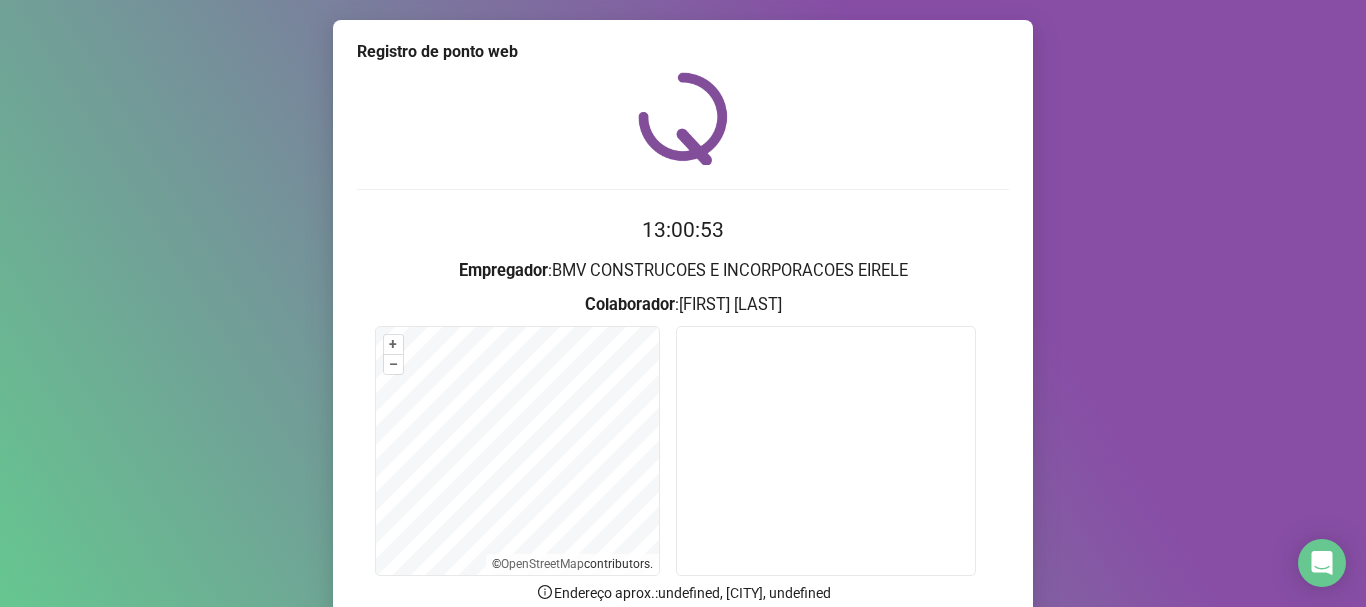 scroll, scrollTop: 174, scrollLeft: 0, axis: vertical 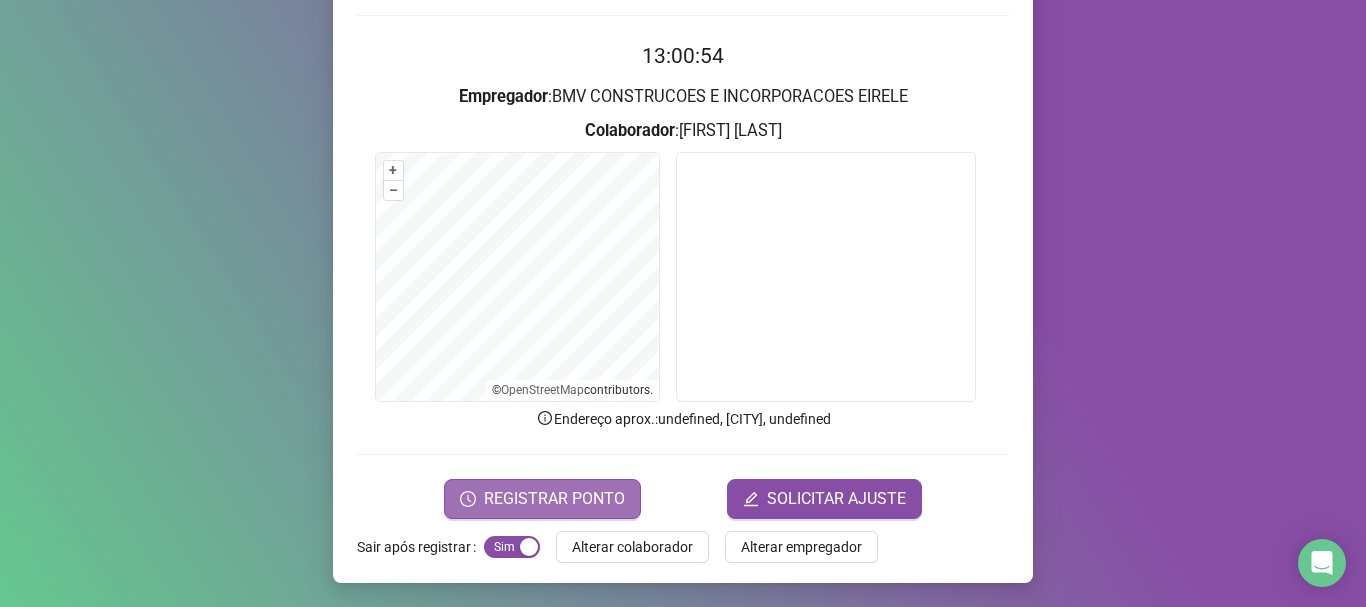 click on "REGISTRAR PONTO" at bounding box center (554, 499) 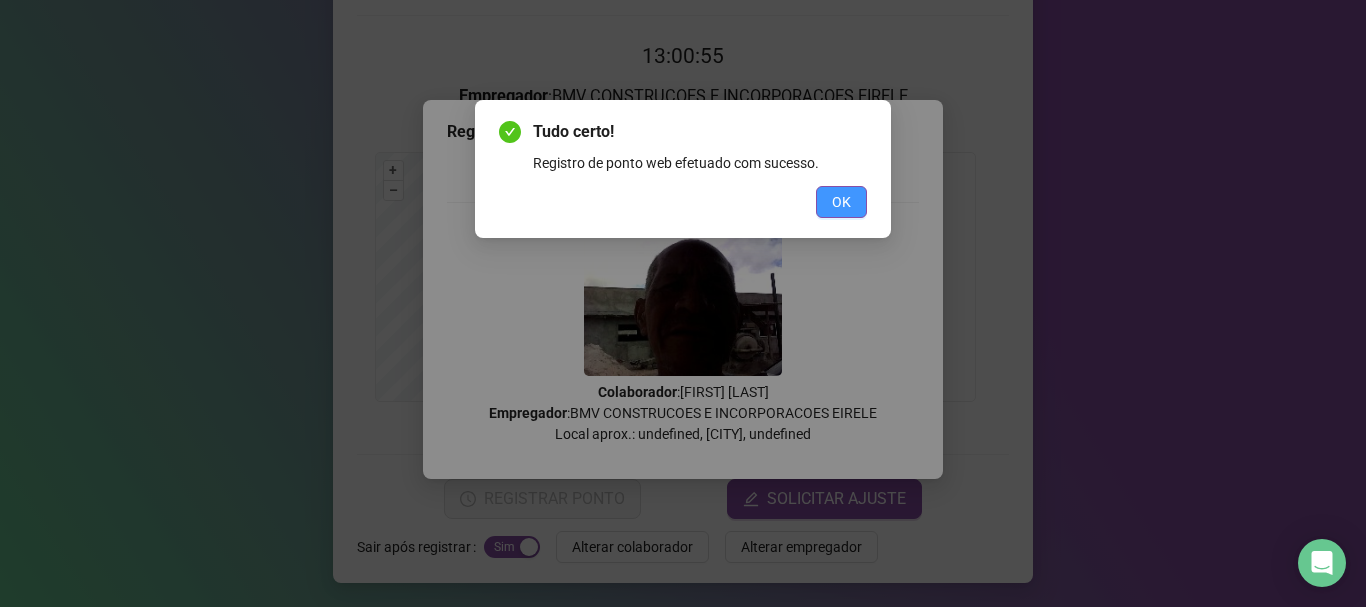 click on "OK" at bounding box center (841, 202) 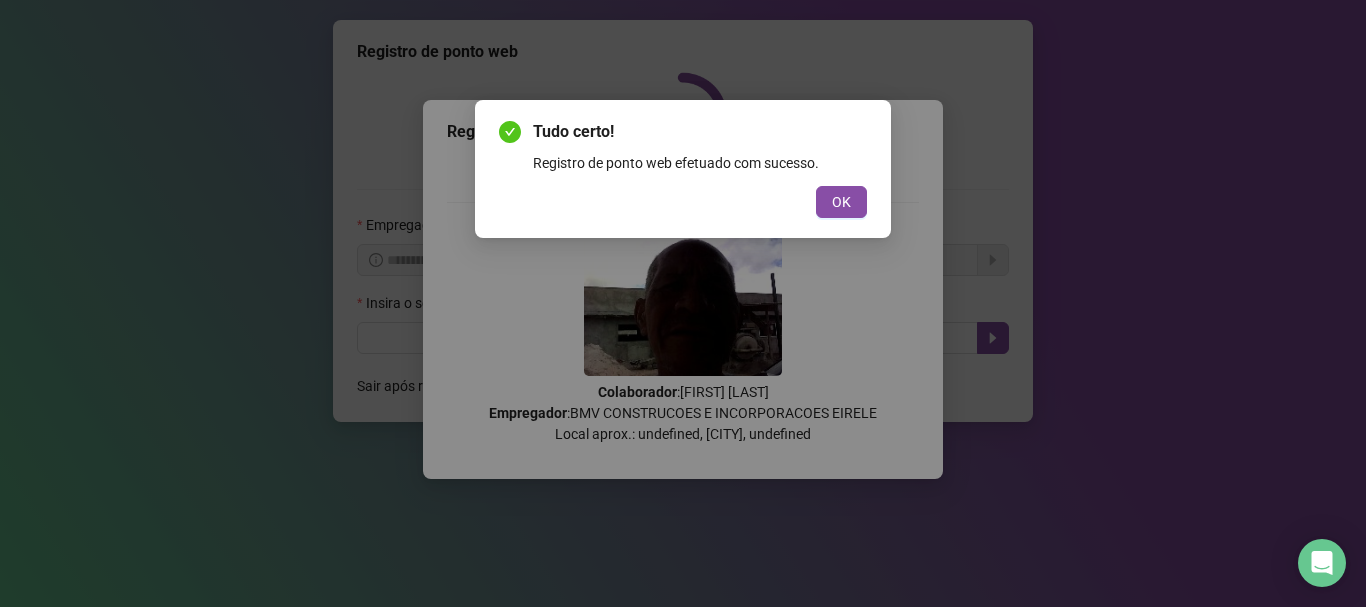 scroll, scrollTop: 0, scrollLeft: 0, axis: both 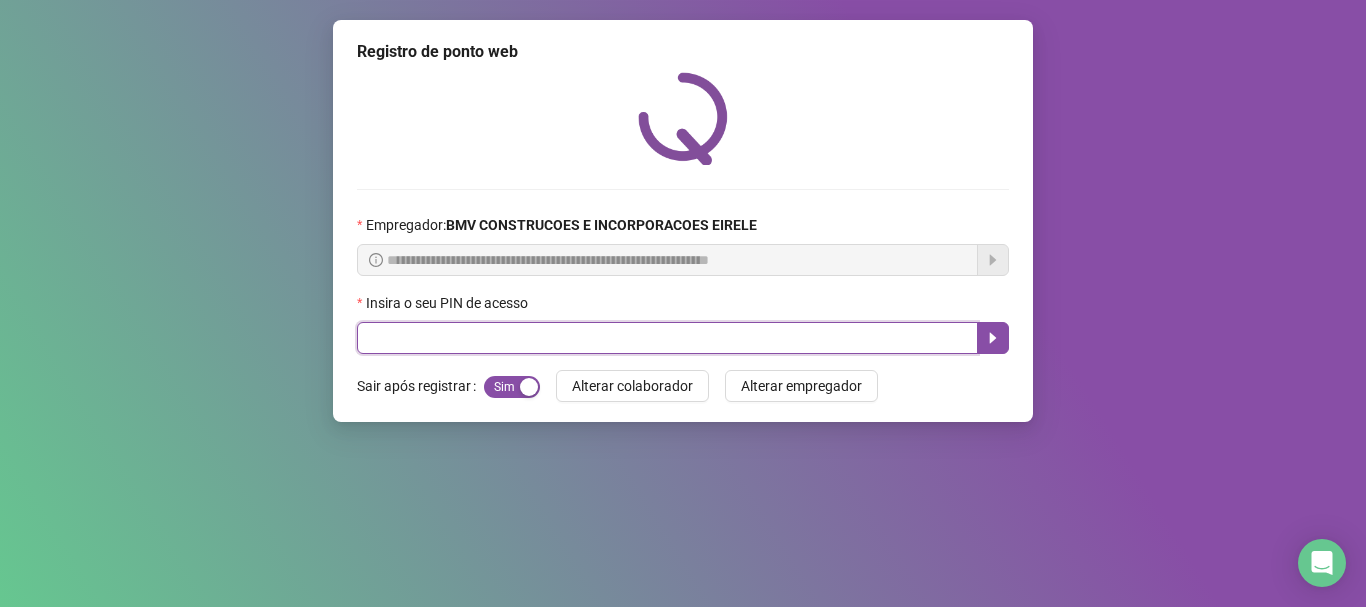 click at bounding box center [667, 338] 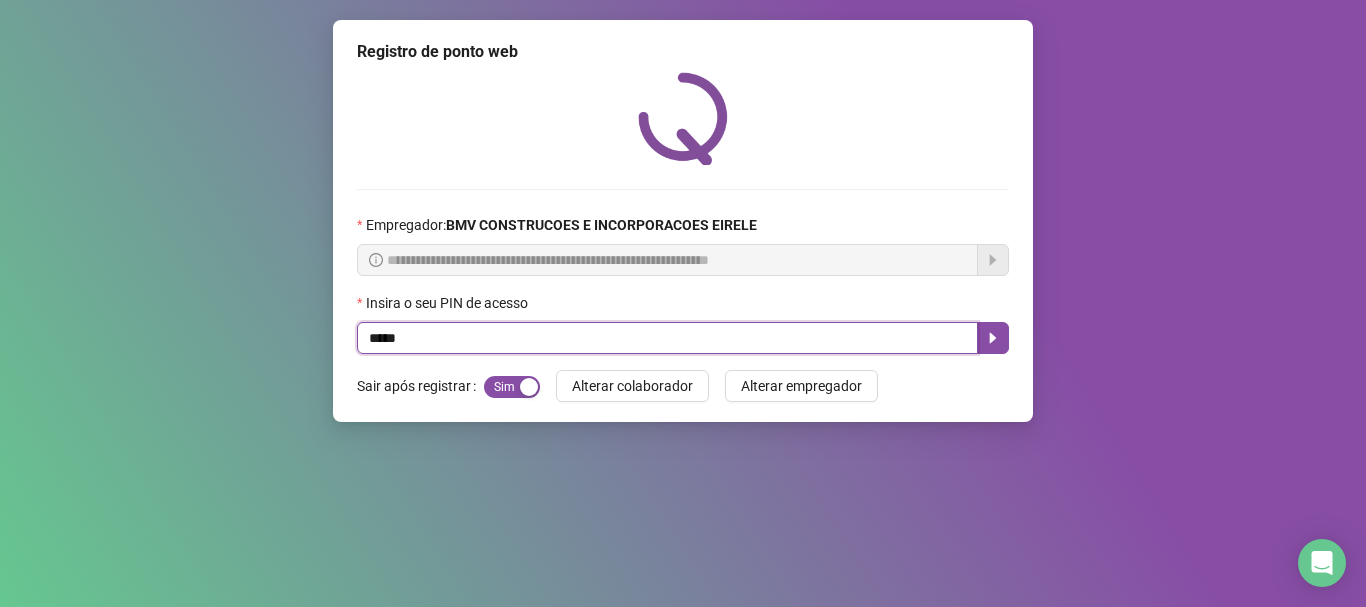 type on "*****" 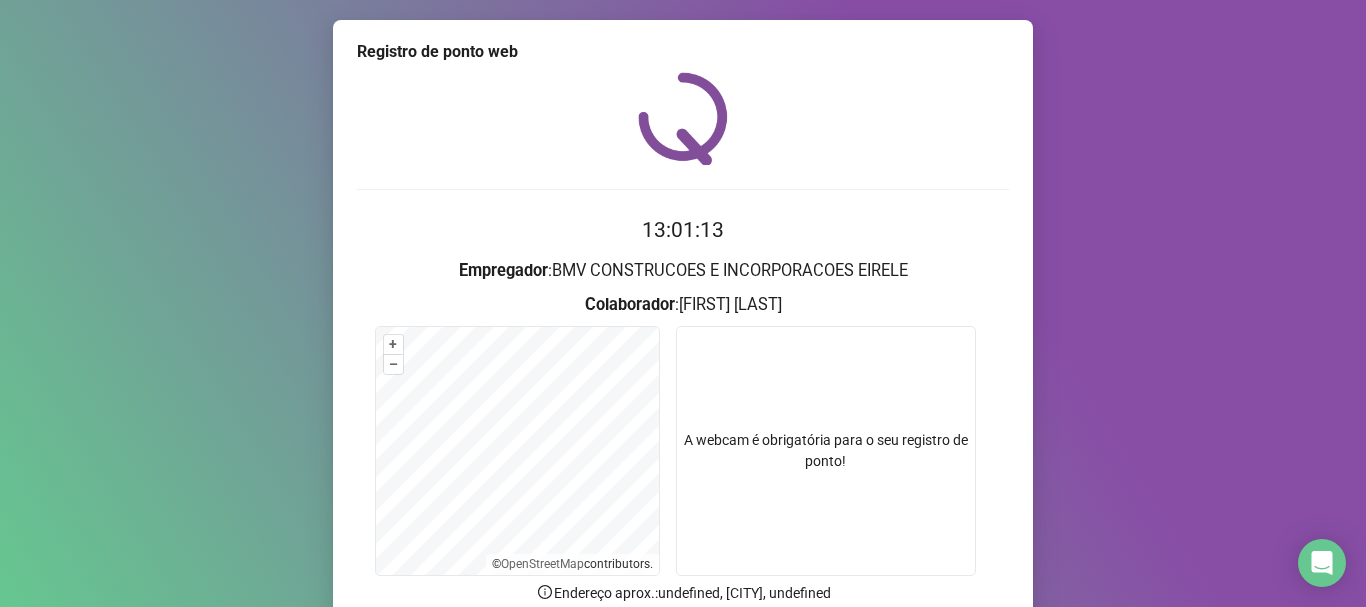 scroll, scrollTop: 174, scrollLeft: 0, axis: vertical 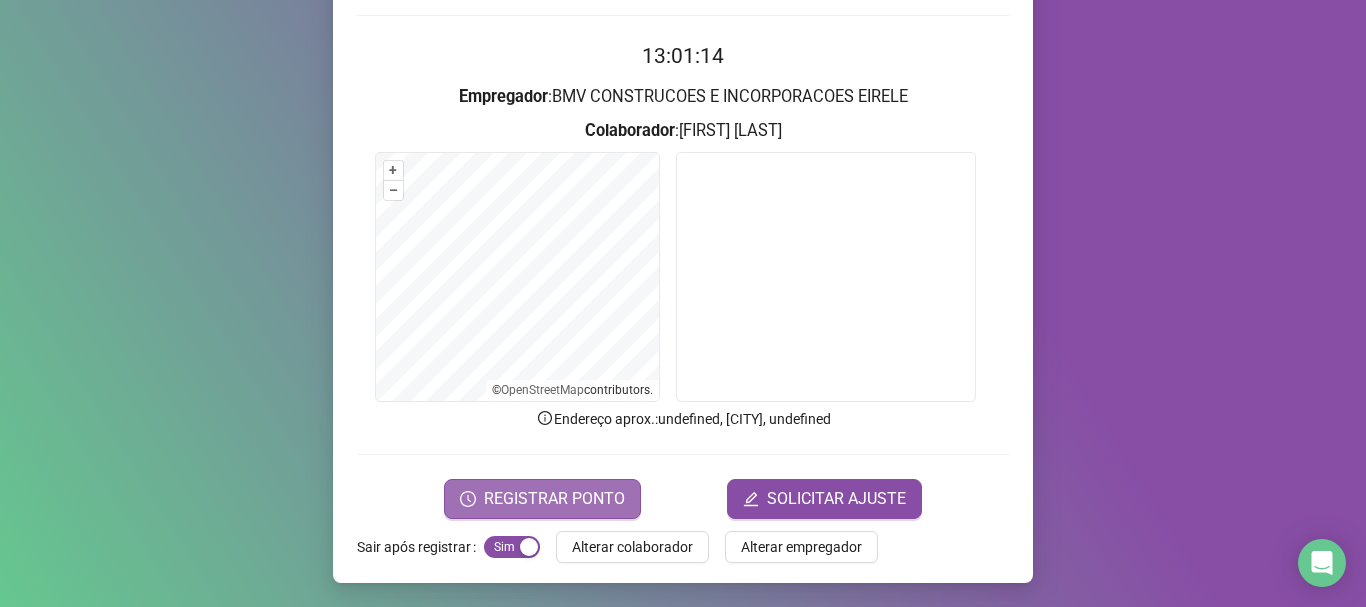 click on "REGISTRAR PONTO" at bounding box center (554, 499) 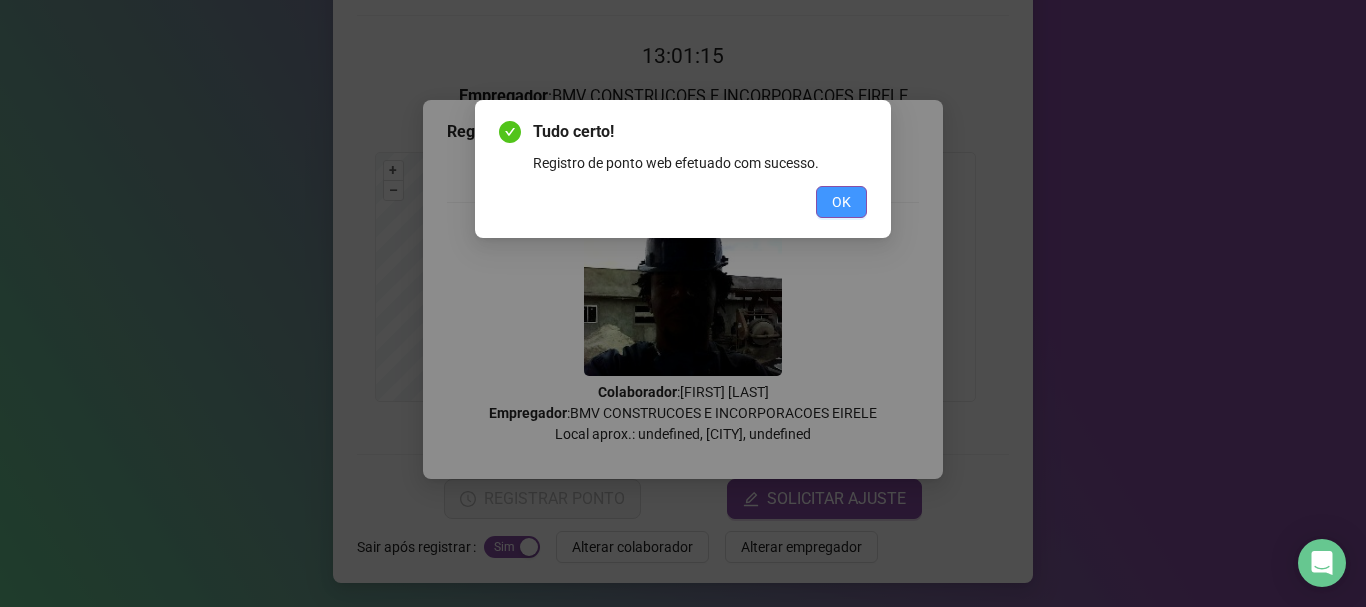 click on "OK" at bounding box center [841, 202] 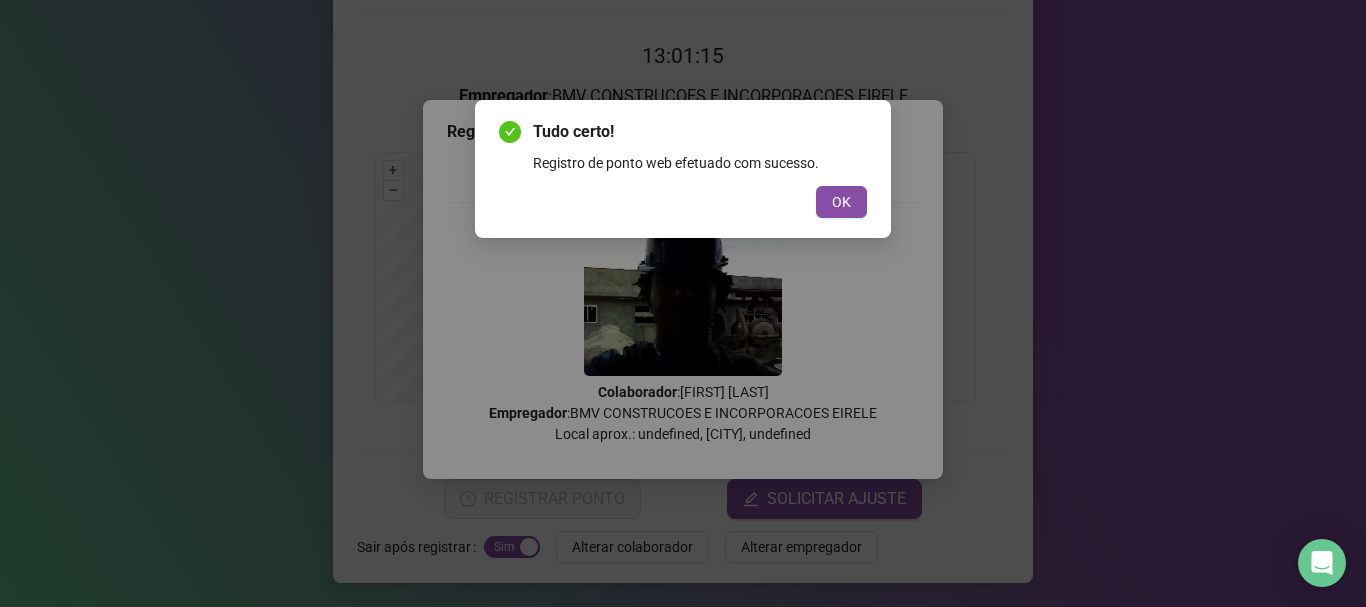 scroll, scrollTop: 0, scrollLeft: 0, axis: both 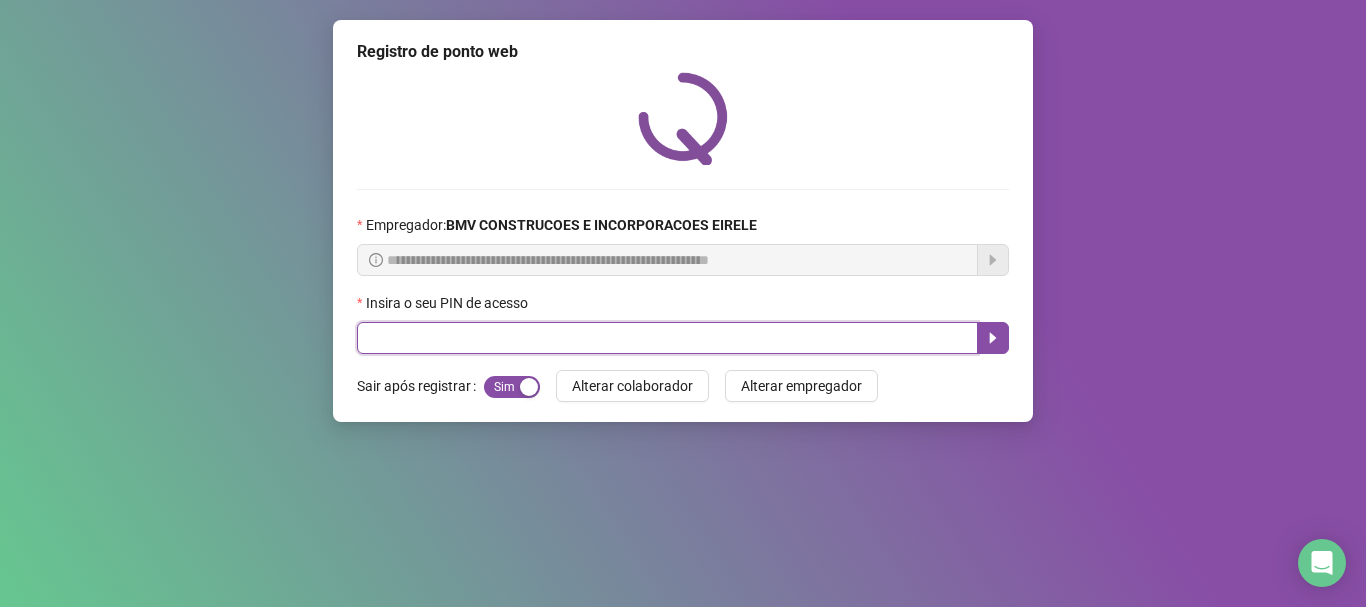 click at bounding box center (667, 338) 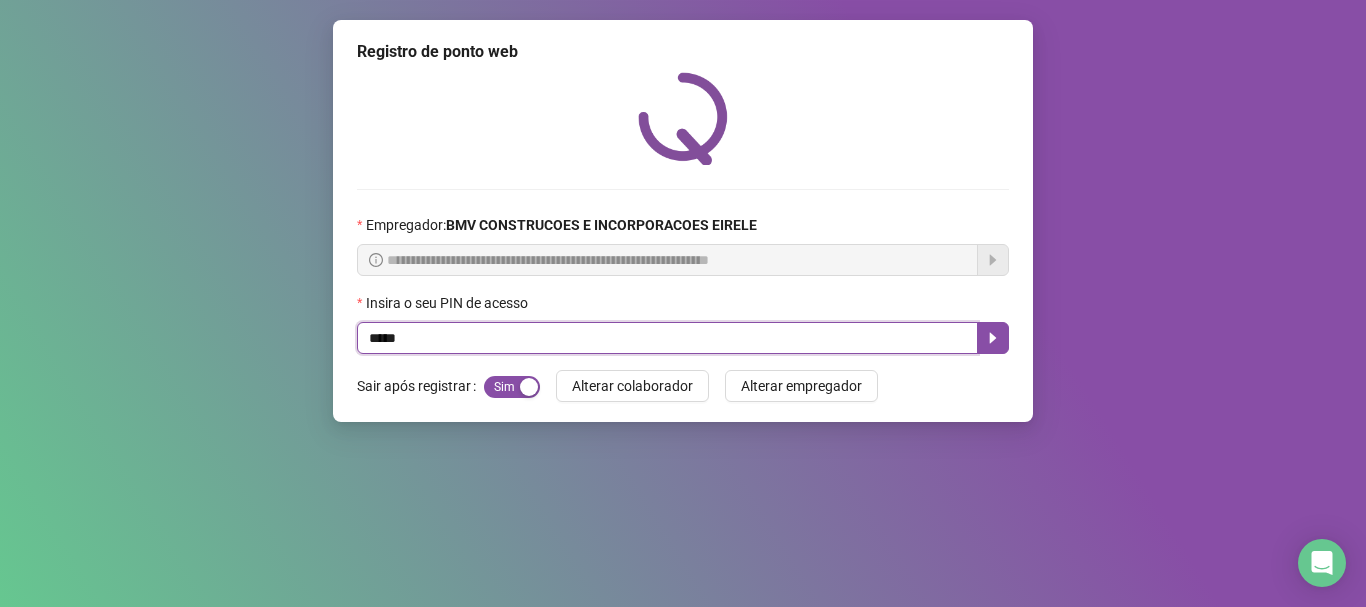 type on "*****" 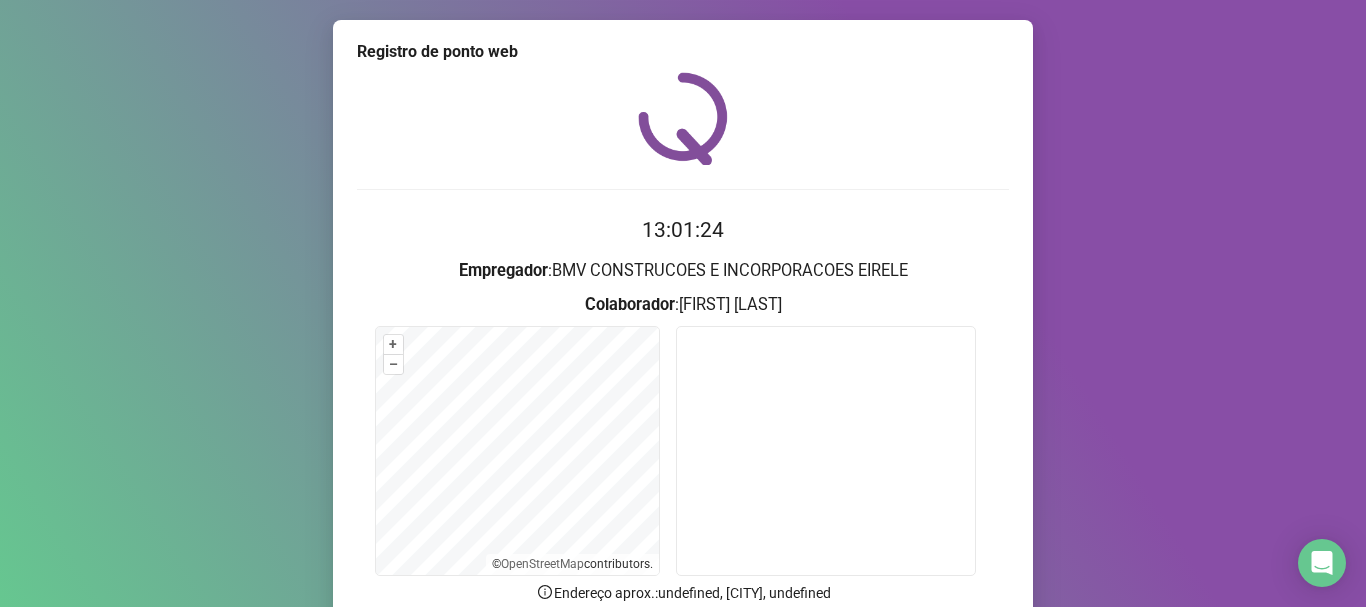 scroll, scrollTop: 174, scrollLeft: 0, axis: vertical 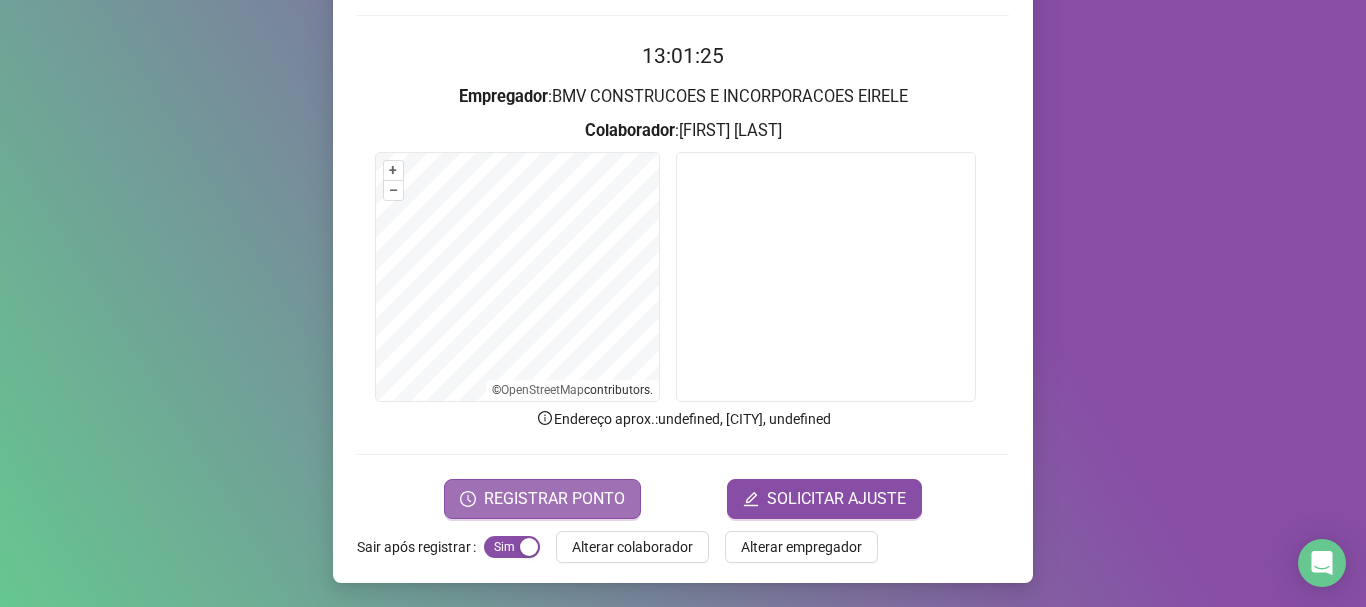 click on "REGISTRAR PONTO" at bounding box center (542, 499) 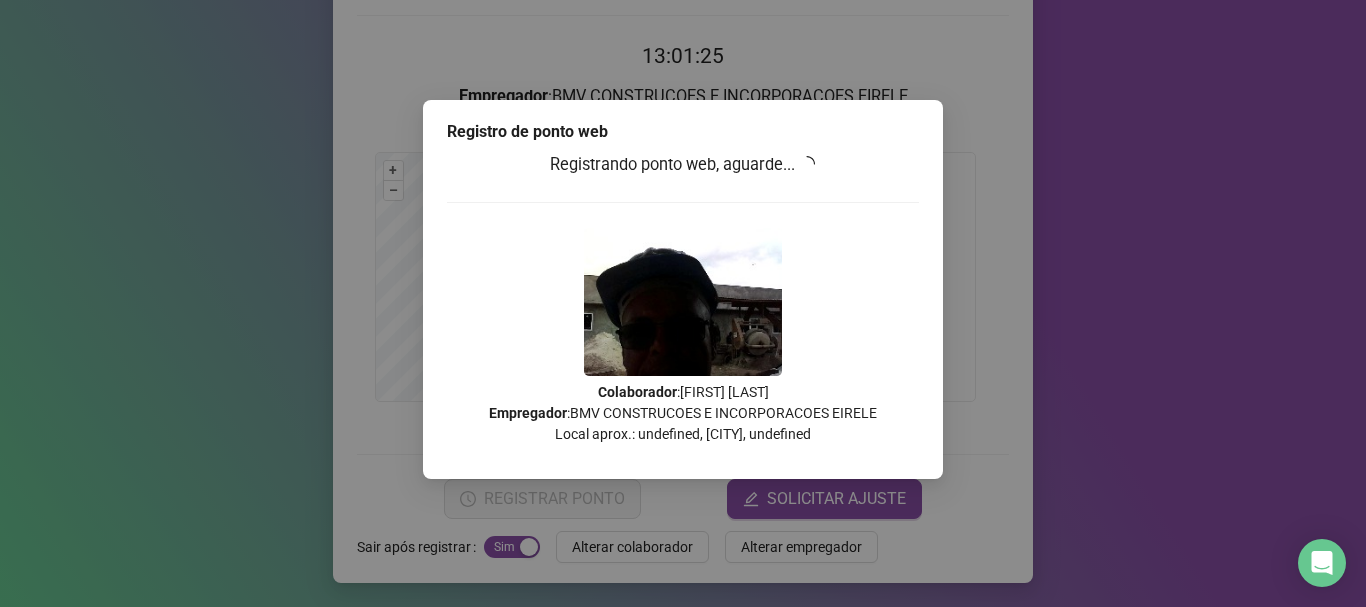 click on "Página inicial Registrar ponto Espelho de ponto Meus registros Minhas solicitações   Pesquisar no QRPoint 1 QRPoint © 2025  -  Versão   2.89.3   -  Reportar bug e/ou melhoria Registro de ponto web 13:01:25 Empregador : BMV CONSTRUCOES E INCORPORACOES EIRELE  Colaborador :  [FIRST] [LAST] + – ⇧ › ©  OpenStreetMap  contributors. Endereço aprox. :  undefined, [CITY], undefined REGISTRAR PONTO SOLICITAR AJUSTE Sair após registrar Sim Não Alterar colaborador Alterar empregador
Registro de ponto web Registrando ponto web, aguarde...   Colaborador :  [FIRST] [LAST] Empregador :  BMV CONSTRUCOES E INCORPORACOES EIRELE  Local aprox.: undefined, [CITY], undefined" at bounding box center (683, 303) 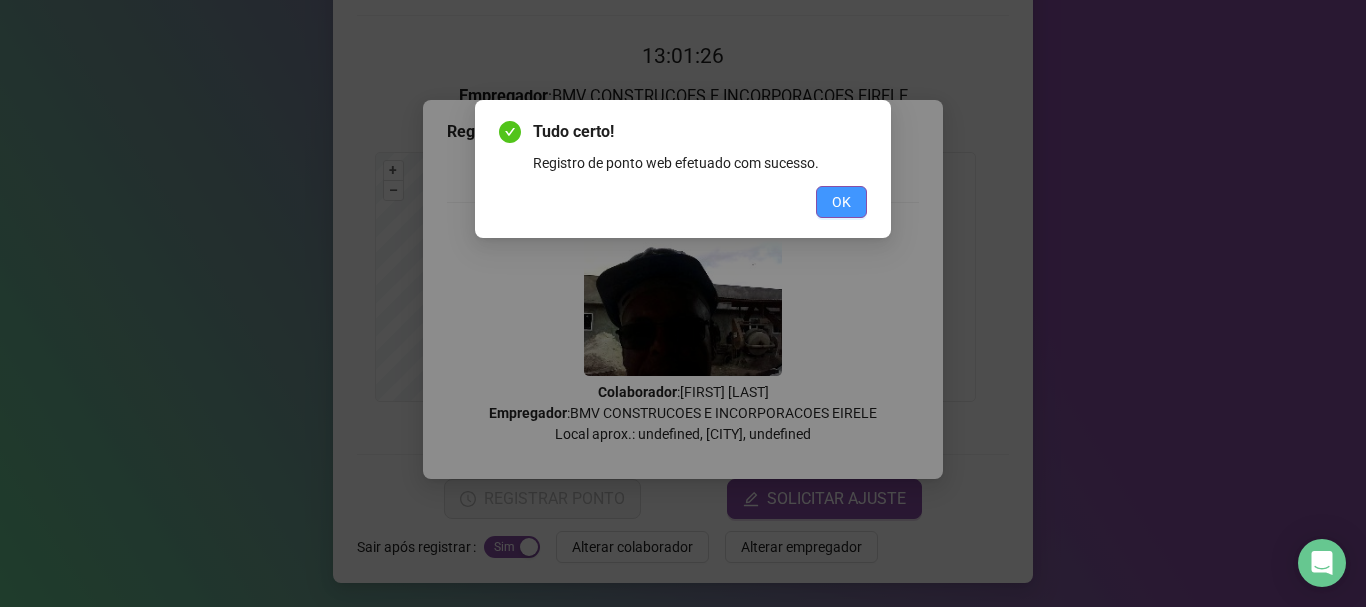 click on "OK" at bounding box center (841, 202) 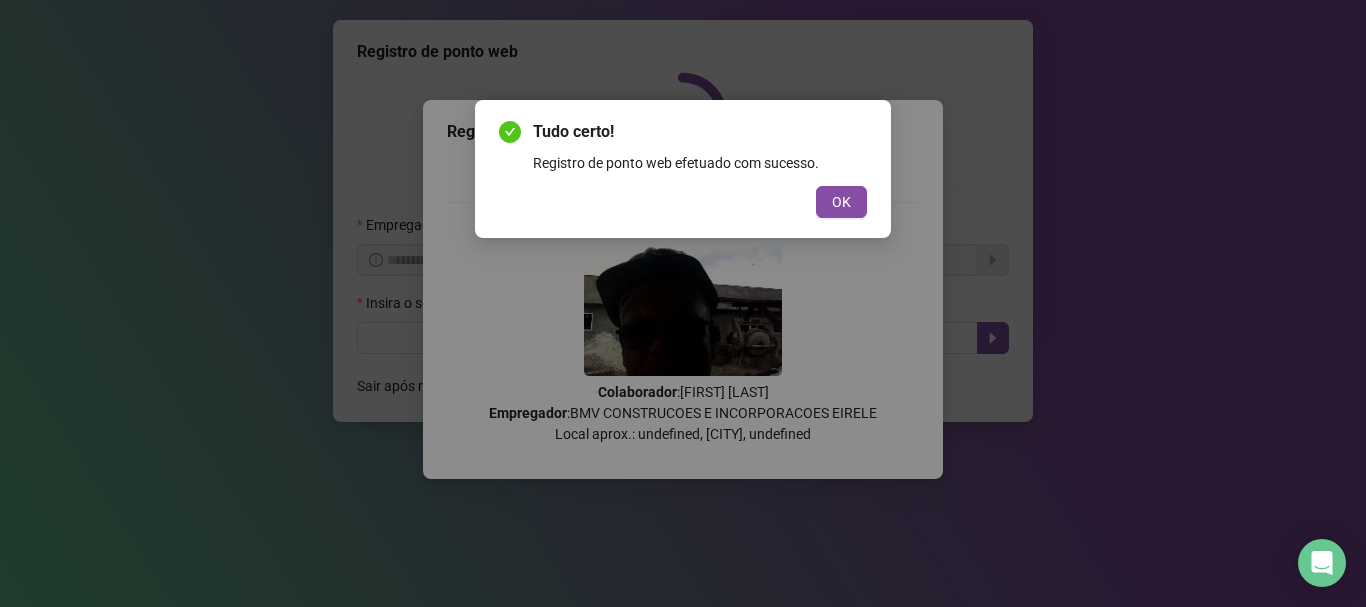scroll, scrollTop: 0, scrollLeft: 0, axis: both 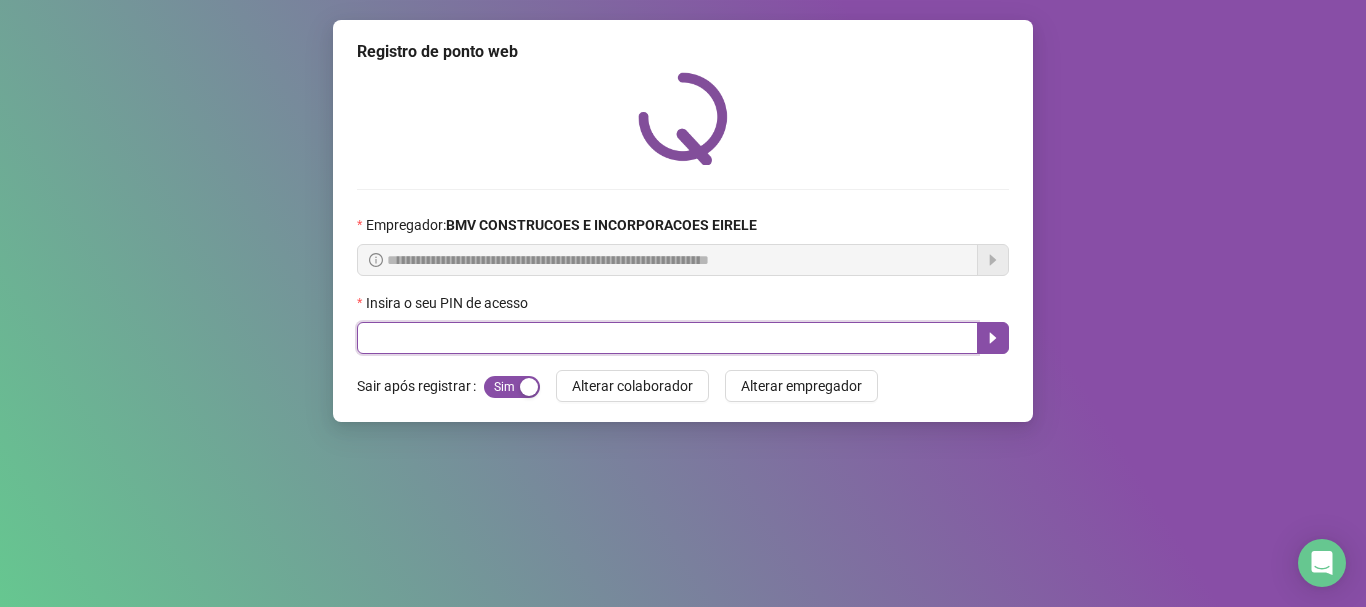 click at bounding box center (667, 338) 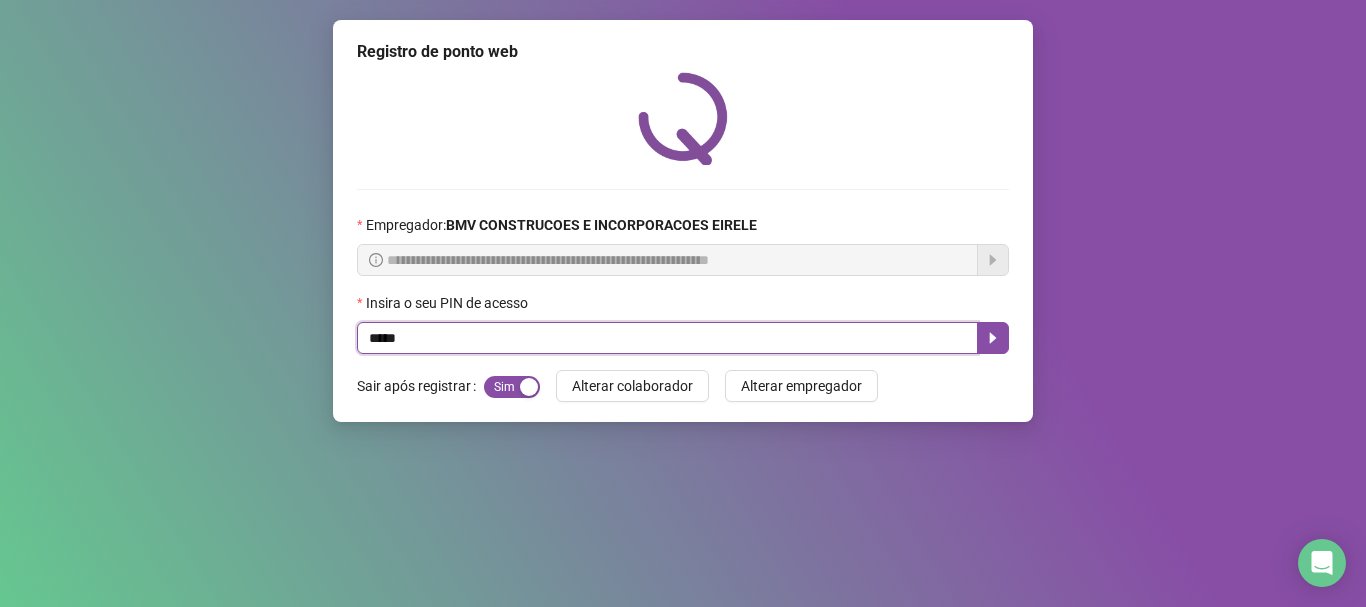 type on "*****" 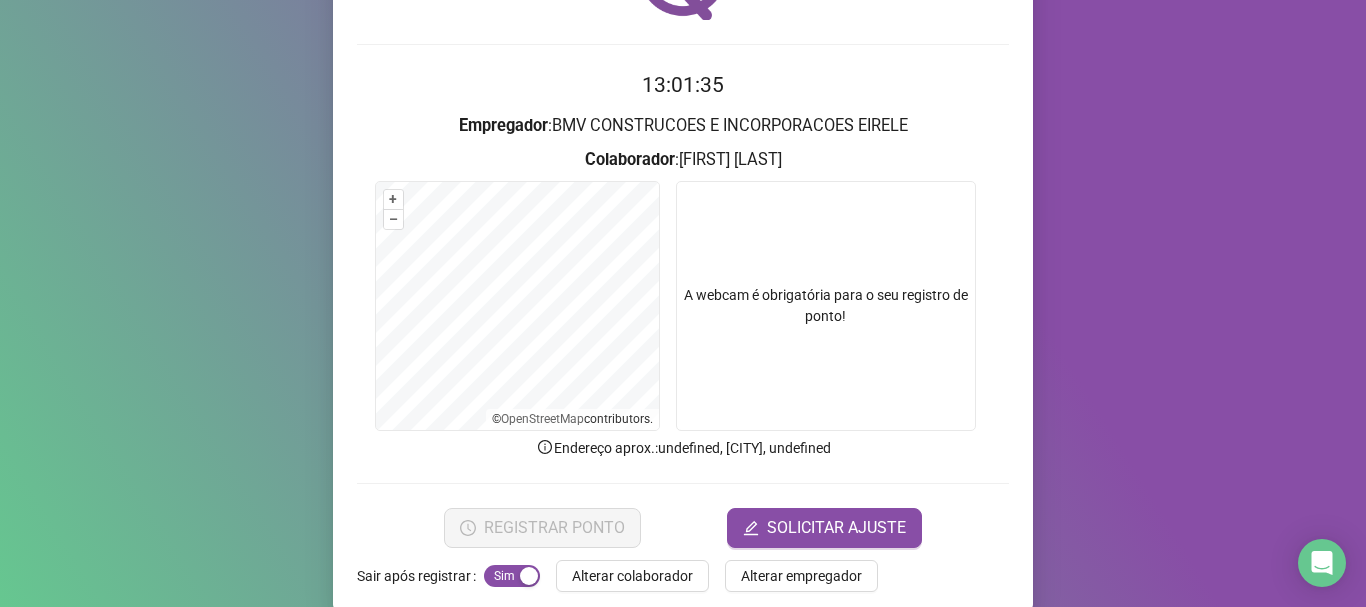 scroll, scrollTop: 170, scrollLeft: 0, axis: vertical 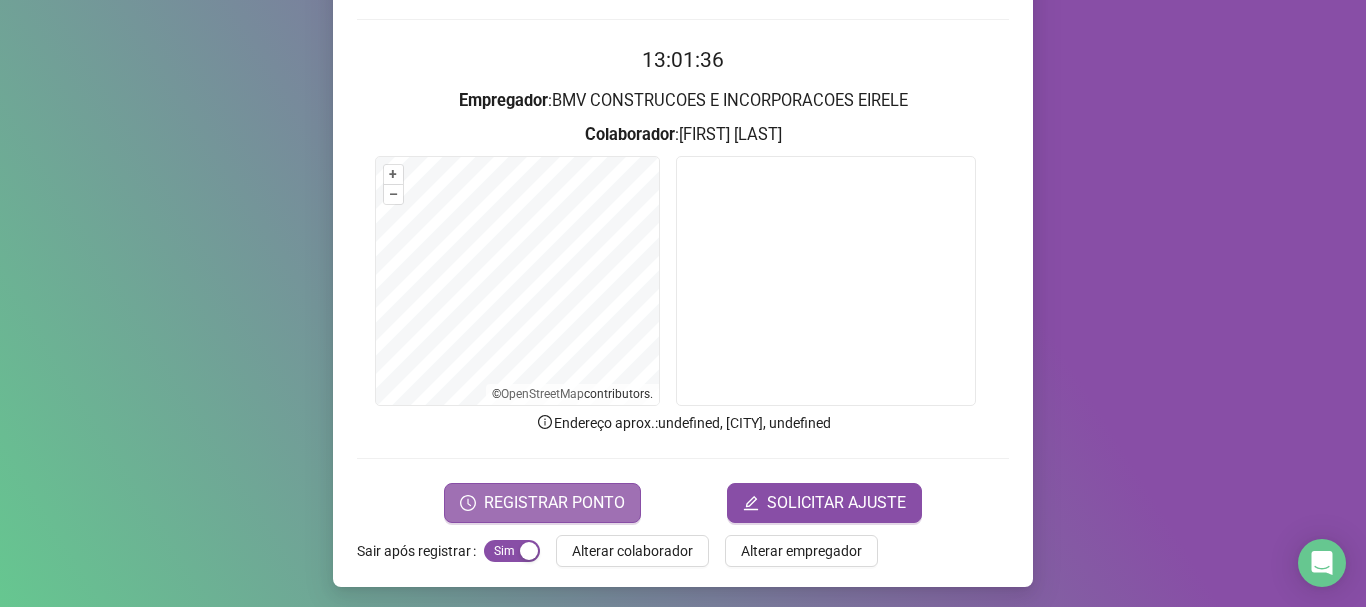 click on "REGISTRAR PONTO" at bounding box center (554, 503) 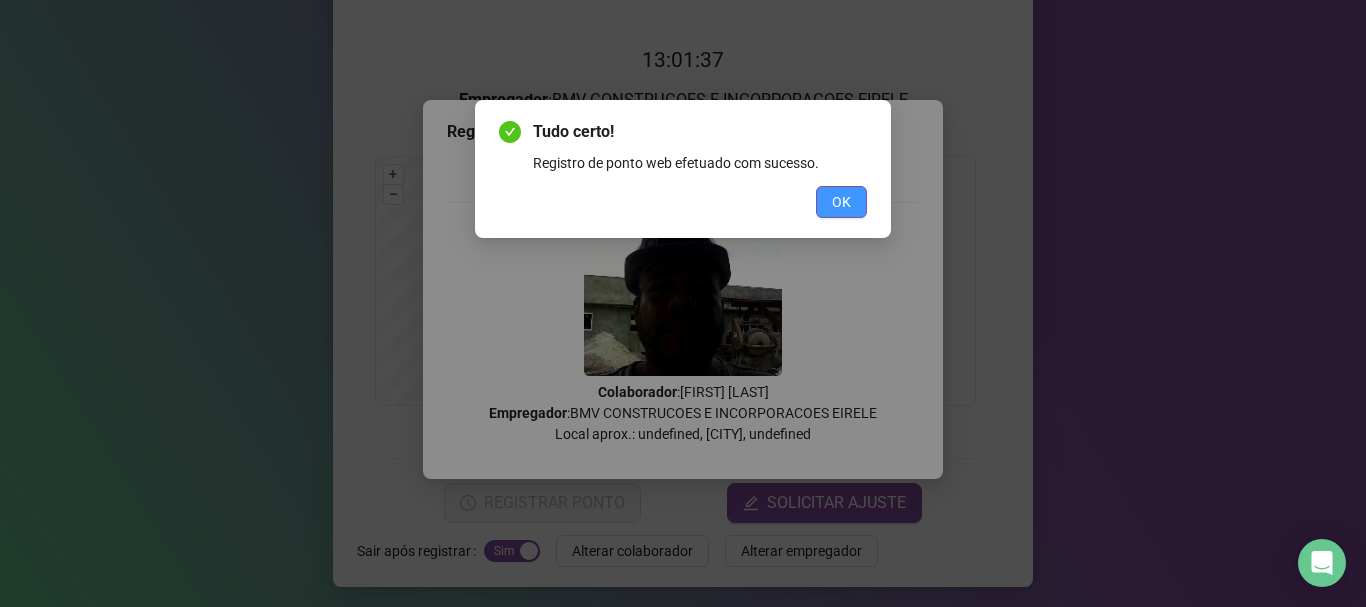 click on "OK" at bounding box center [841, 202] 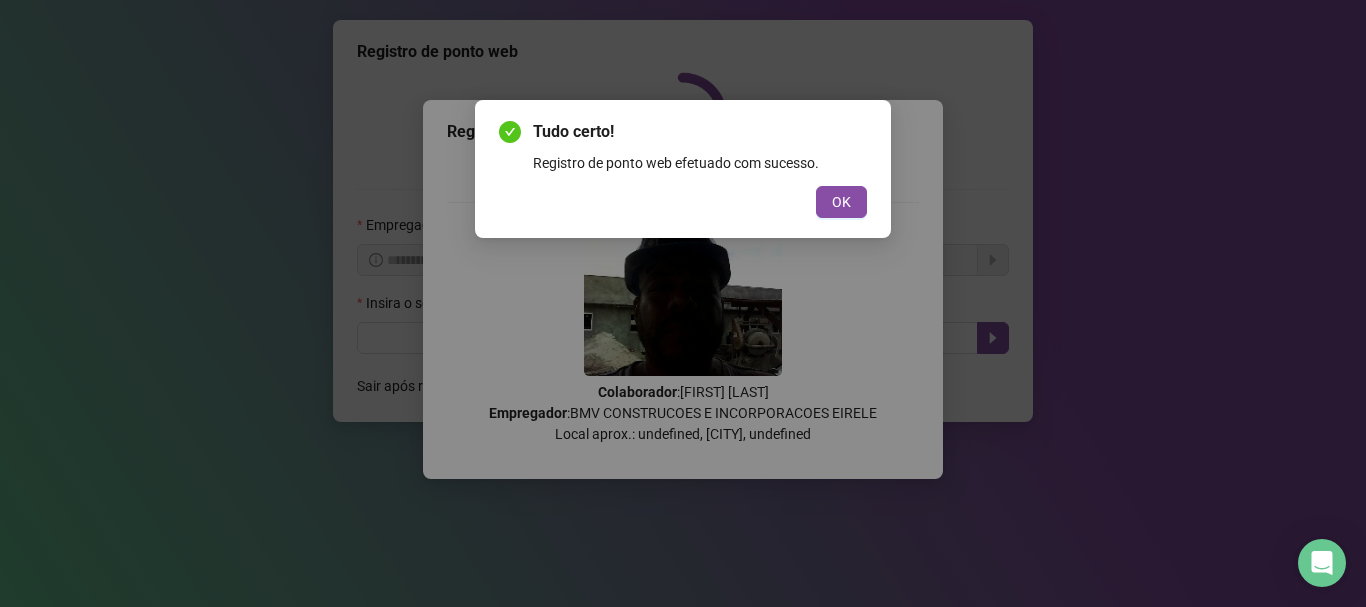 scroll, scrollTop: 0, scrollLeft: 0, axis: both 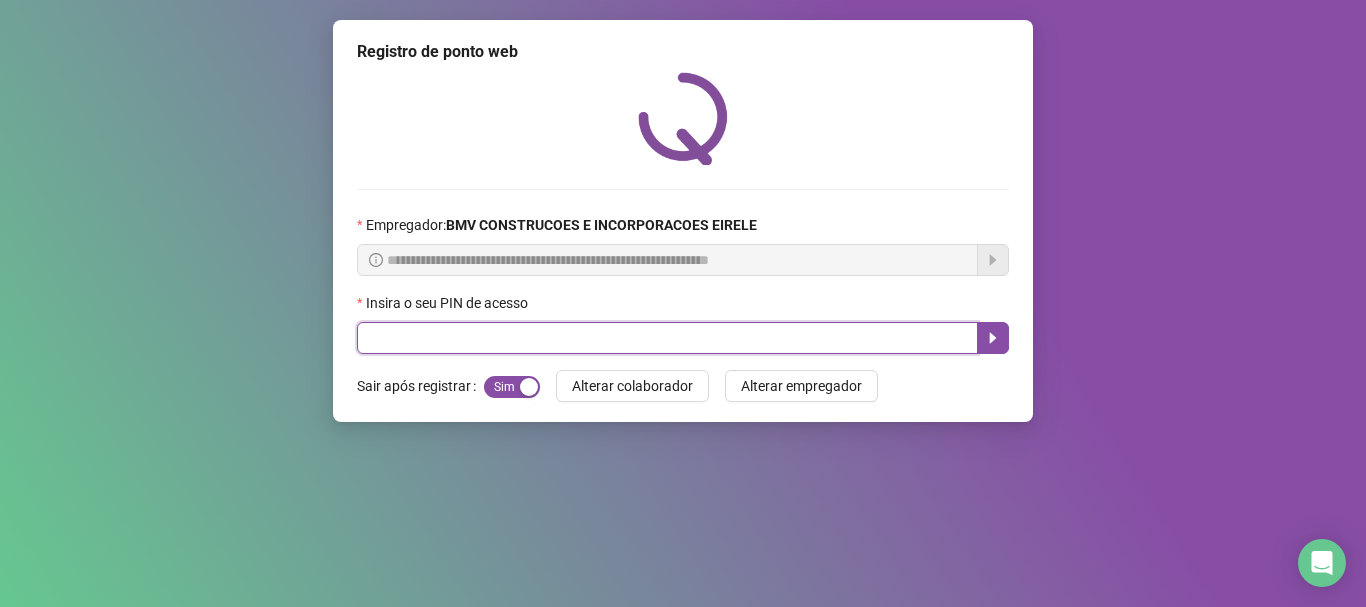 click at bounding box center (667, 338) 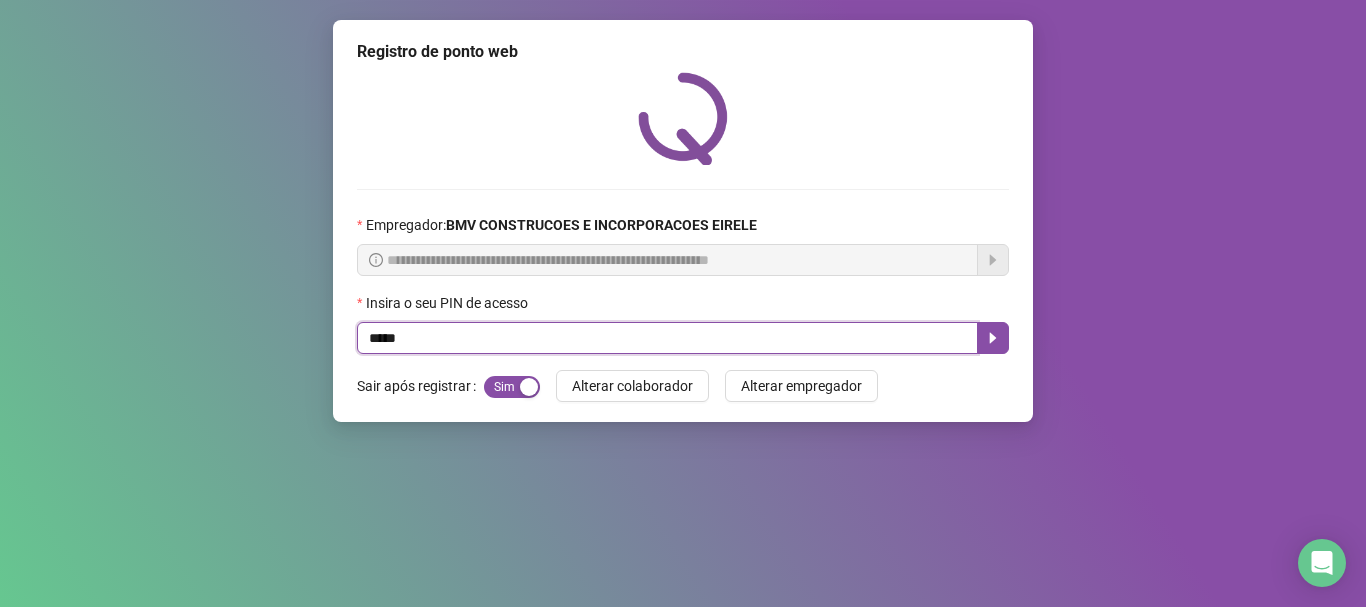 type on "*****" 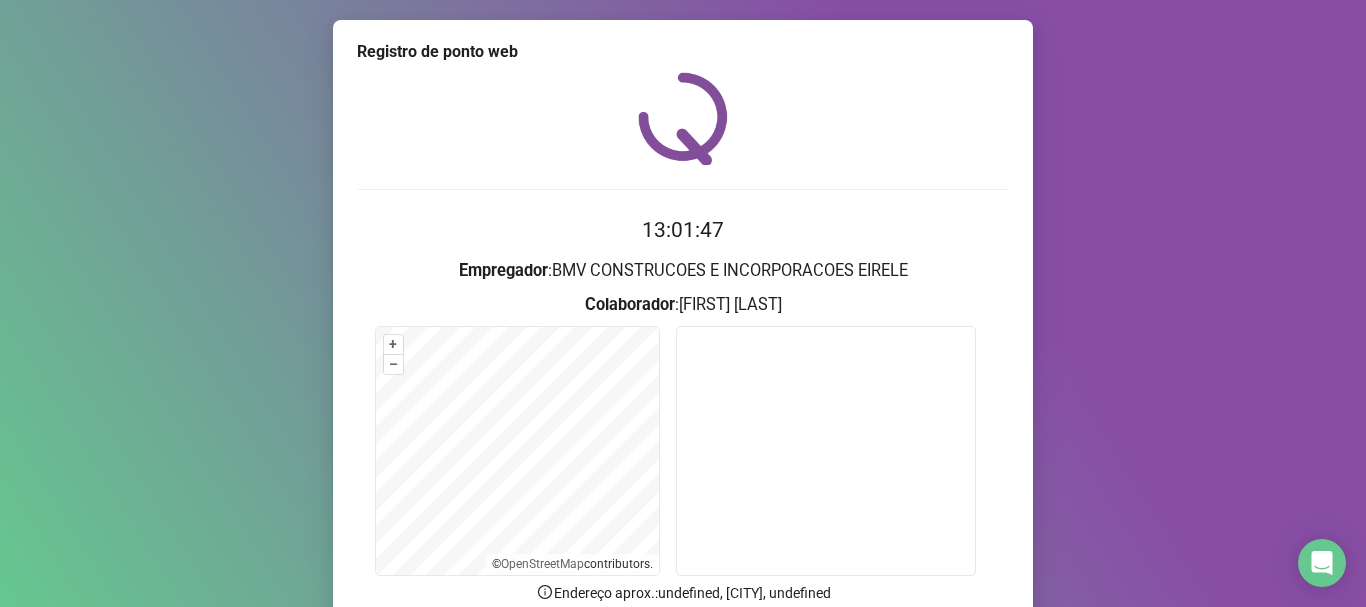 scroll, scrollTop: 174, scrollLeft: 0, axis: vertical 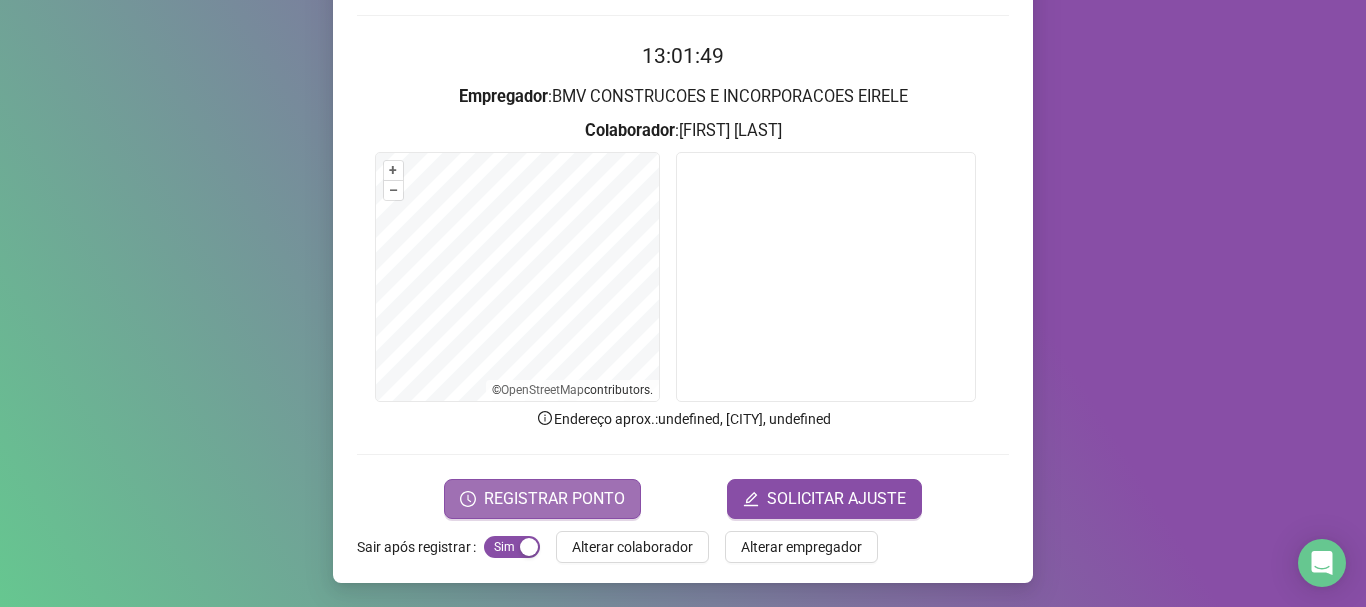 click on "REGISTRAR PONTO" at bounding box center [554, 499] 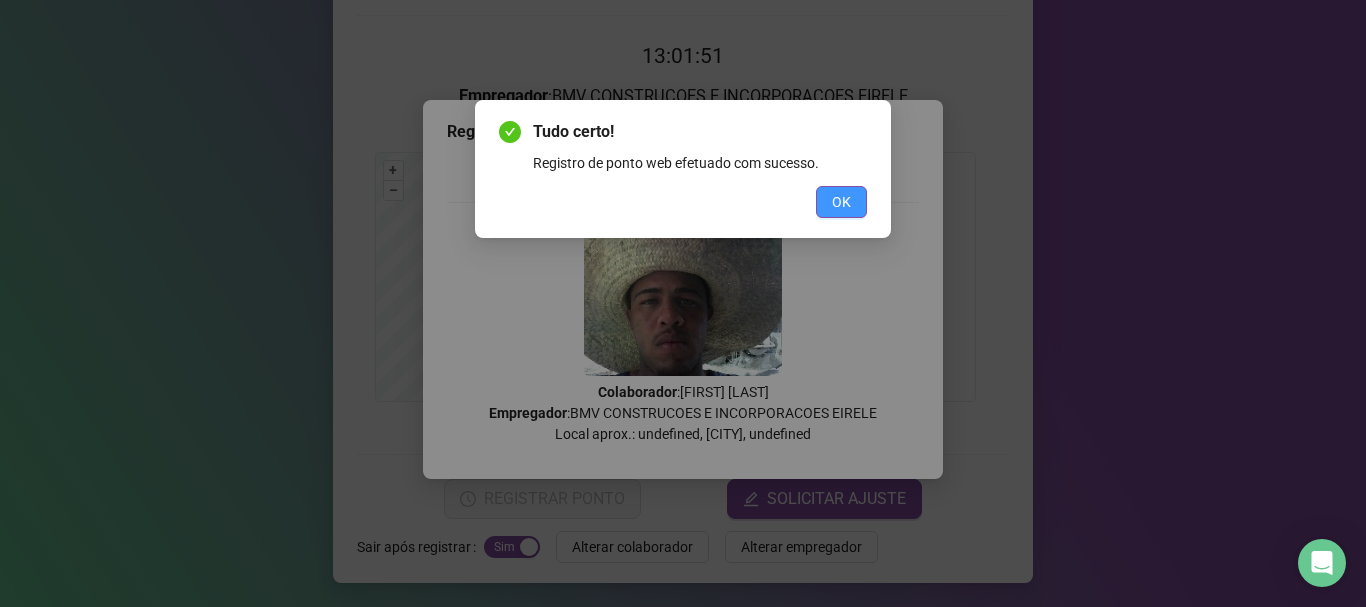 click on "OK" at bounding box center (841, 202) 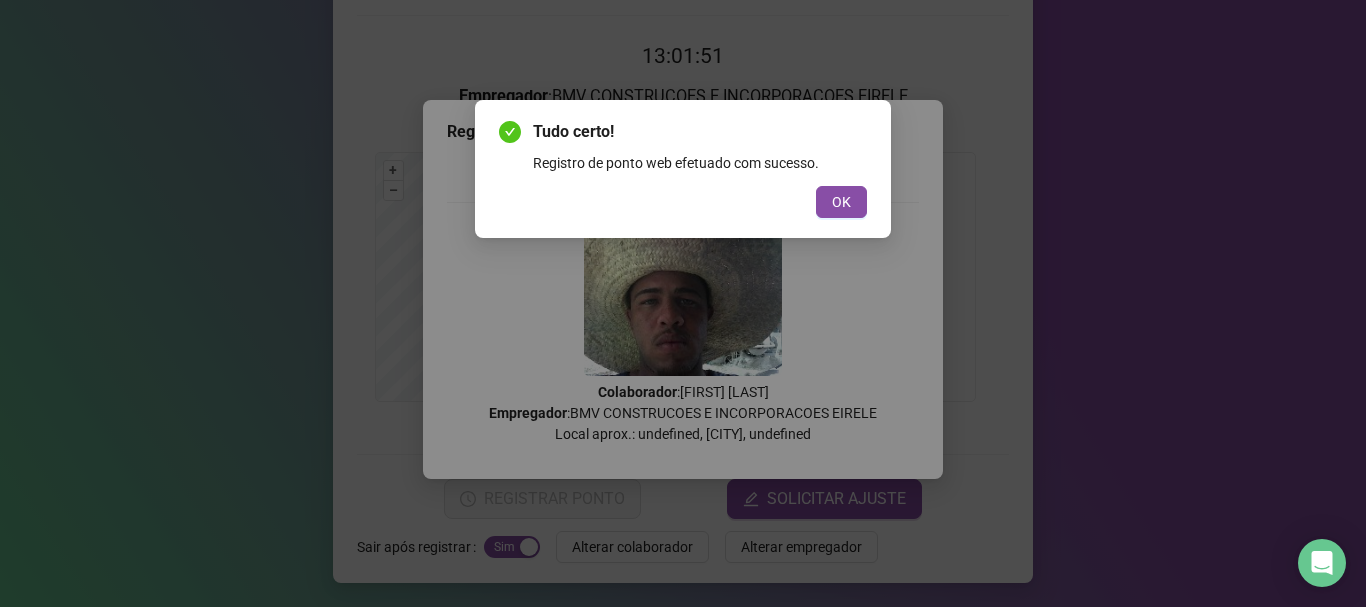 scroll, scrollTop: 0, scrollLeft: 0, axis: both 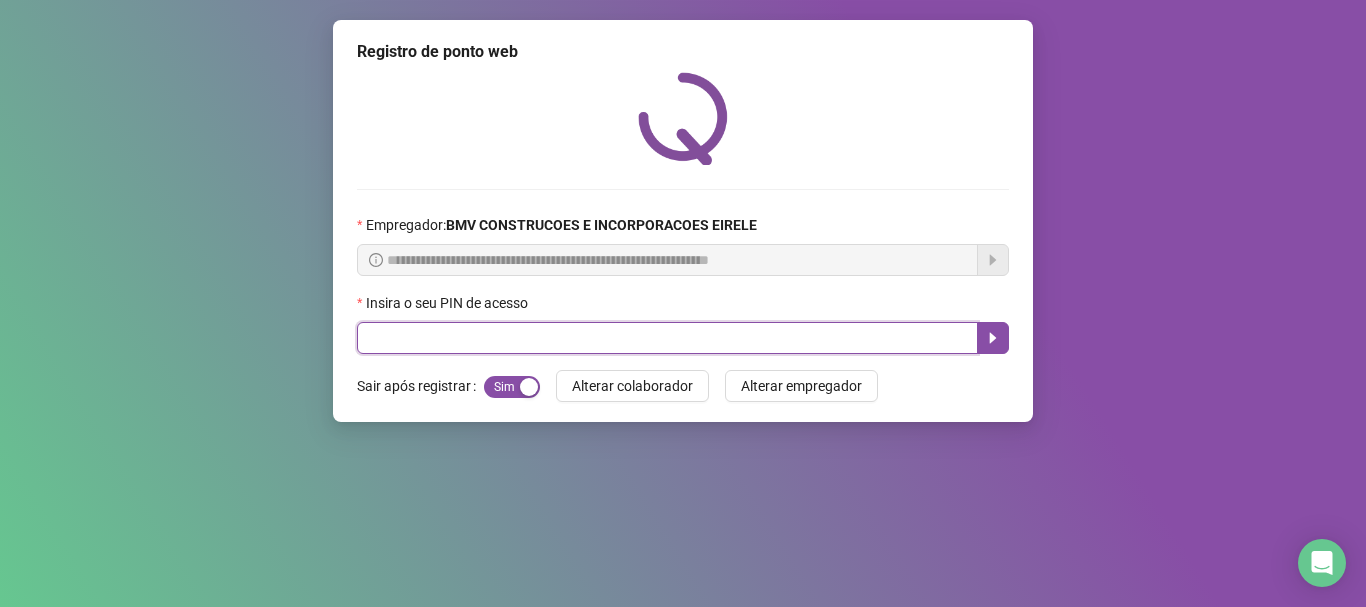 click at bounding box center (667, 338) 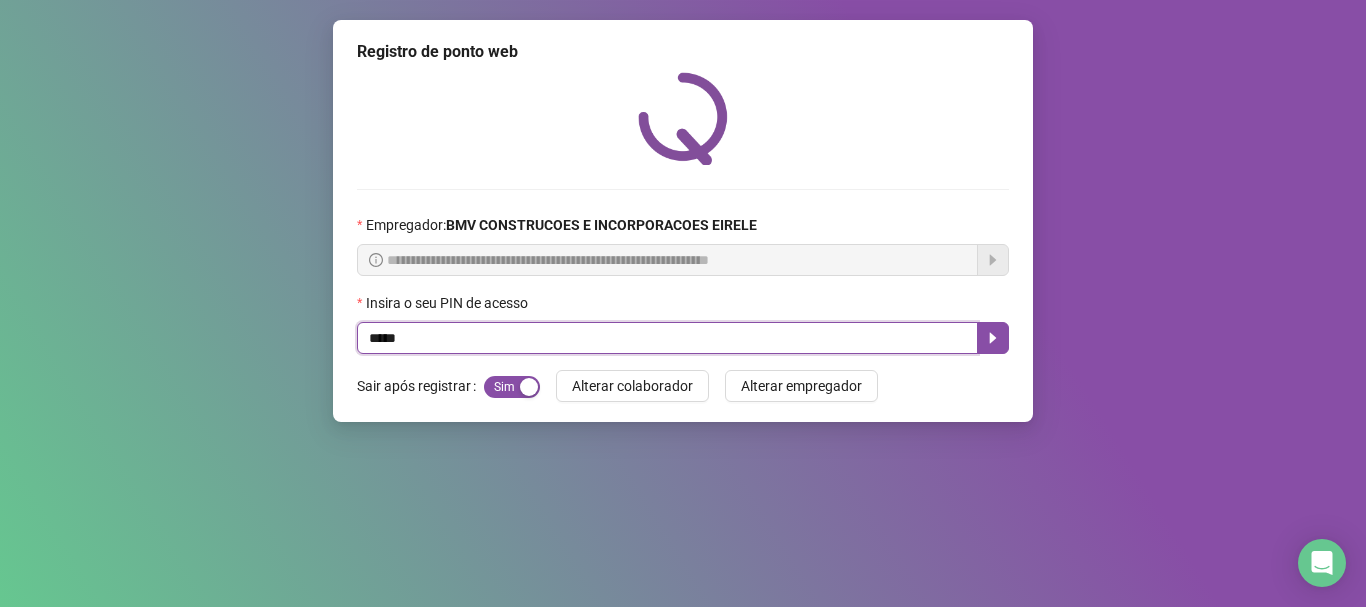 type on "*****" 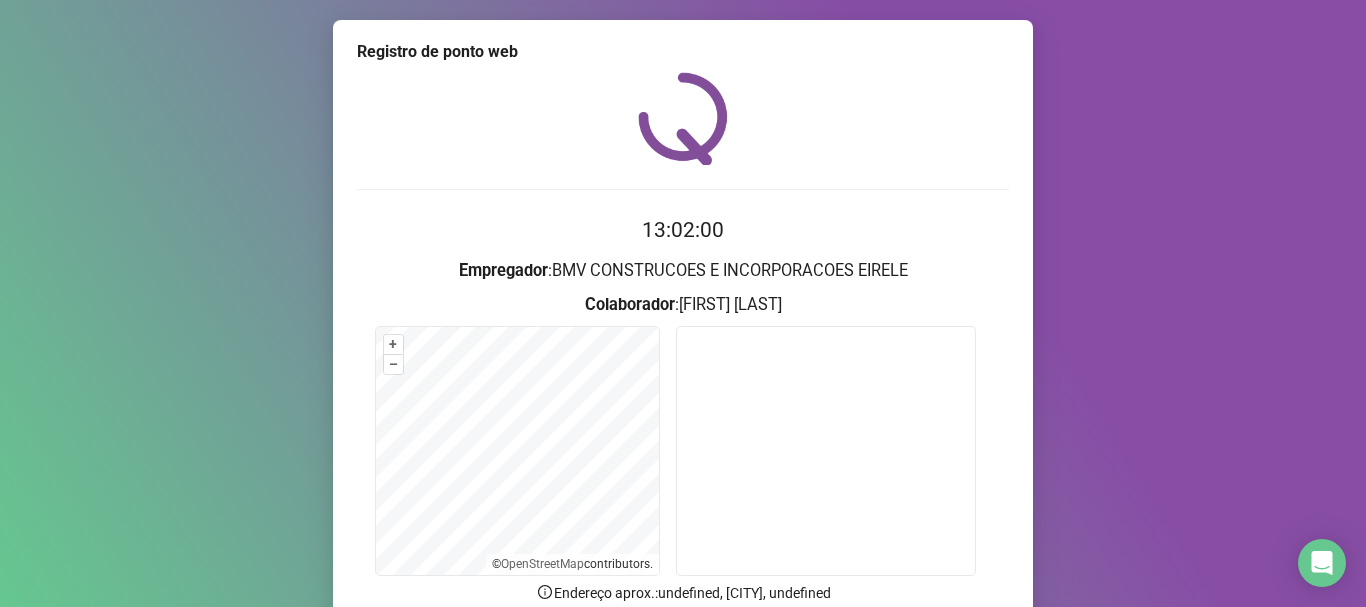 scroll, scrollTop: 174, scrollLeft: 0, axis: vertical 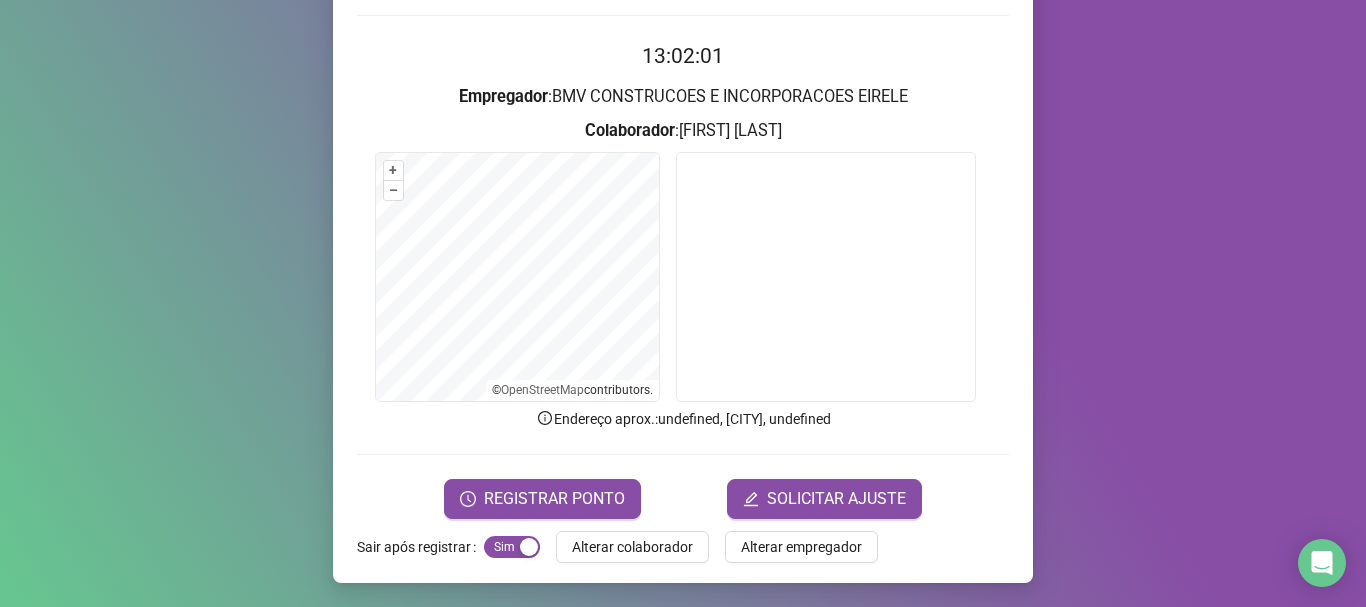 click on "REGISTRAR PONTO SOLICITAR AJUSTE" at bounding box center (683, 499) 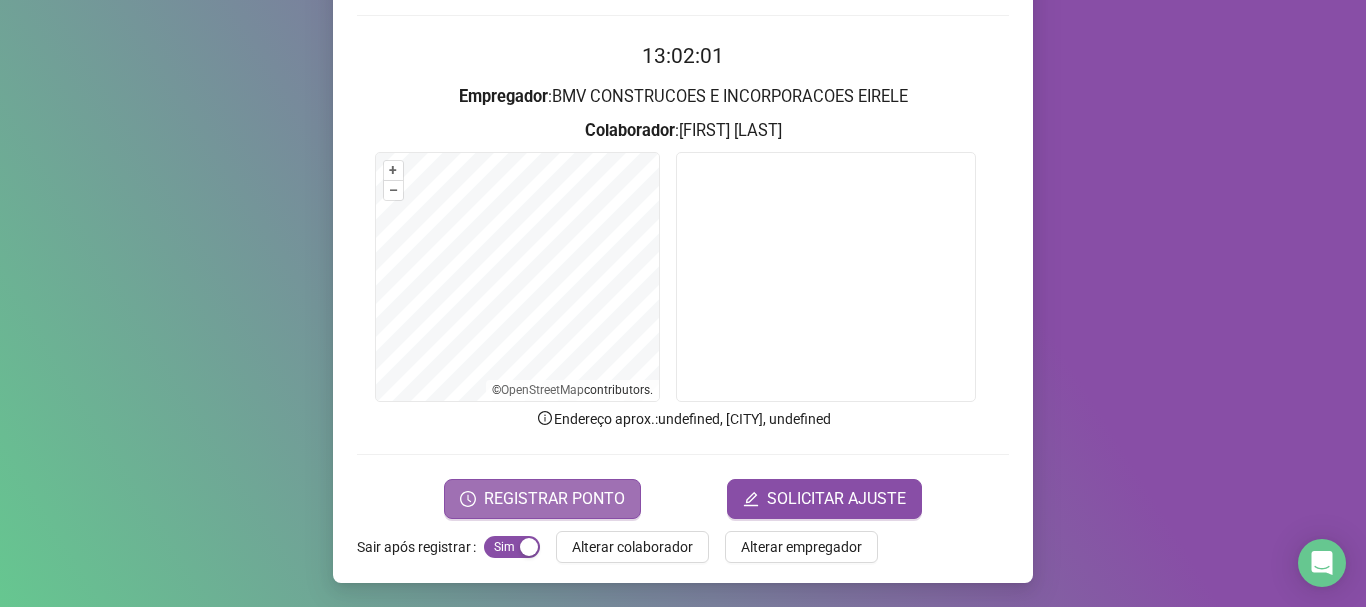 click on "REGISTRAR PONTO" at bounding box center (554, 499) 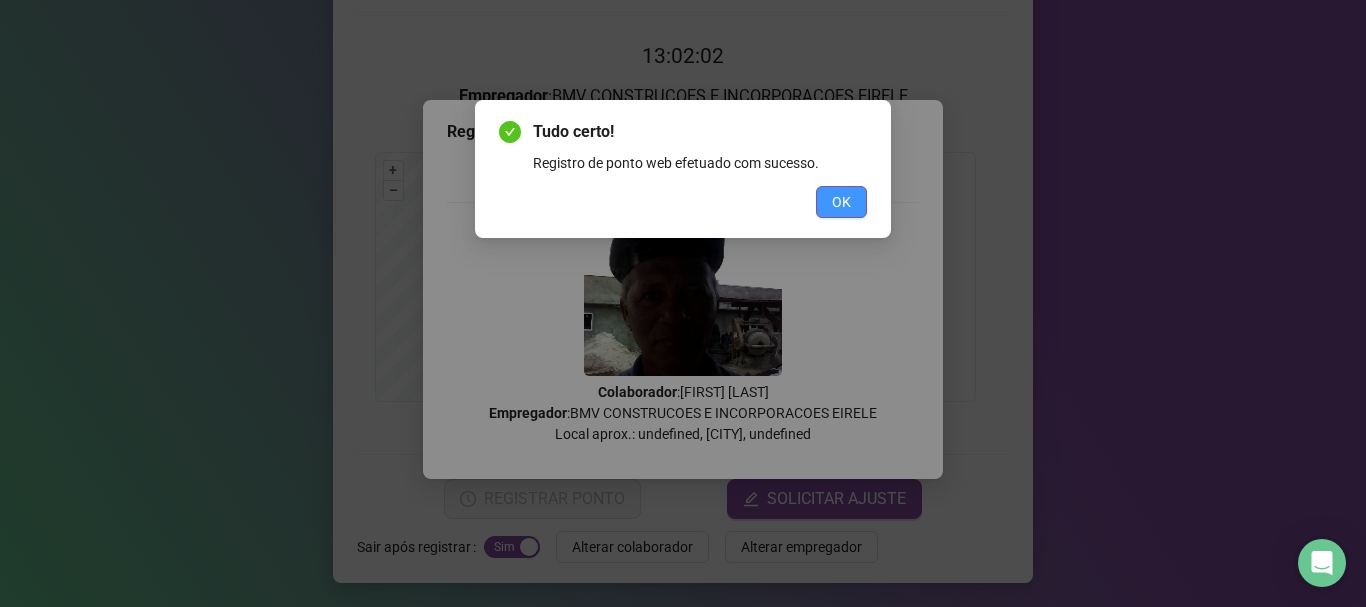 click on "OK" at bounding box center [841, 202] 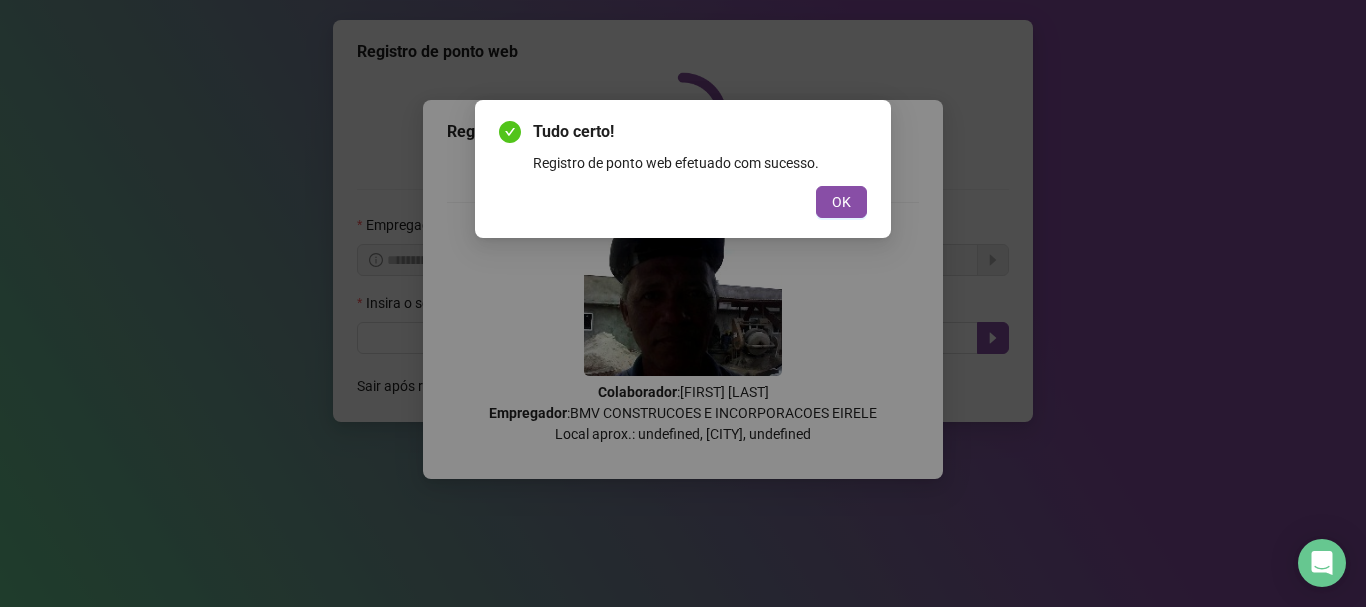 scroll, scrollTop: 0, scrollLeft: 0, axis: both 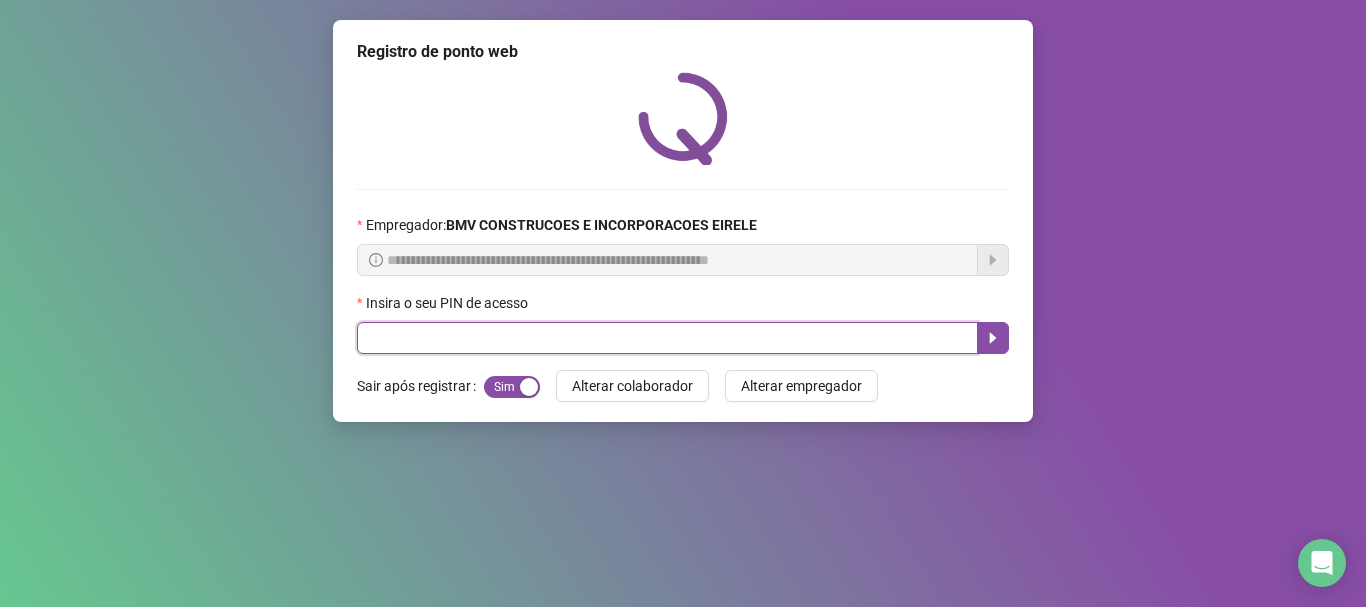 click at bounding box center (667, 338) 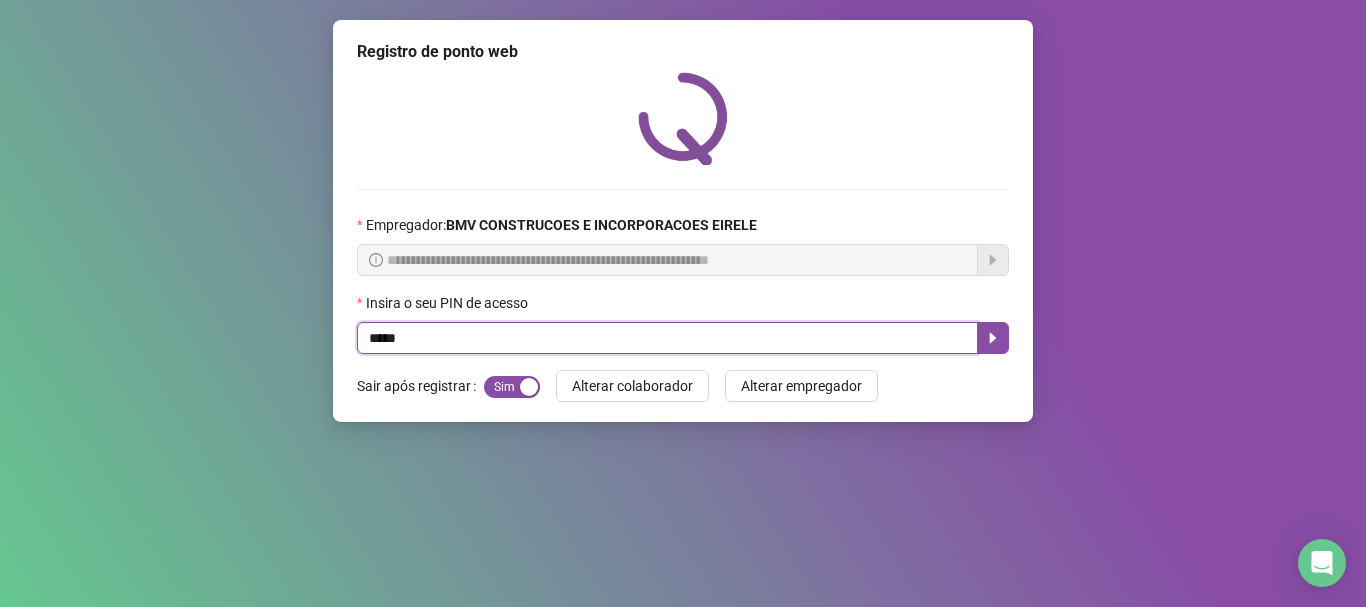 type on "*****" 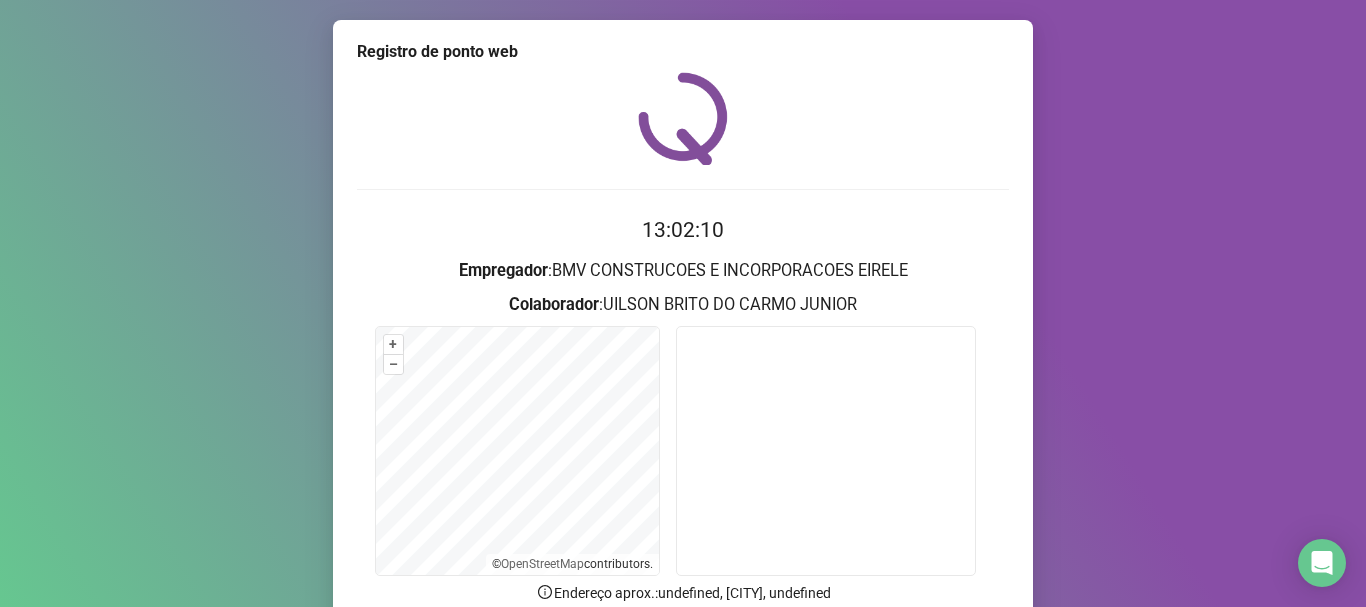 scroll, scrollTop: 174, scrollLeft: 0, axis: vertical 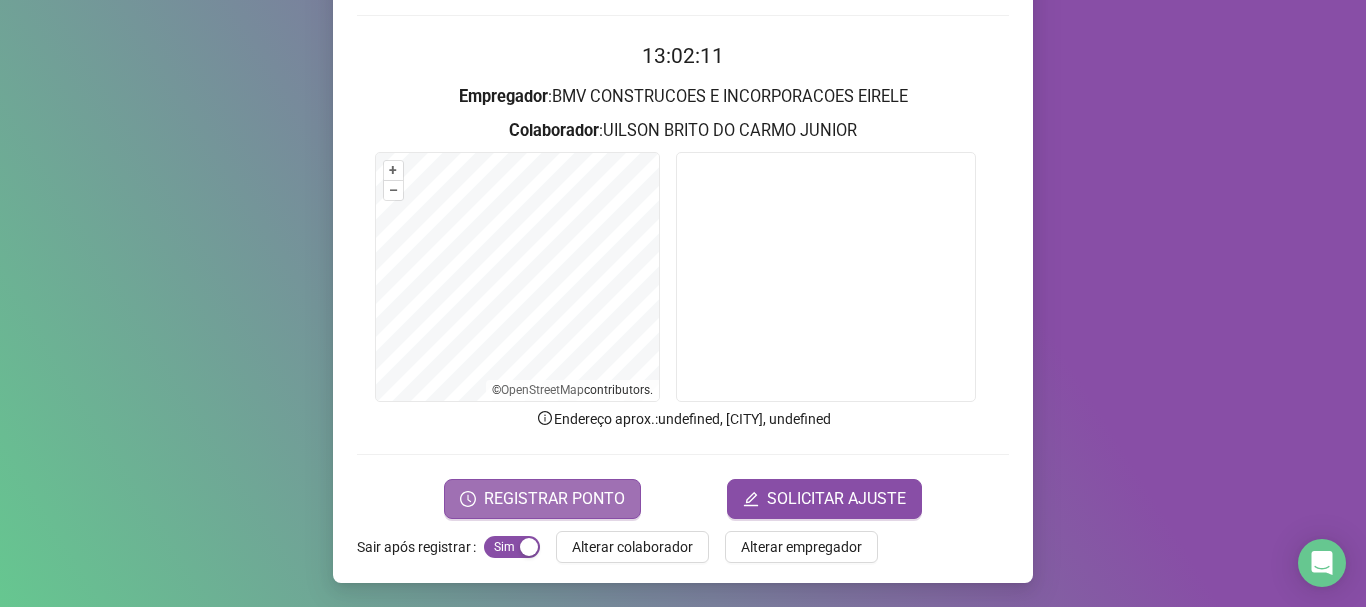 click on "REGISTRAR PONTO" at bounding box center [554, 499] 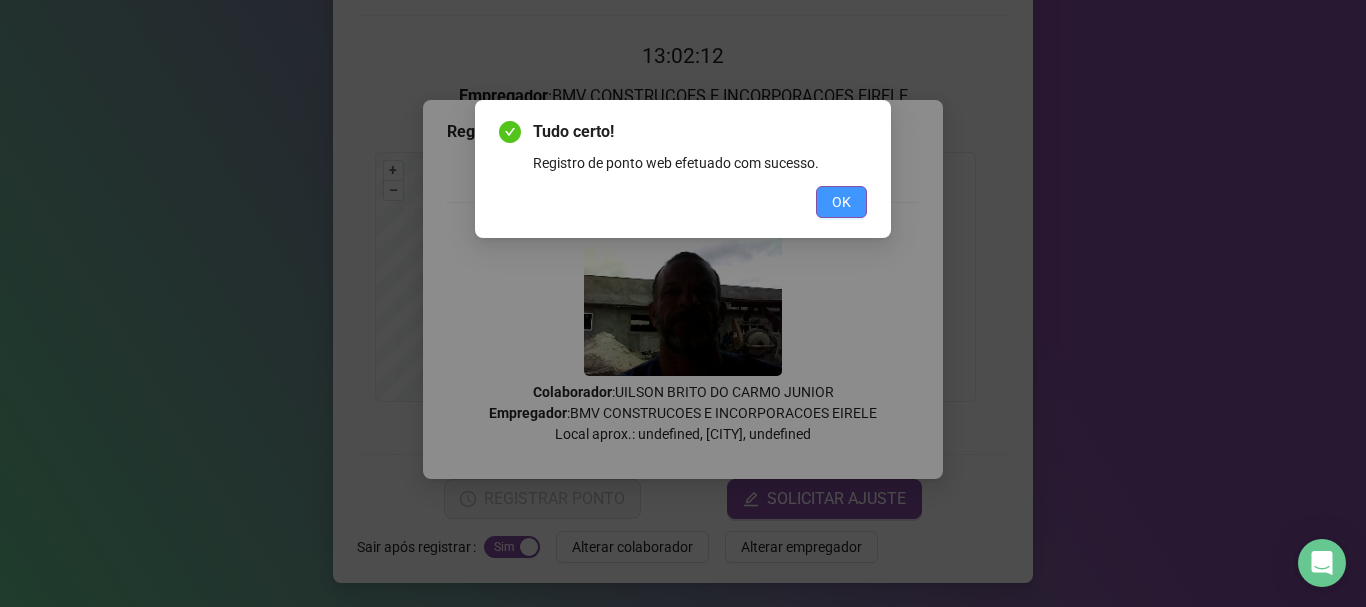 click on "OK" at bounding box center (841, 202) 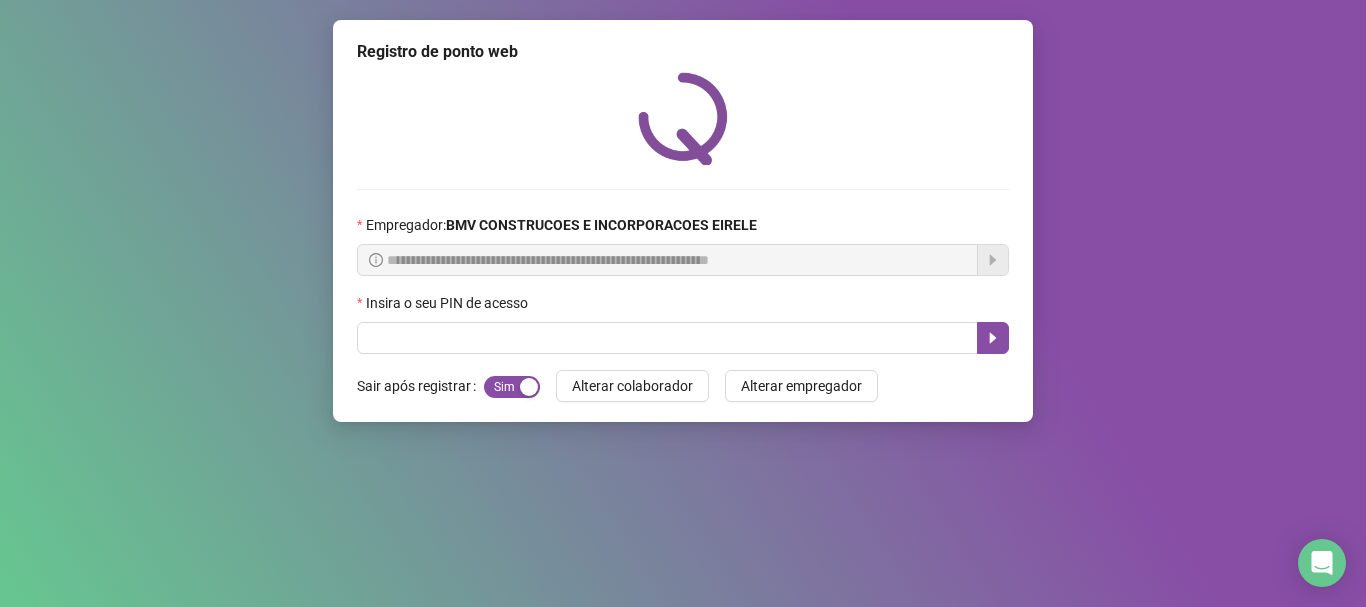scroll, scrollTop: 0, scrollLeft: 0, axis: both 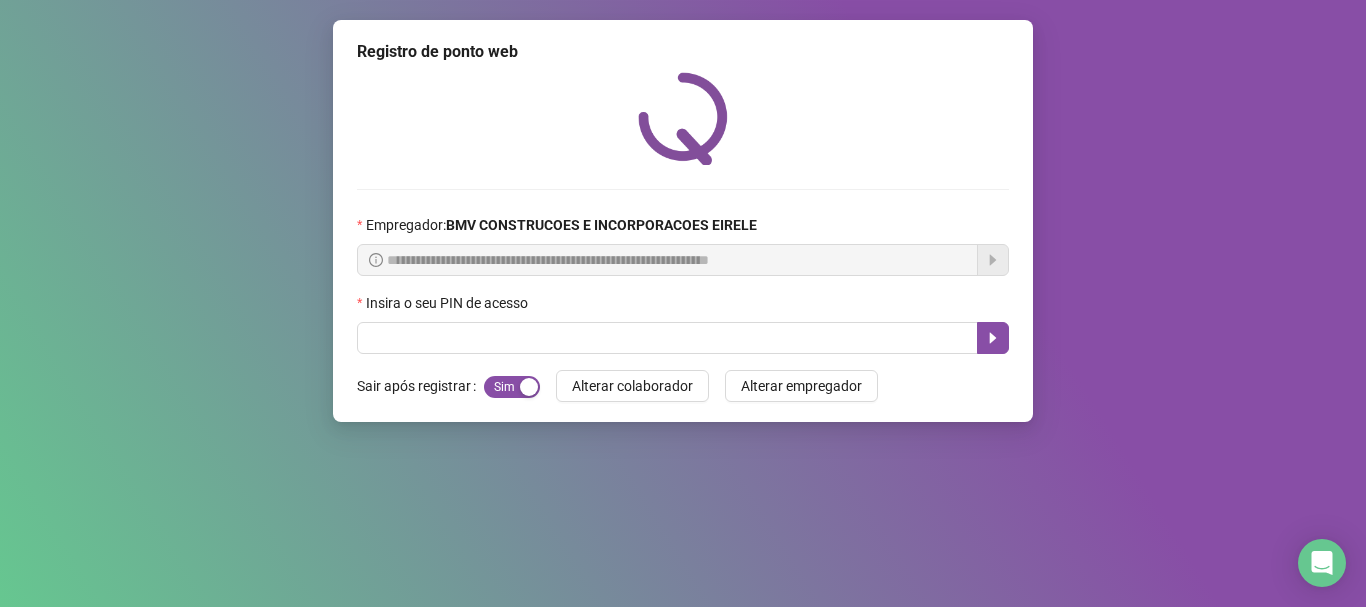 click on "**********" at bounding box center (683, 221) 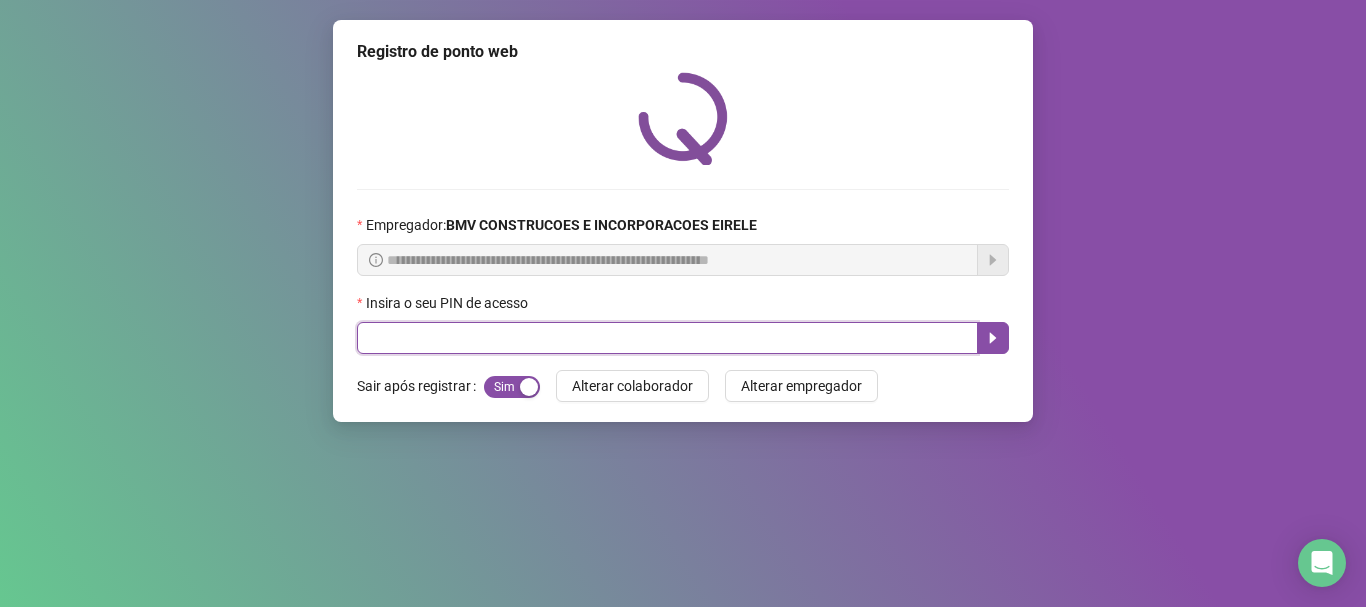click at bounding box center [667, 338] 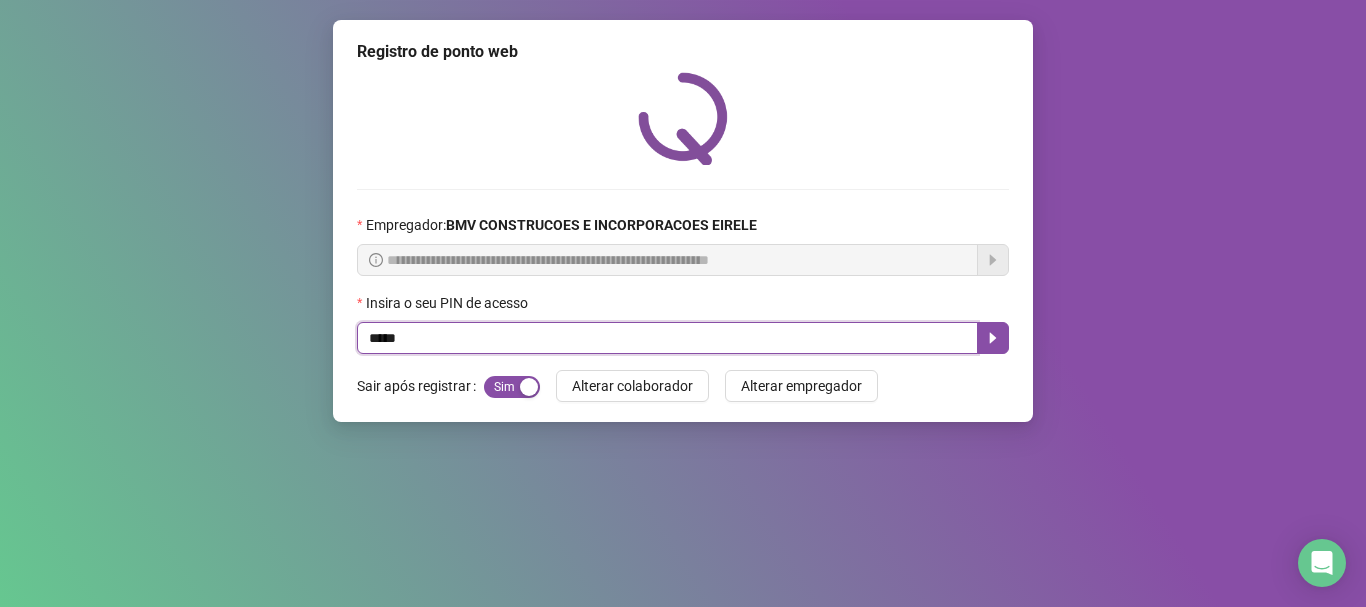 type on "*****" 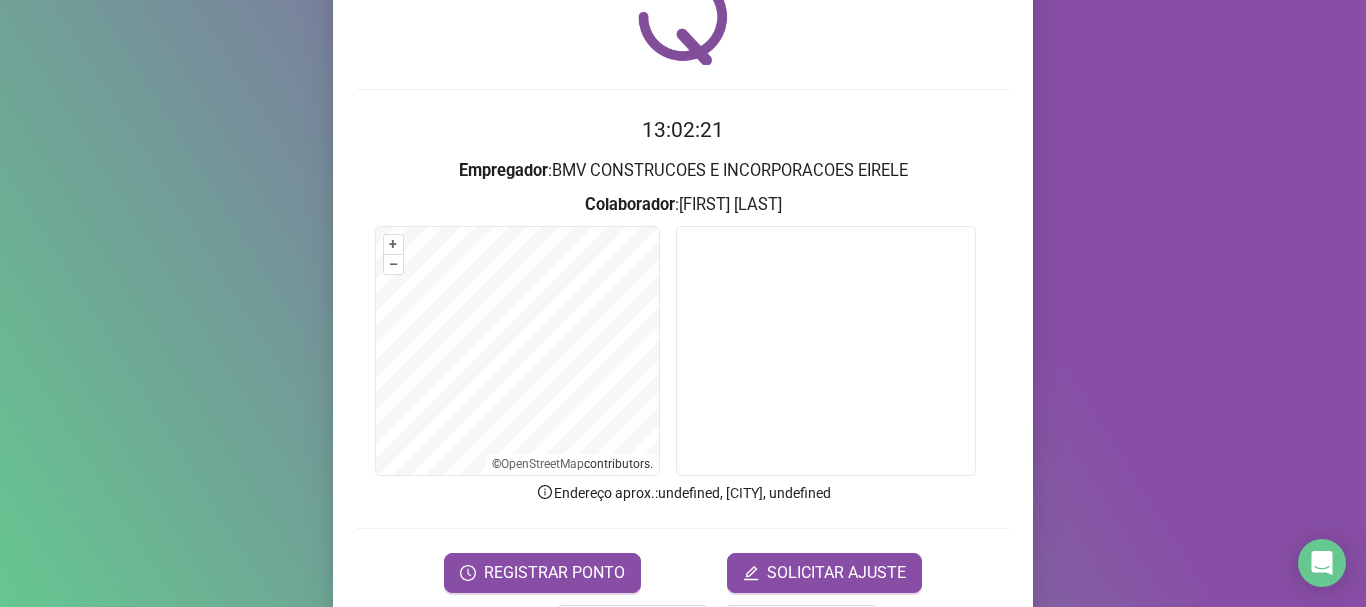 scroll, scrollTop: 174, scrollLeft: 0, axis: vertical 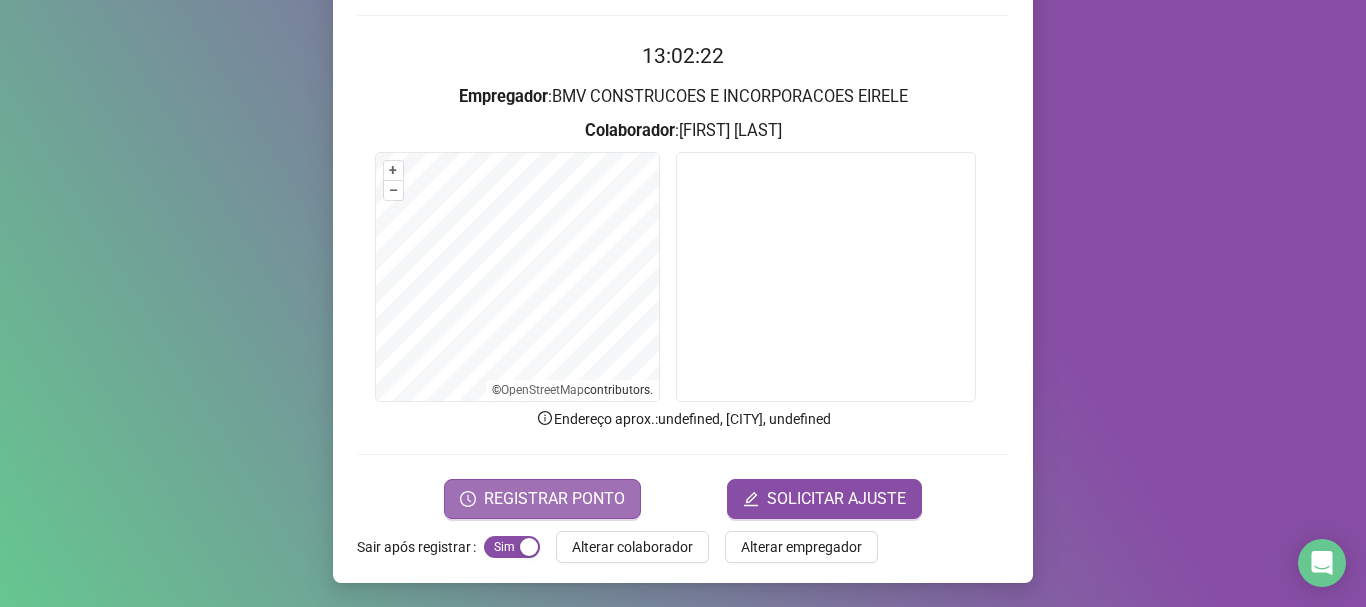 click on "REGISTRAR PONTO" at bounding box center [542, 499] 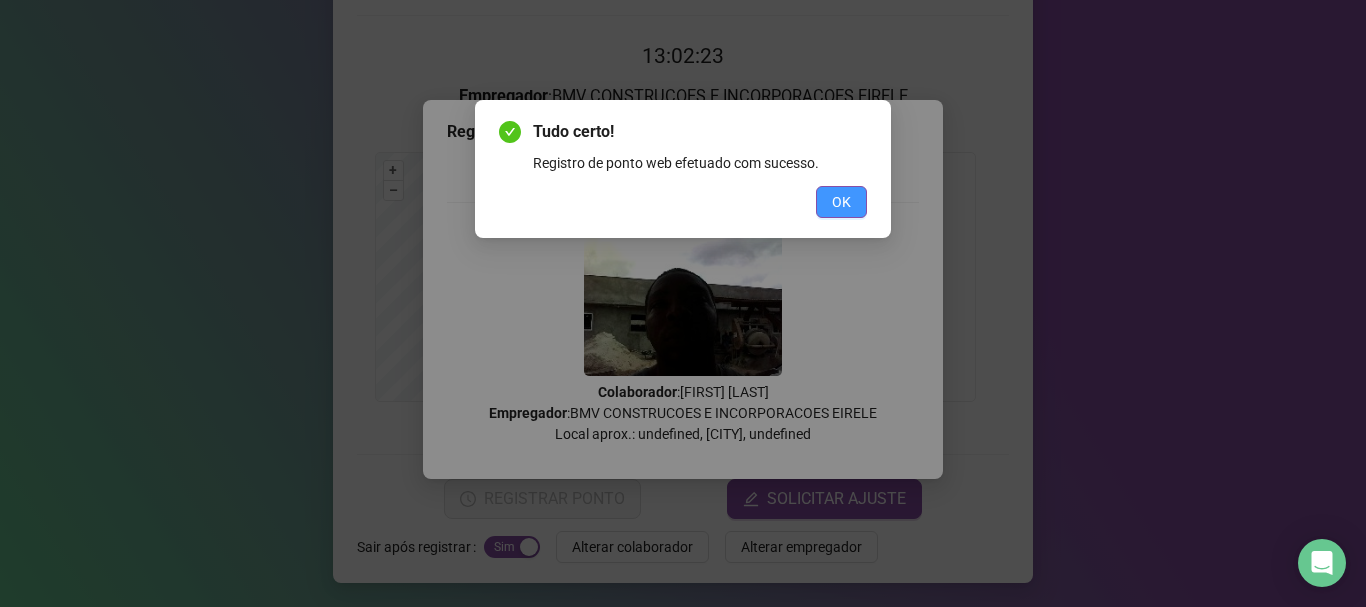 click on "OK" at bounding box center (841, 202) 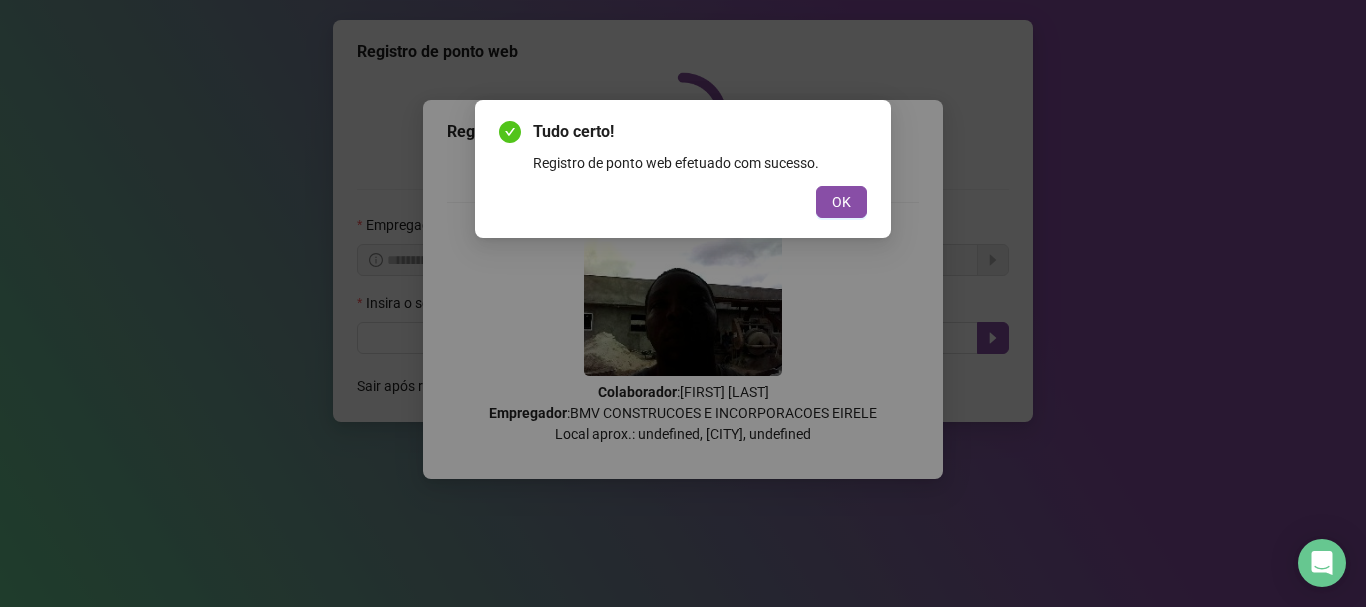 scroll, scrollTop: 0, scrollLeft: 0, axis: both 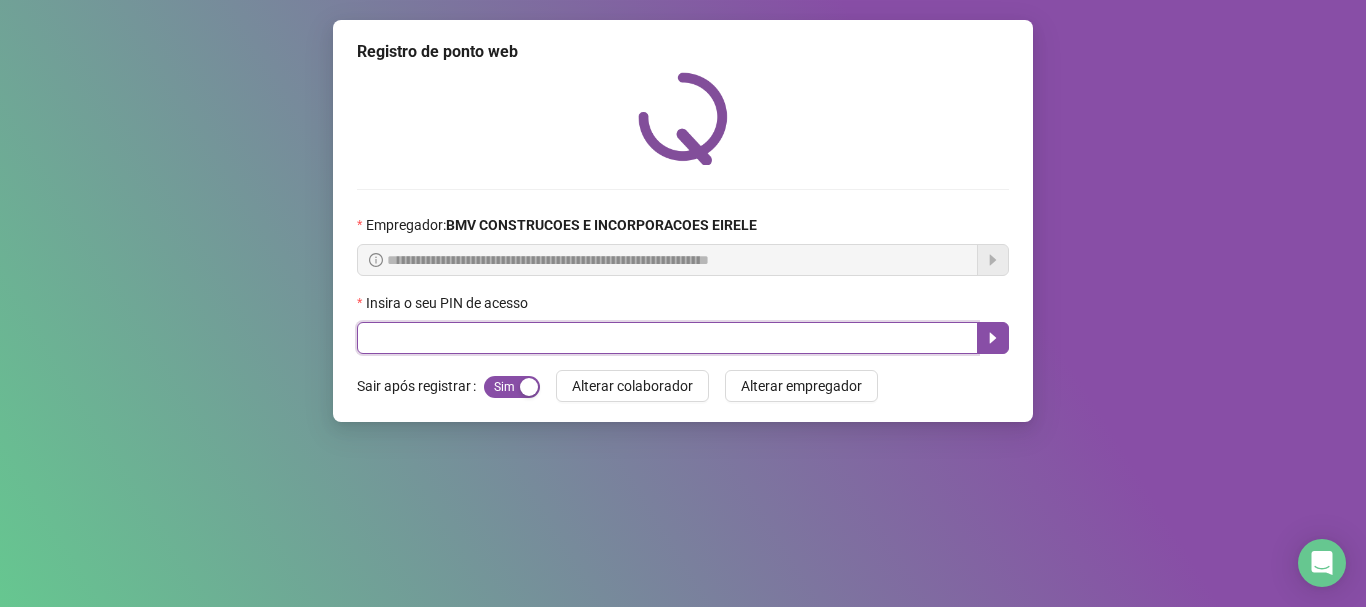 click at bounding box center [667, 338] 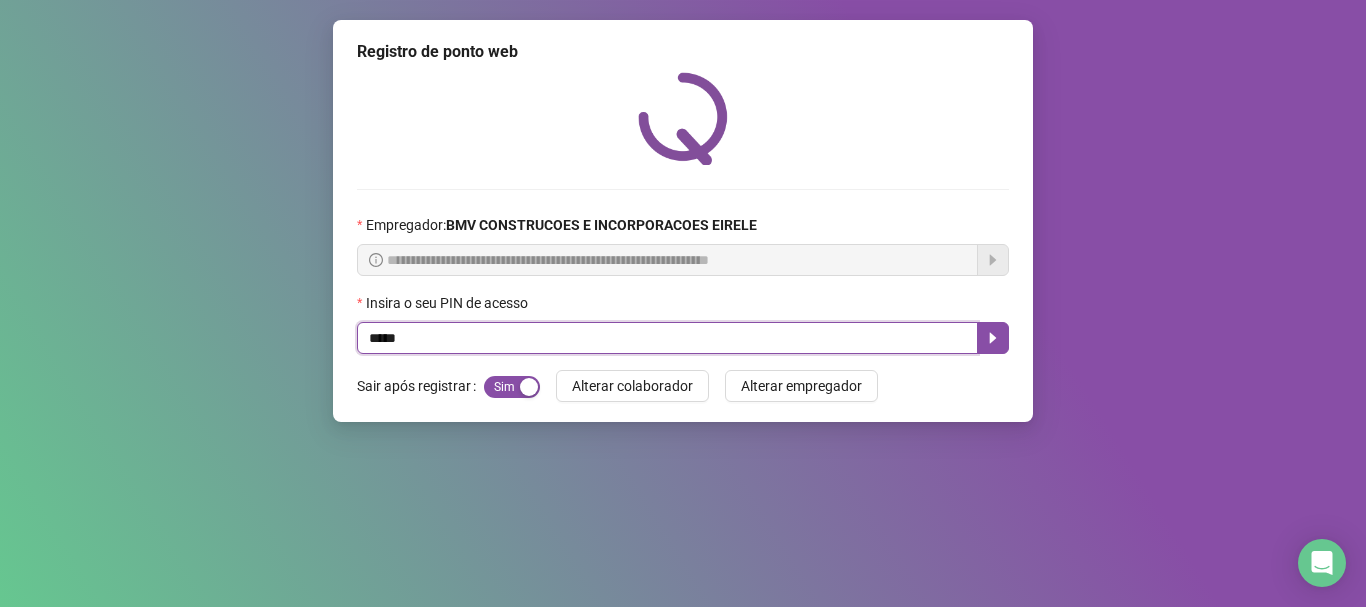 type on "*****" 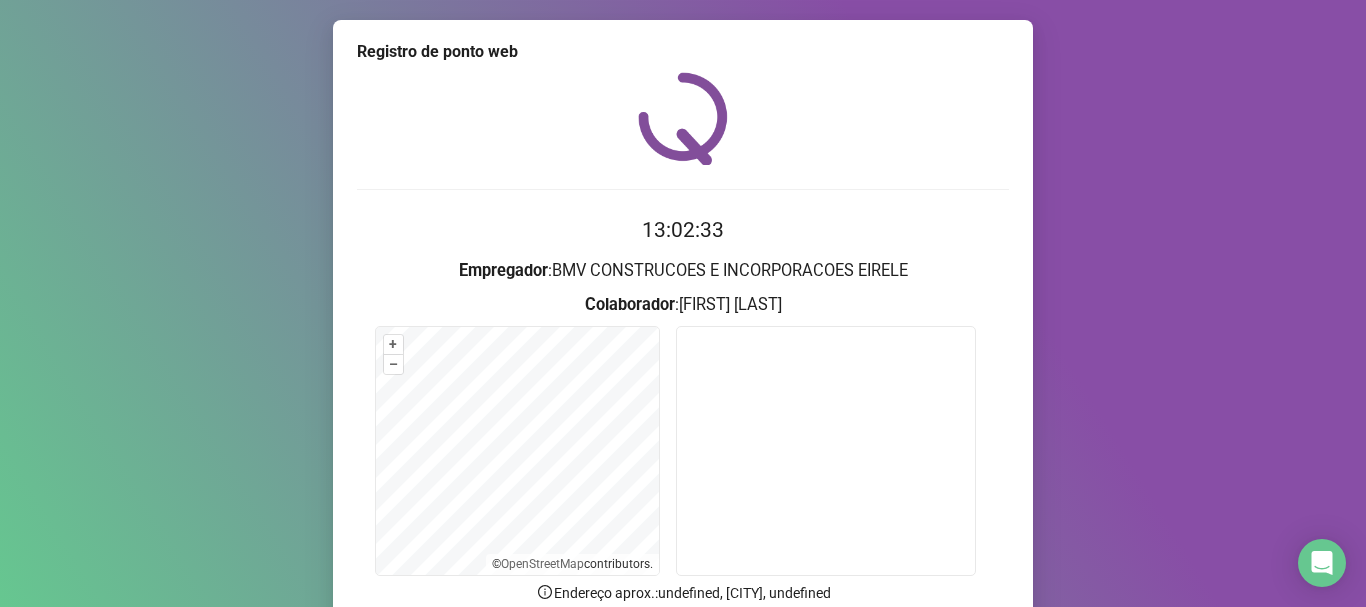 scroll, scrollTop: 174, scrollLeft: 0, axis: vertical 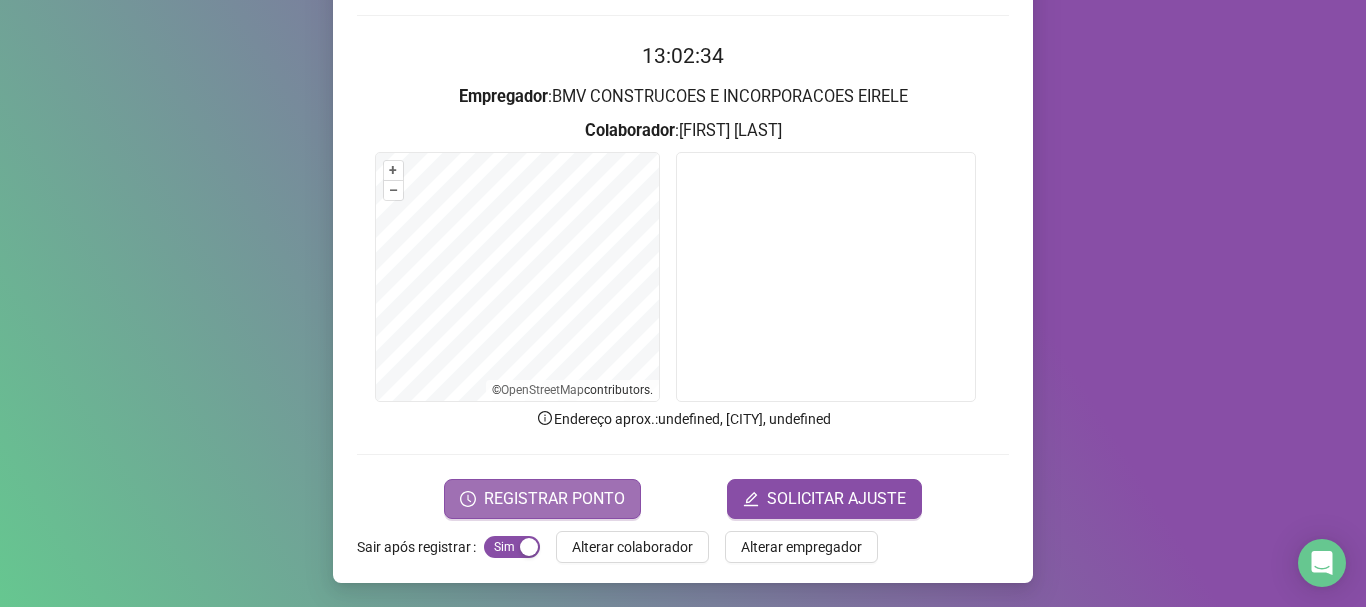 click on "REGISTRAR PONTO" at bounding box center (554, 499) 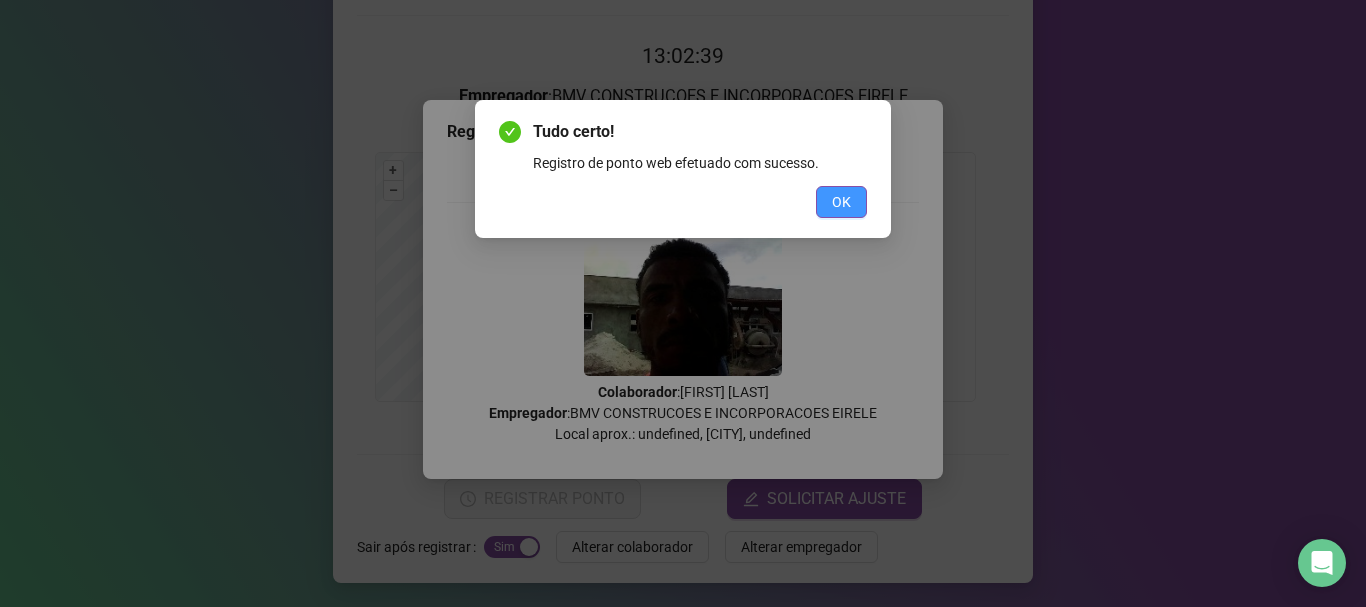 click on "OK" at bounding box center (841, 202) 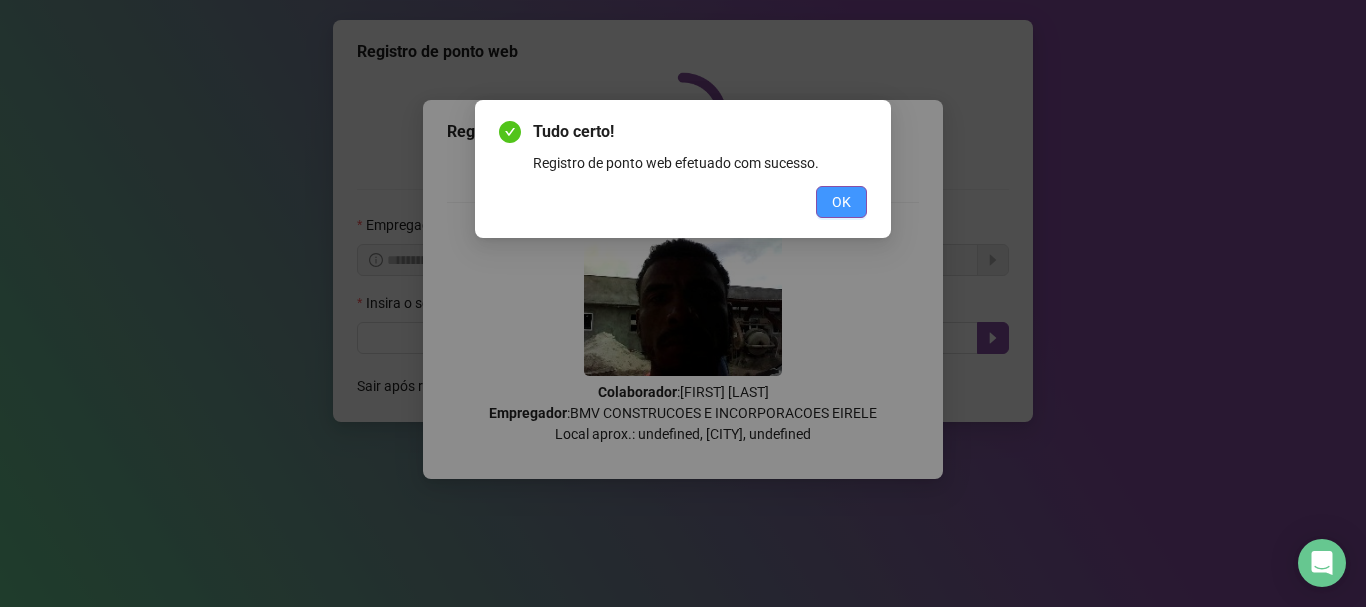 scroll, scrollTop: 0, scrollLeft: 0, axis: both 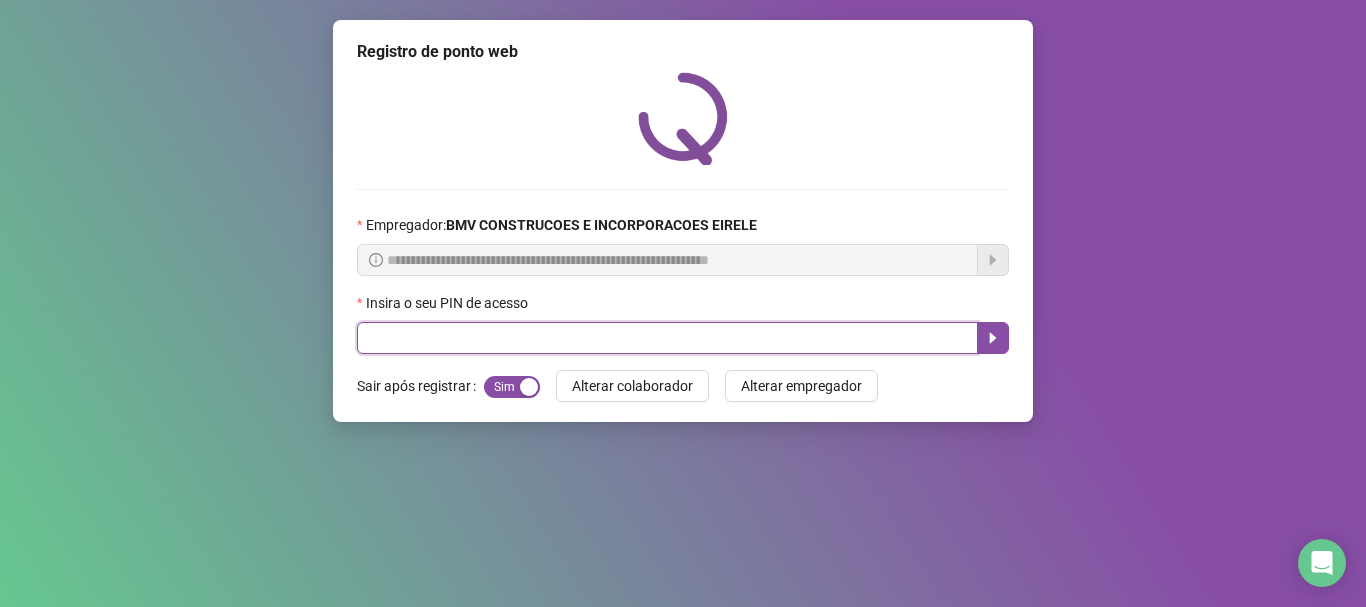 click at bounding box center (667, 338) 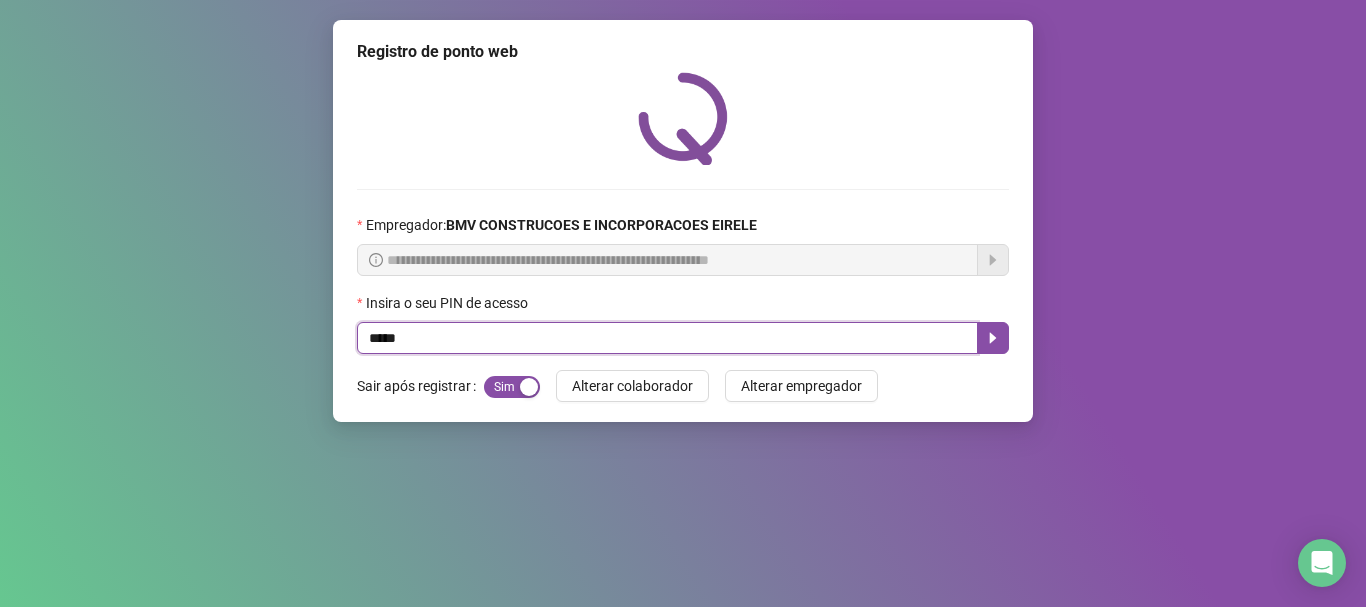 type on "*****" 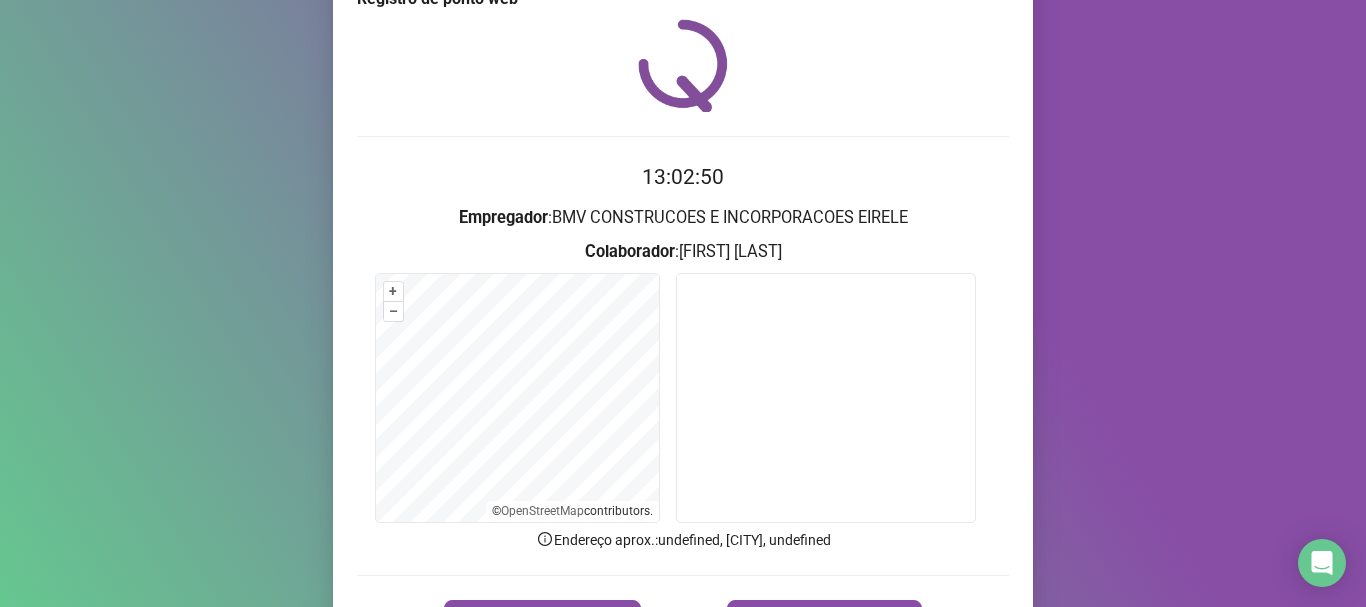 scroll, scrollTop: 174, scrollLeft: 0, axis: vertical 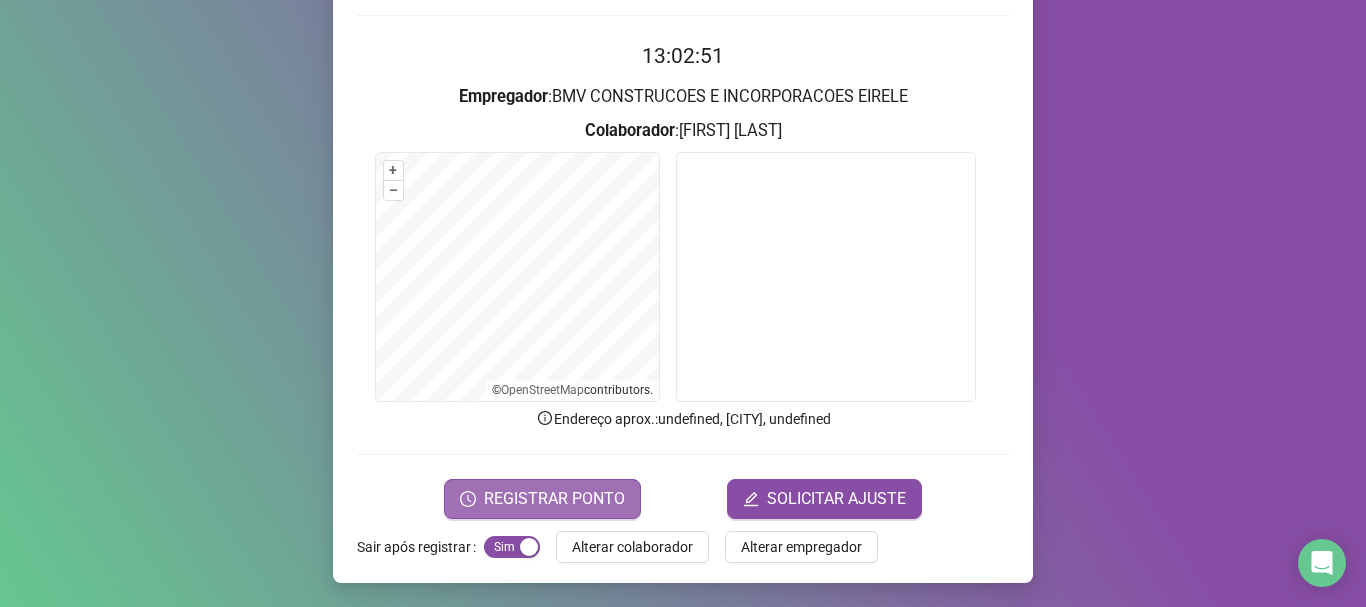 click on "REGISTRAR PONTO" at bounding box center (554, 499) 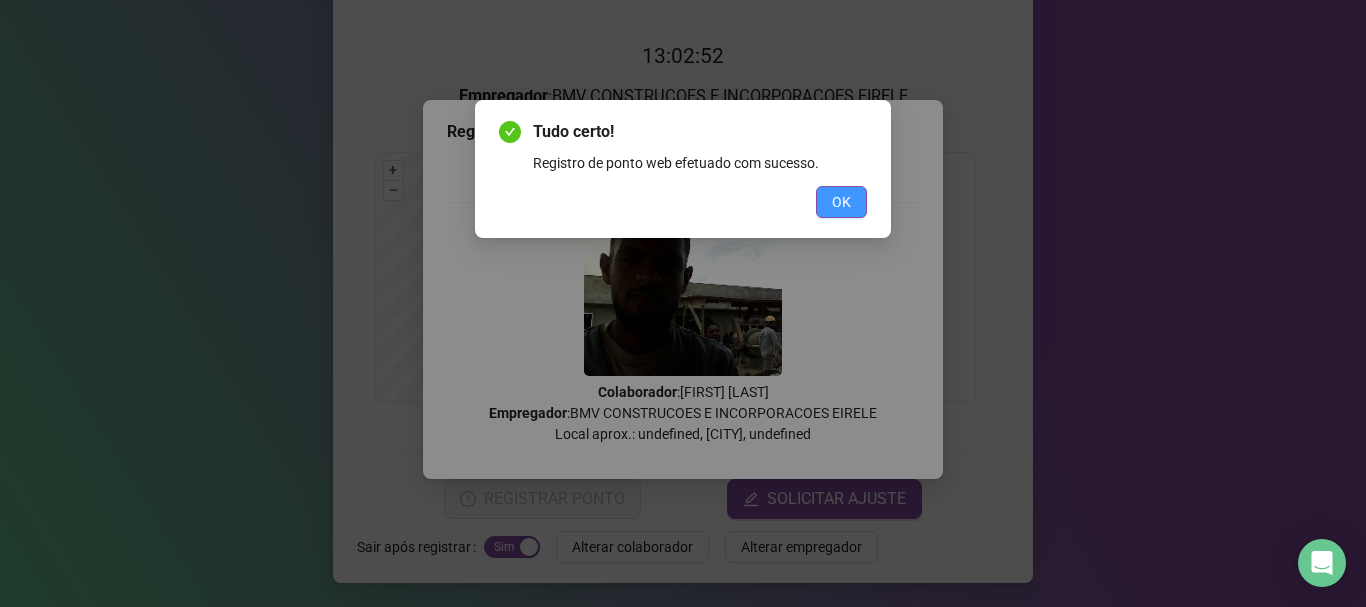 click on "OK" at bounding box center (841, 202) 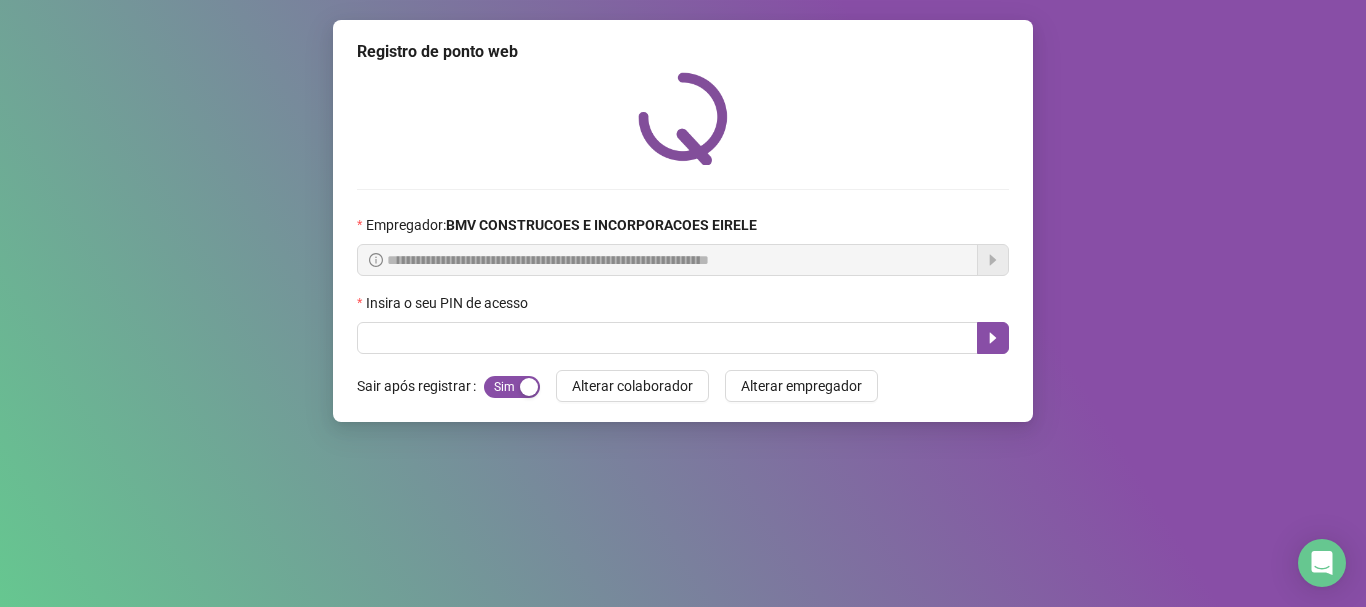 scroll, scrollTop: 0, scrollLeft: 0, axis: both 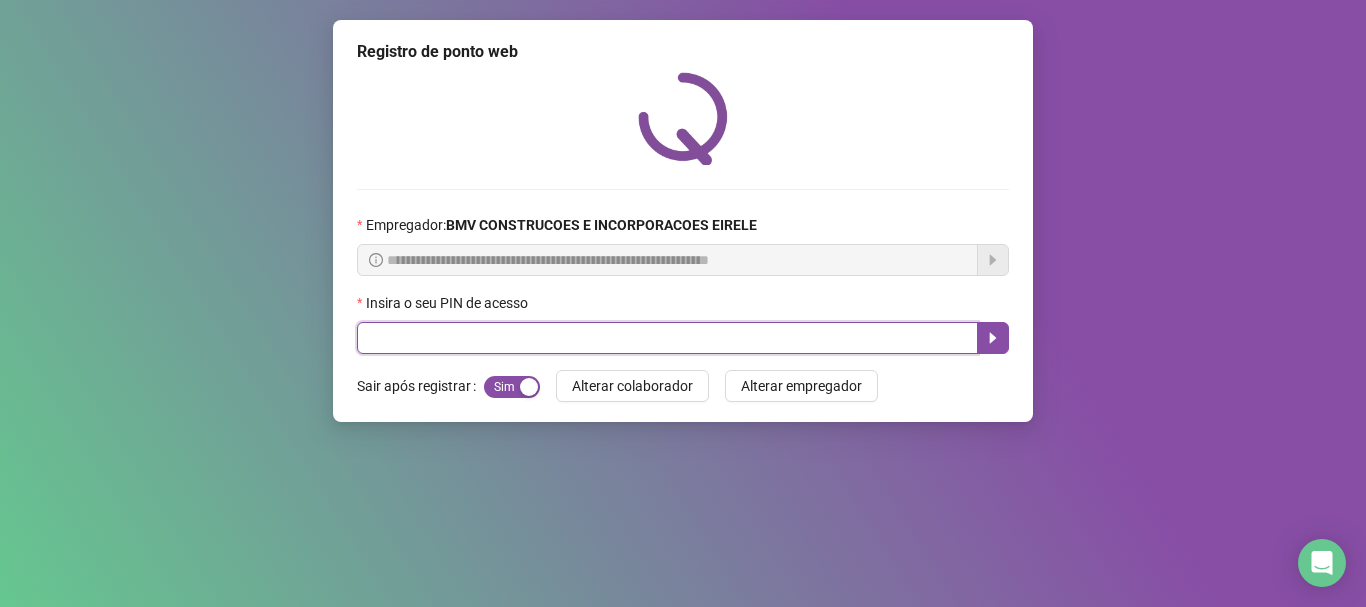 click at bounding box center (667, 338) 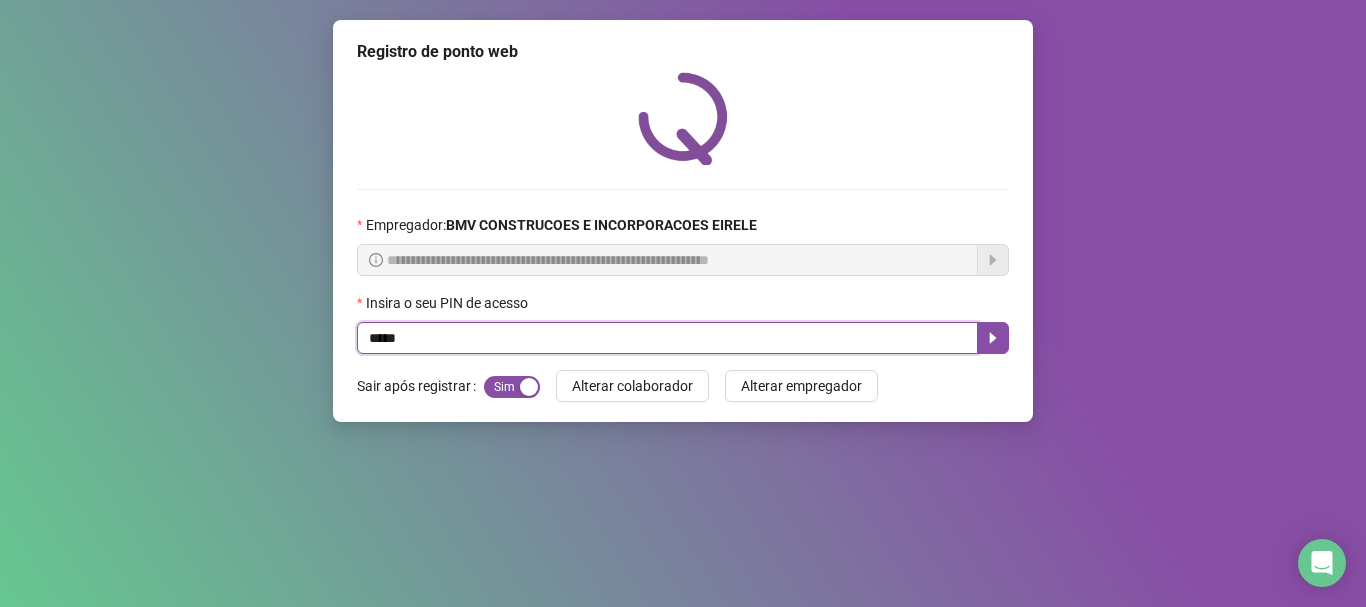 type on "*****" 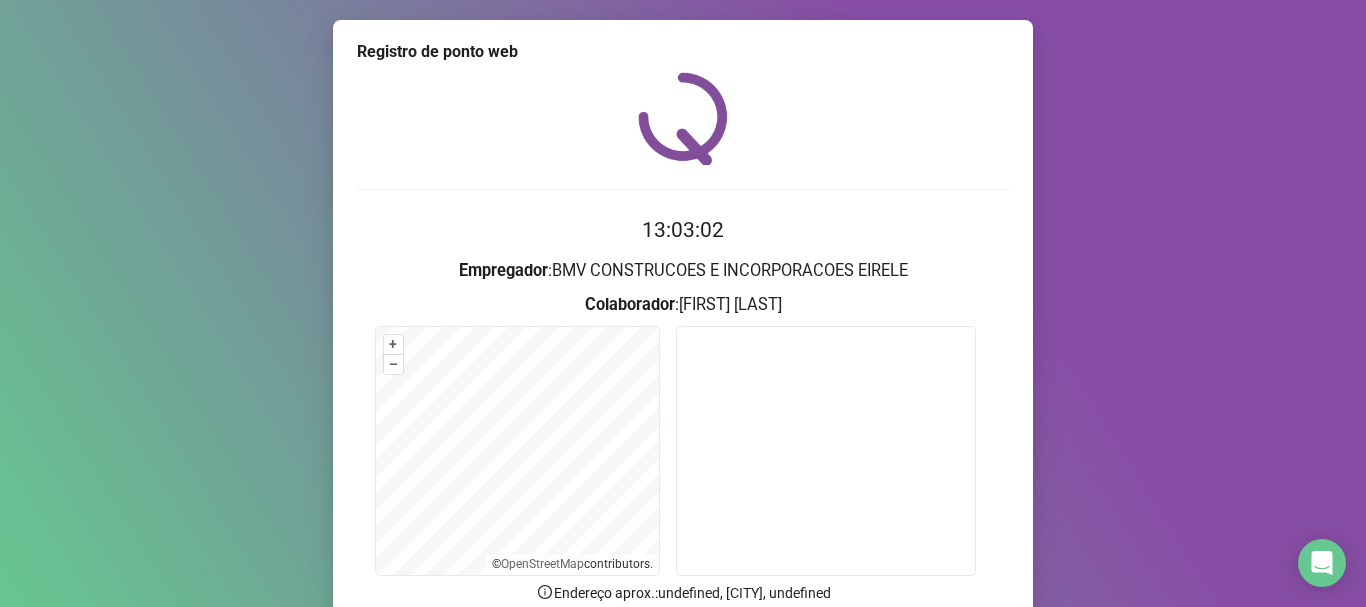 scroll, scrollTop: 174, scrollLeft: 0, axis: vertical 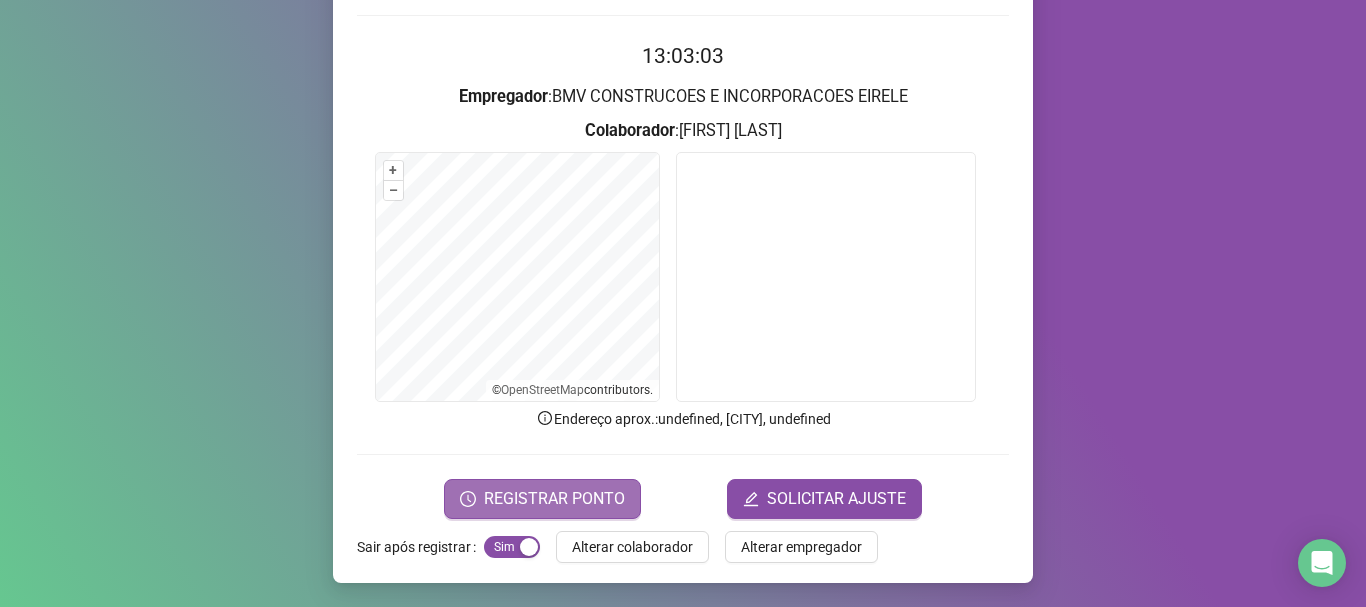 click on "REGISTRAR PONTO" at bounding box center (554, 499) 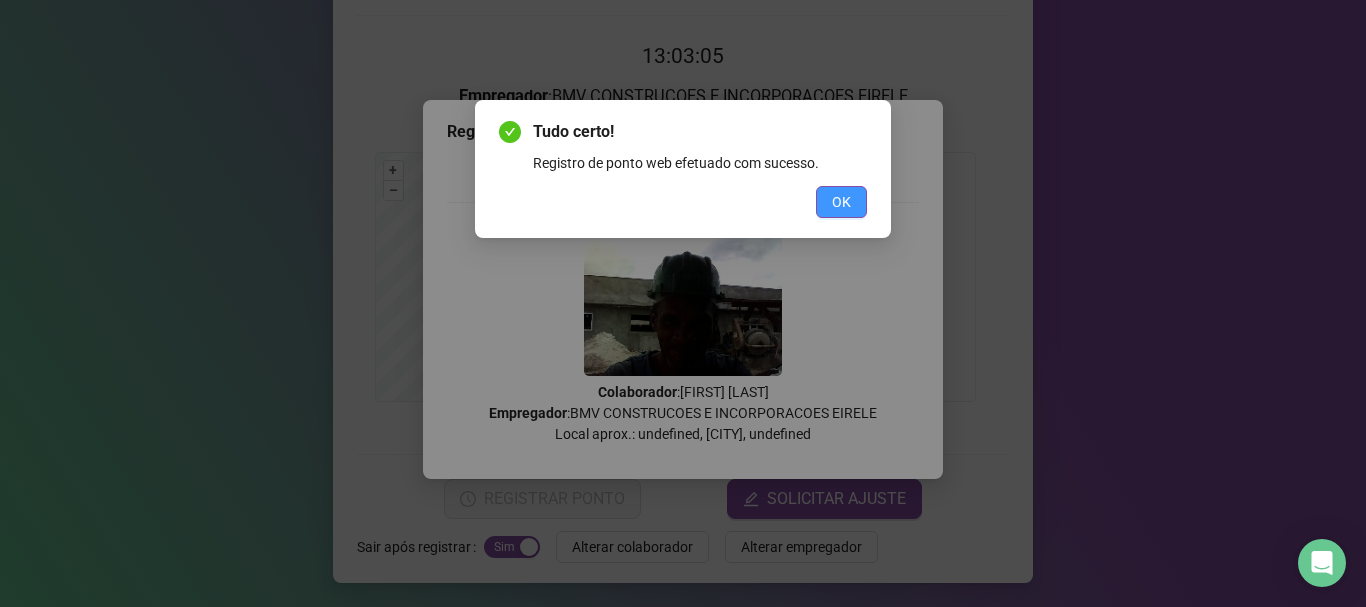 click on "OK" at bounding box center [841, 202] 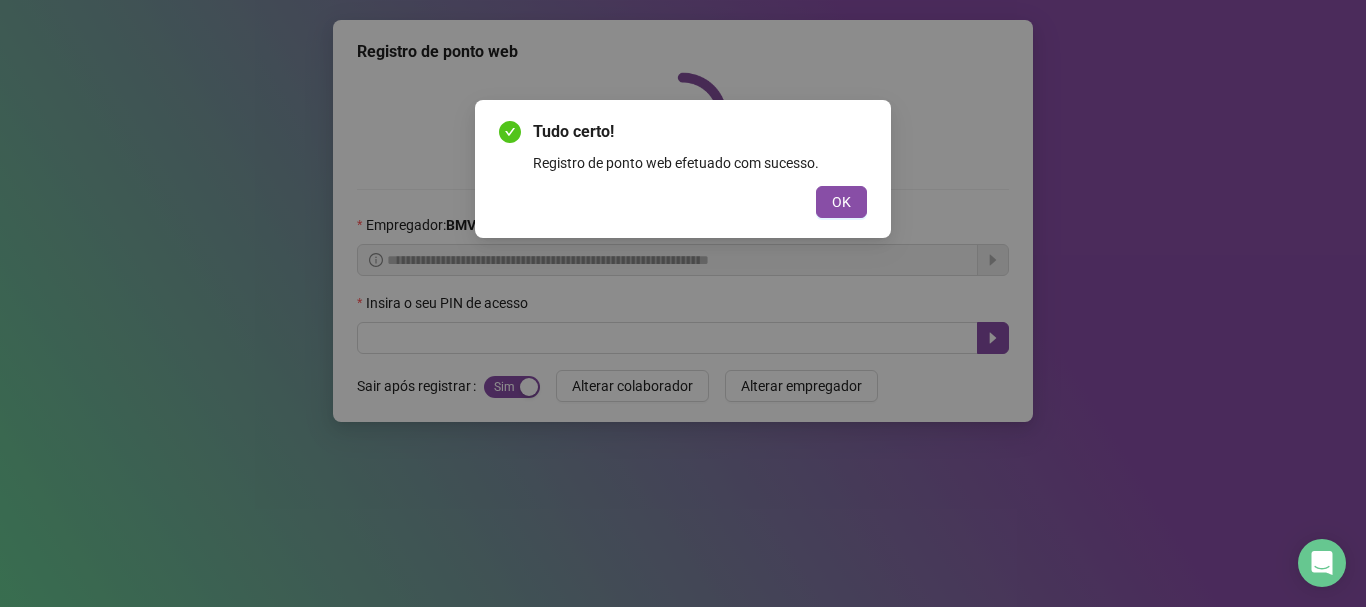 scroll, scrollTop: 0, scrollLeft: 0, axis: both 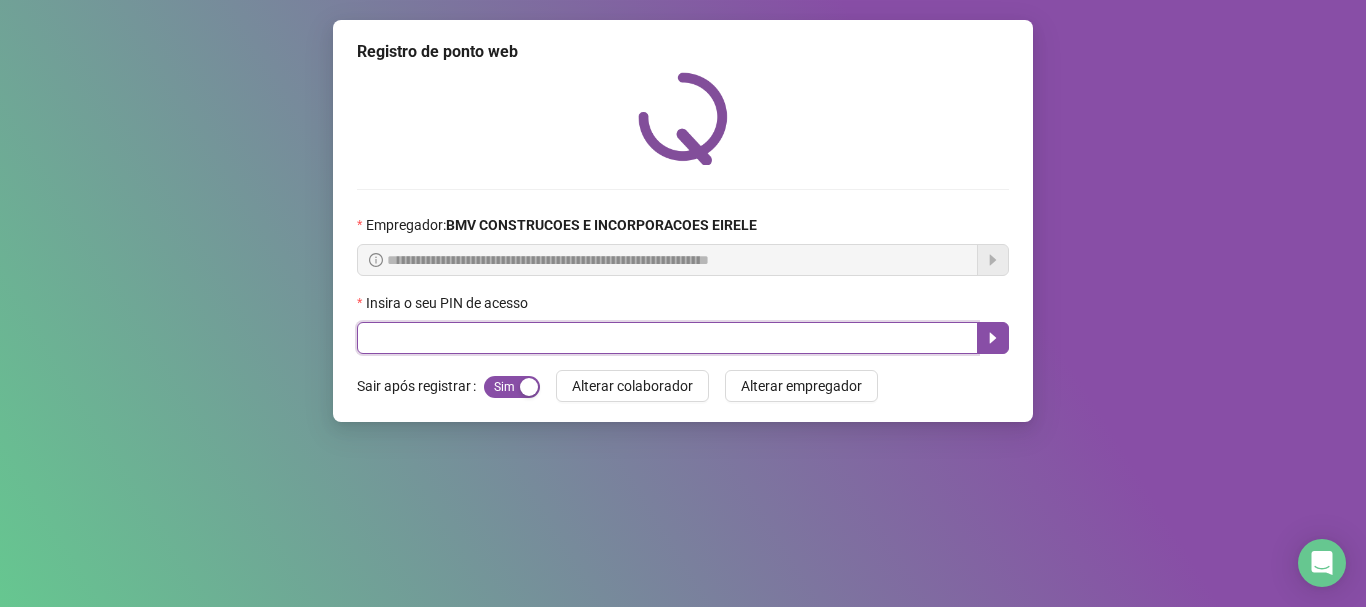 click at bounding box center [667, 338] 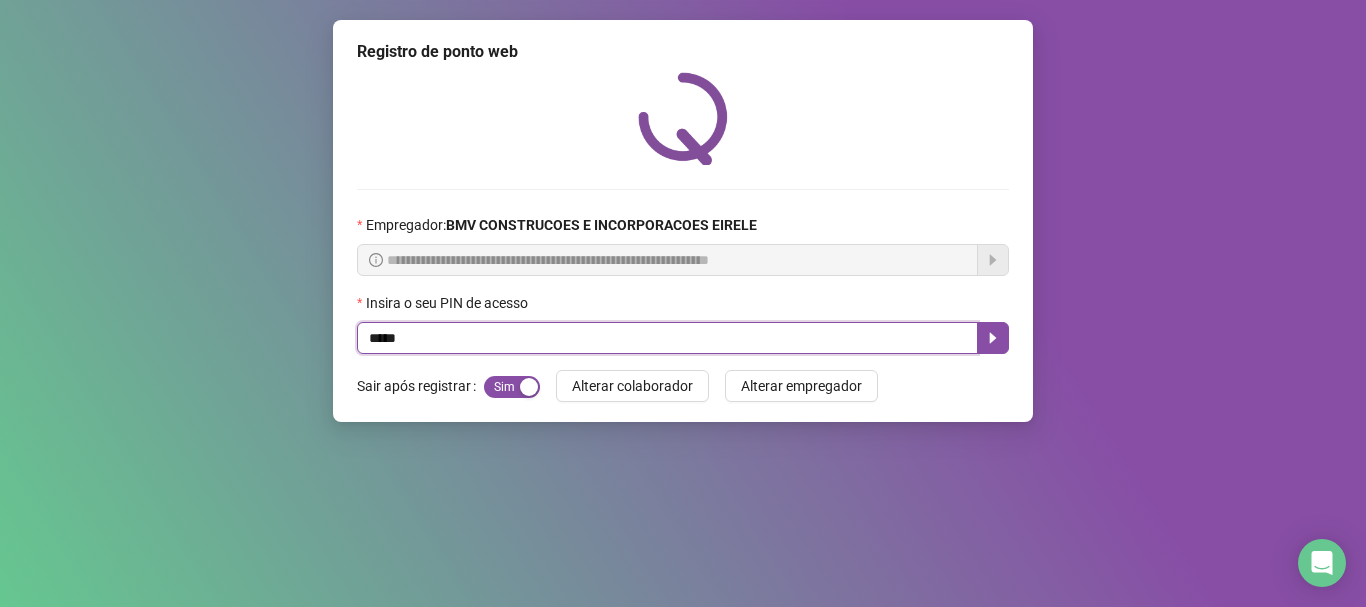 type on "*****" 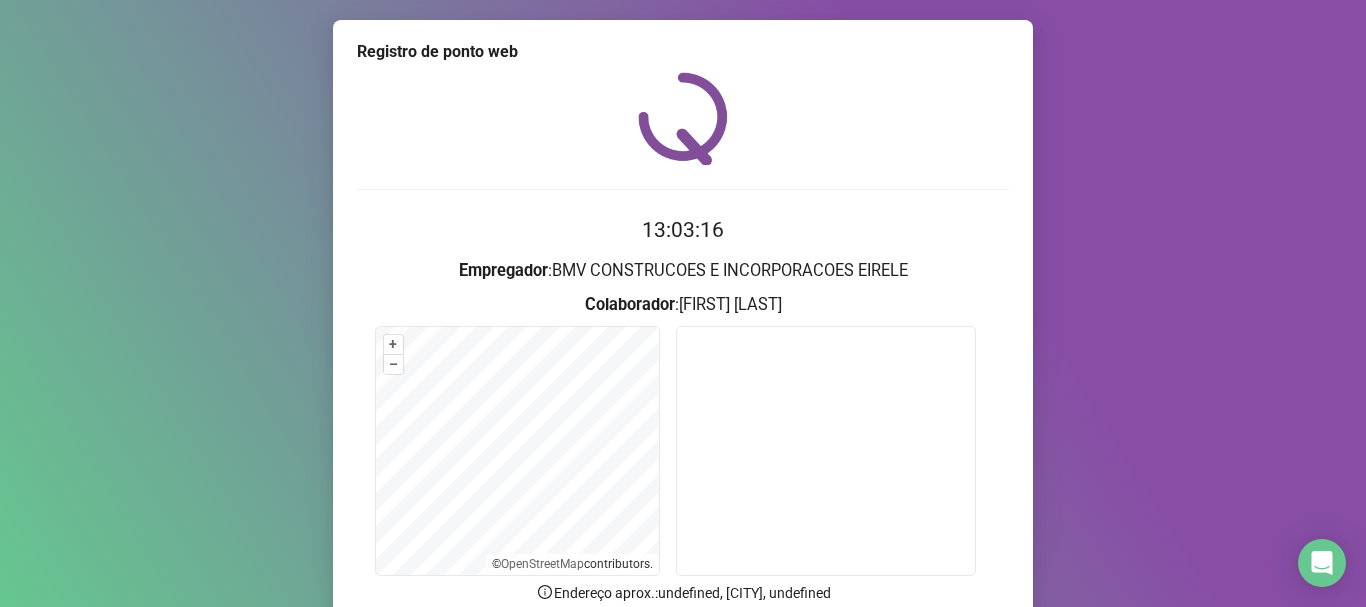 scroll, scrollTop: 174, scrollLeft: 0, axis: vertical 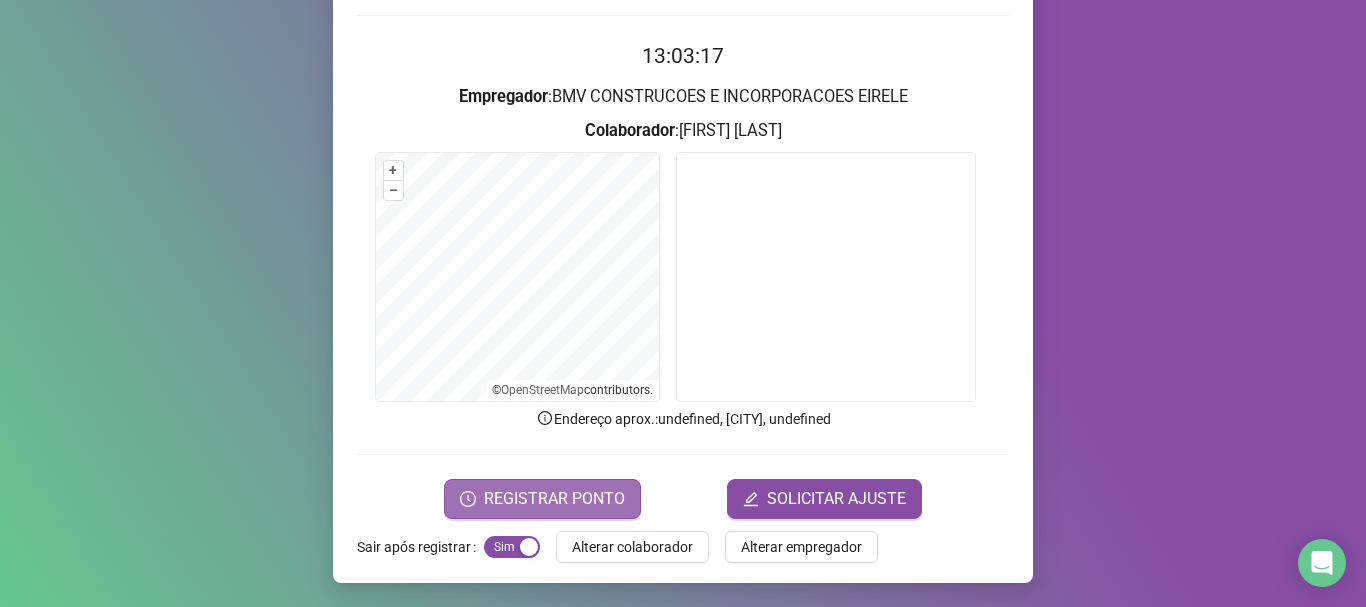 click on "REGISTRAR PONTO" at bounding box center (554, 499) 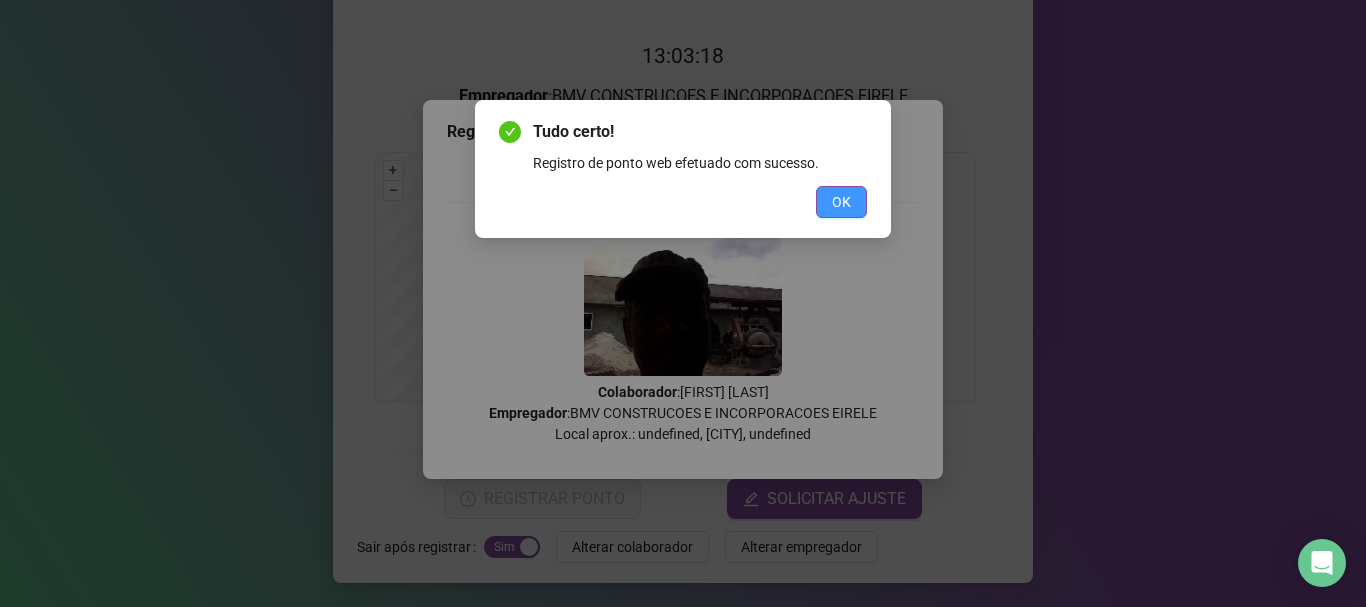 click on "OK" at bounding box center (841, 202) 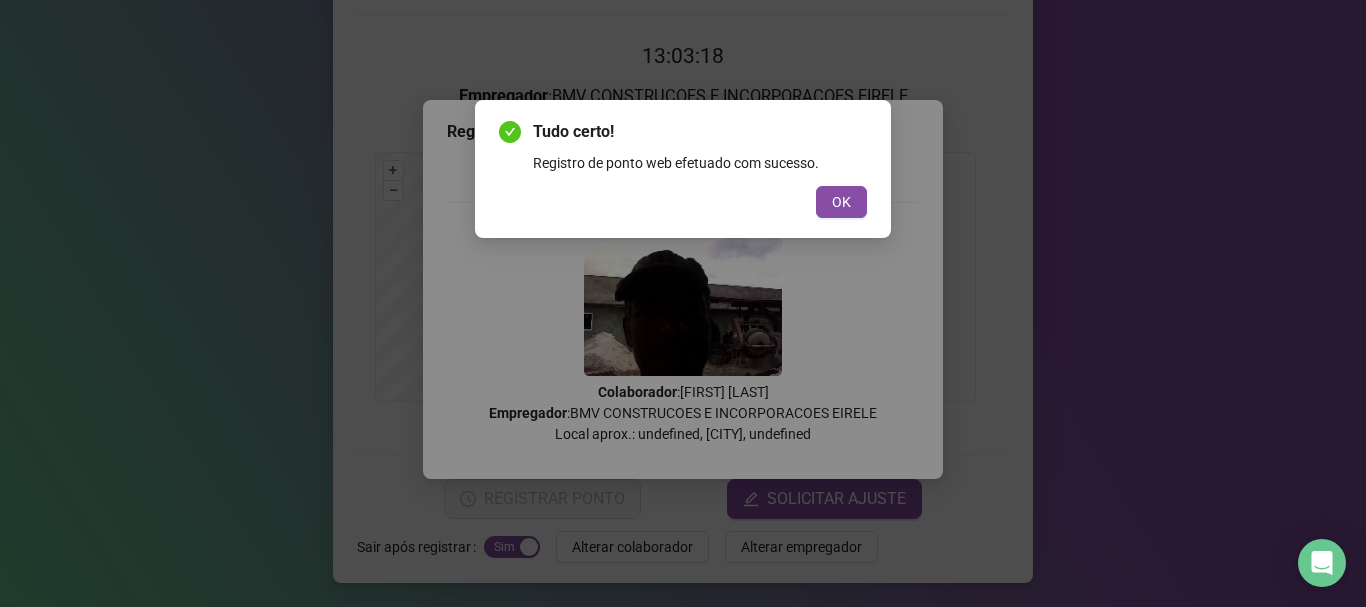scroll, scrollTop: 0, scrollLeft: 0, axis: both 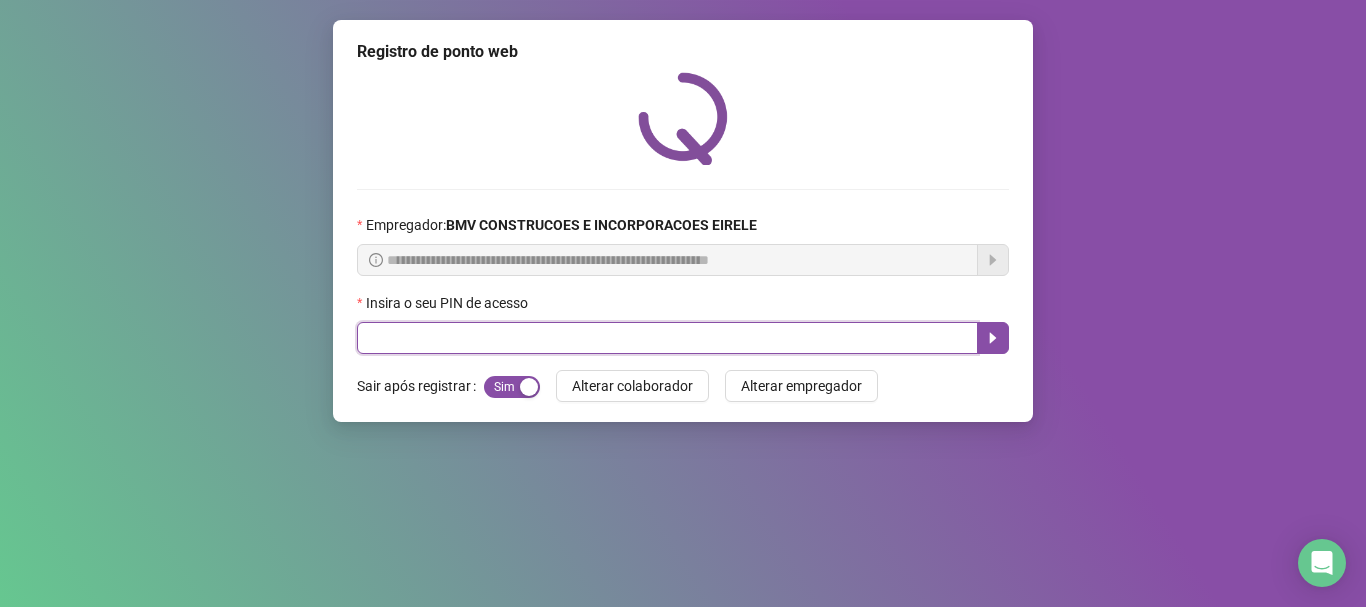 click at bounding box center (667, 338) 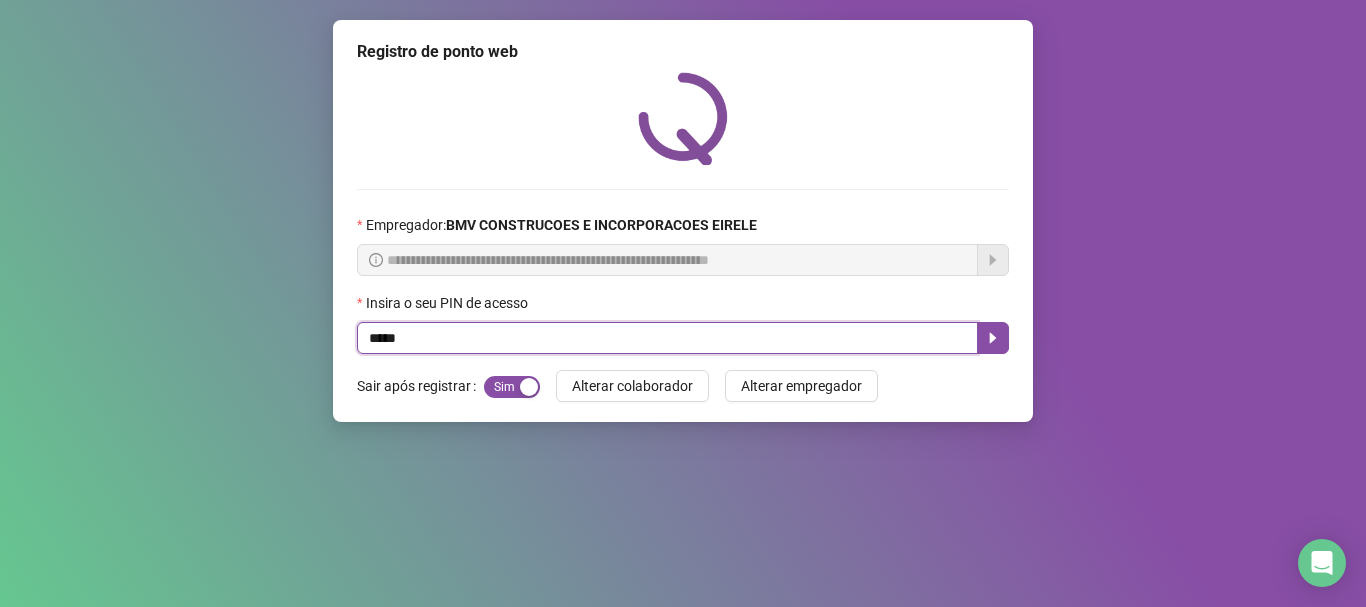 type on "*****" 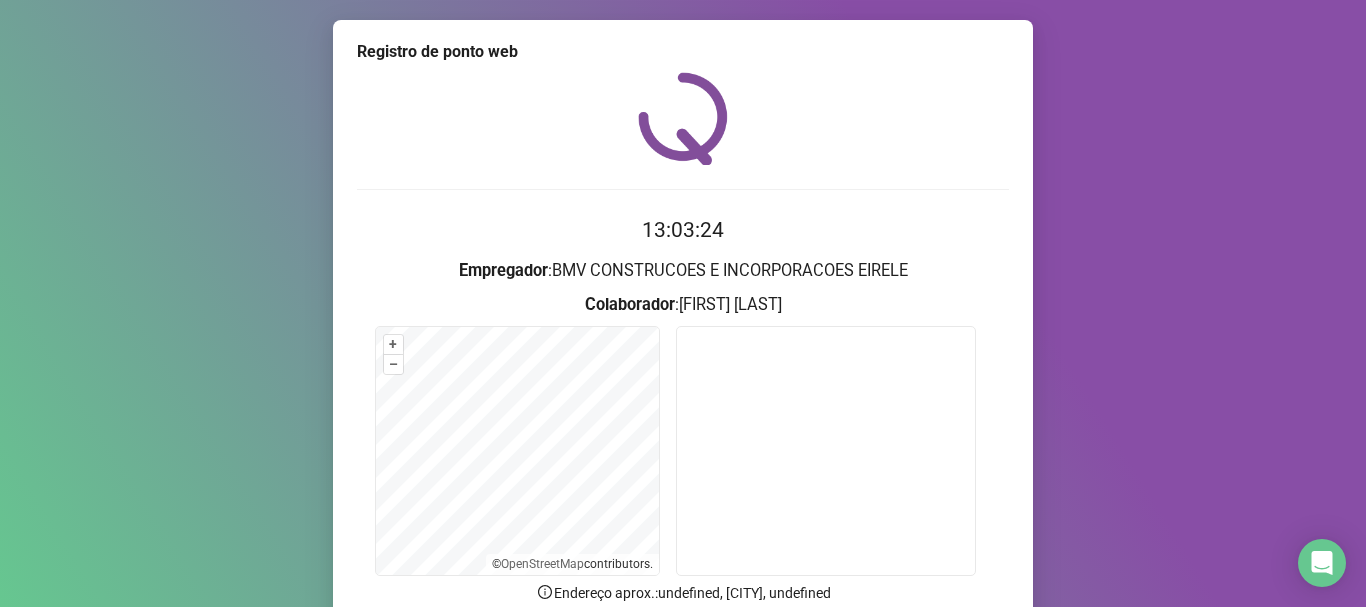 drag, startPoint x: 1333, startPoint y: 284, endPoint x: 1355, endPoint y: 405, distance: 122.98374 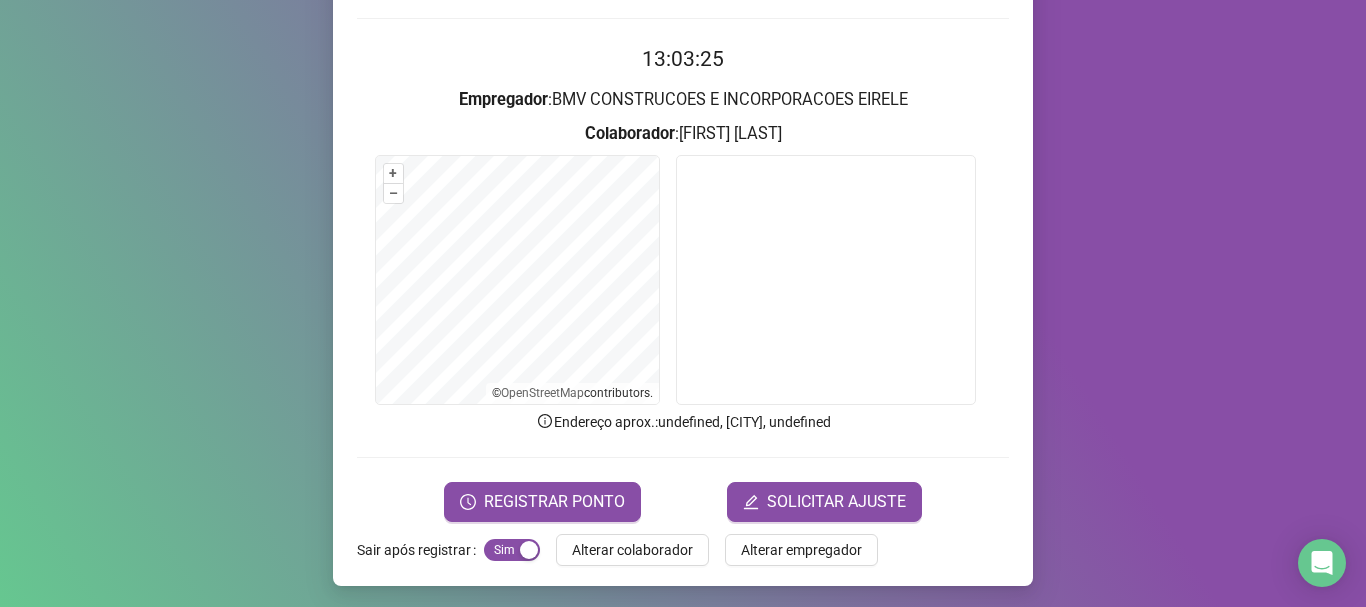 scroll, scrollTop: 174, scrollLeft: 0, axis: vertical 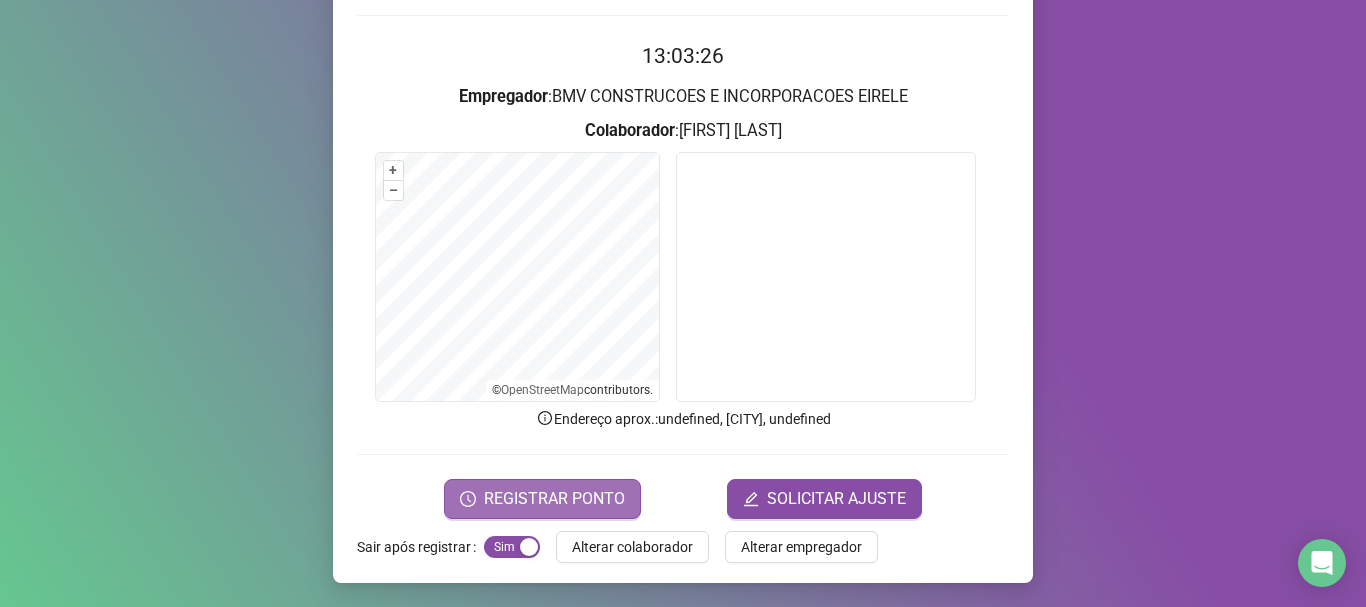 click on "REGISTRAR PONTO" at bounding box center (554, 499) 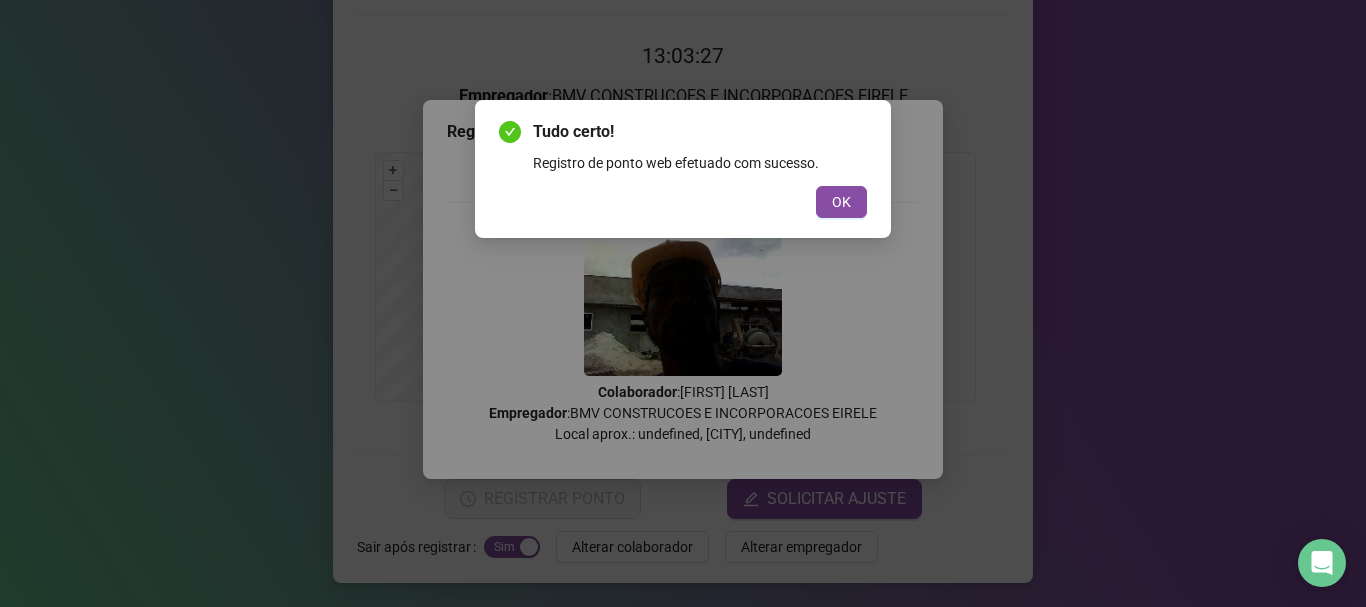 drag, startPoint x: 850, startPoint y: 194, endPoint x: 585, endPoint y: 282, distance: 279.2293 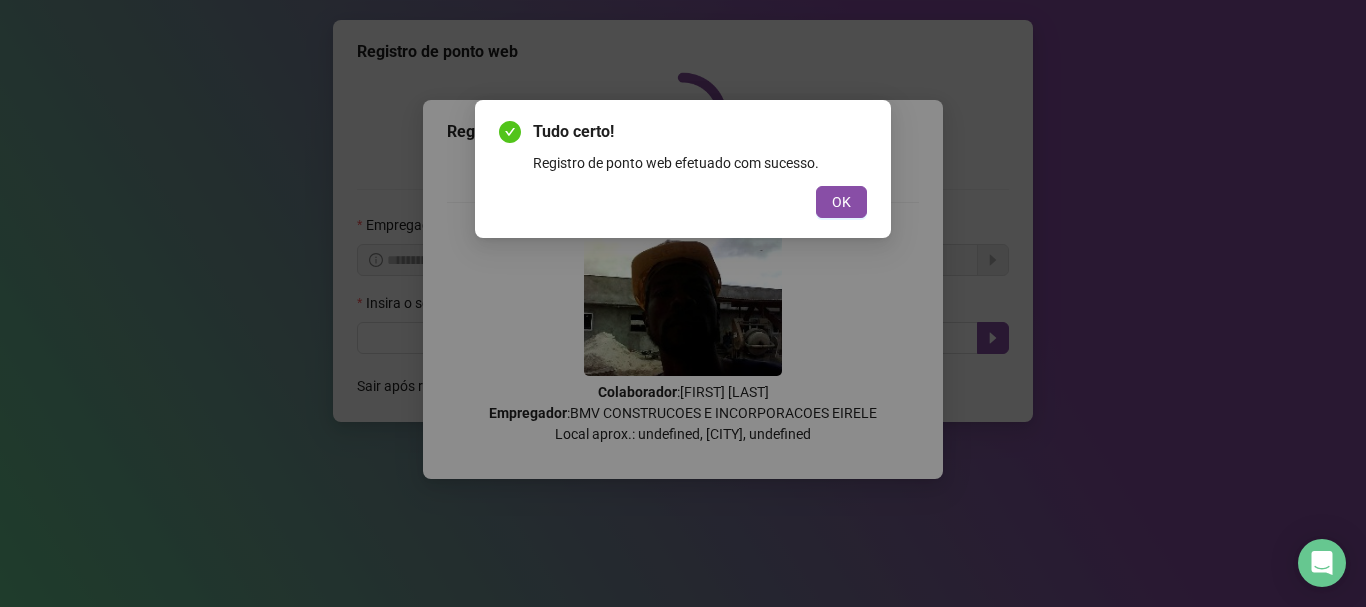 scroll, scrollTop: 0, scrollLeft: 0, axis: both 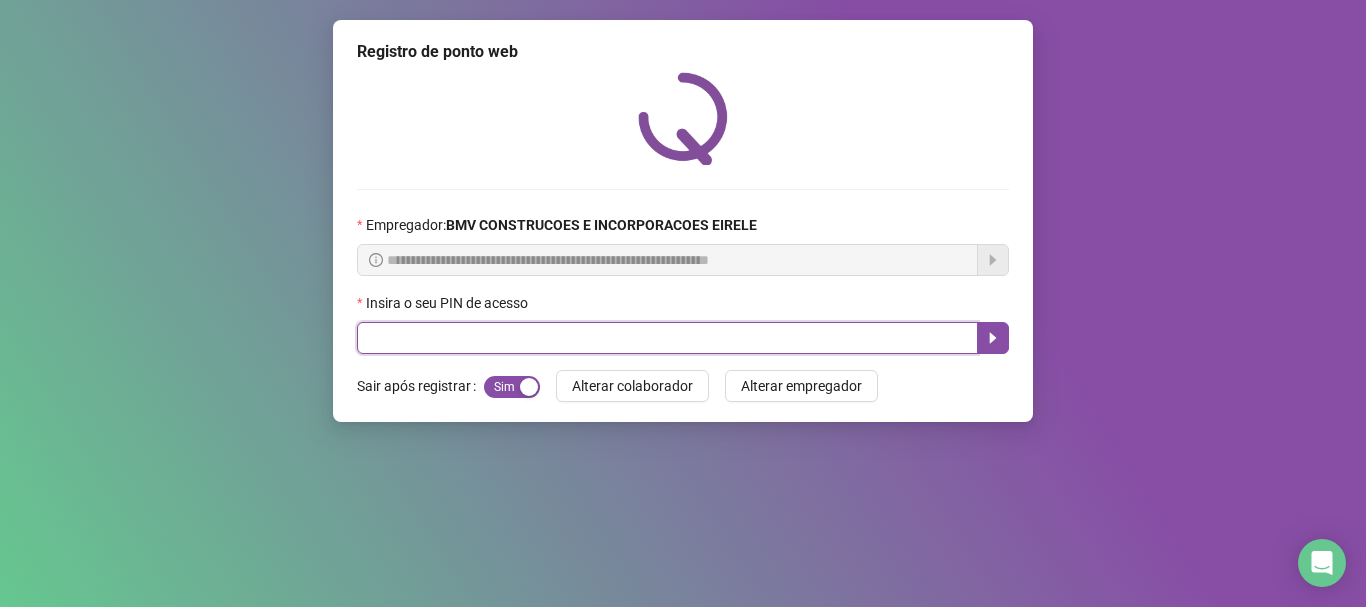 click at bounding box center [667, 338] 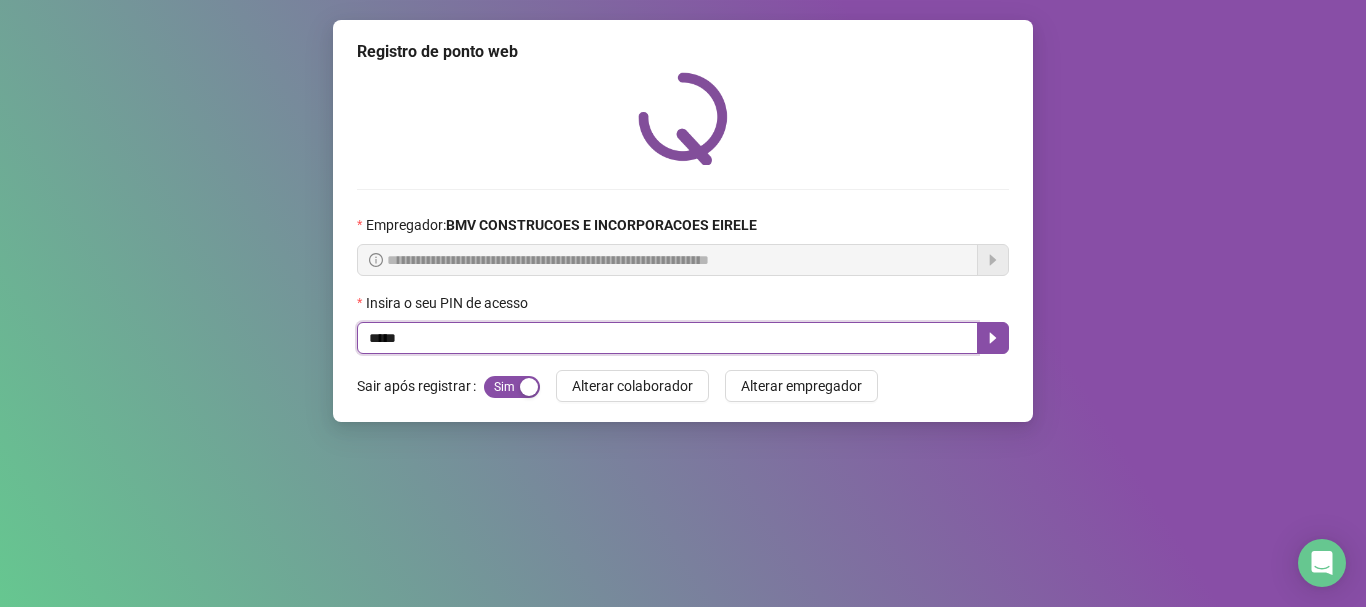type on "*****" 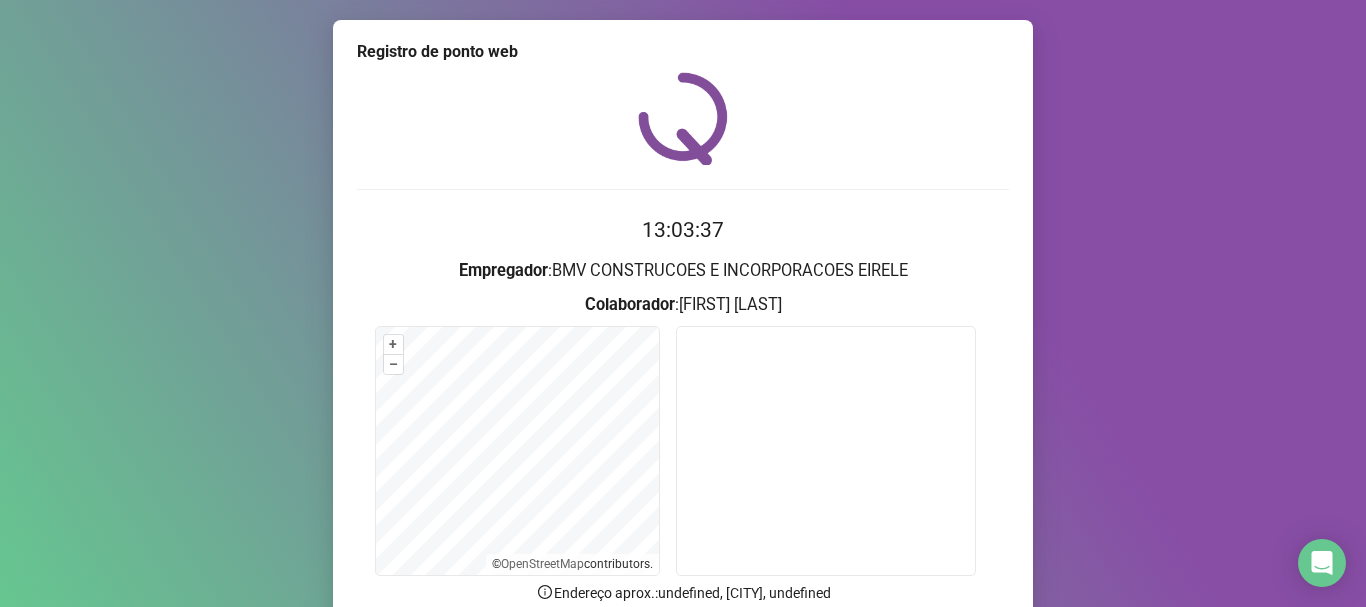 scroll, scrollTop: 174, scrollLeft: 0, axis: vertical 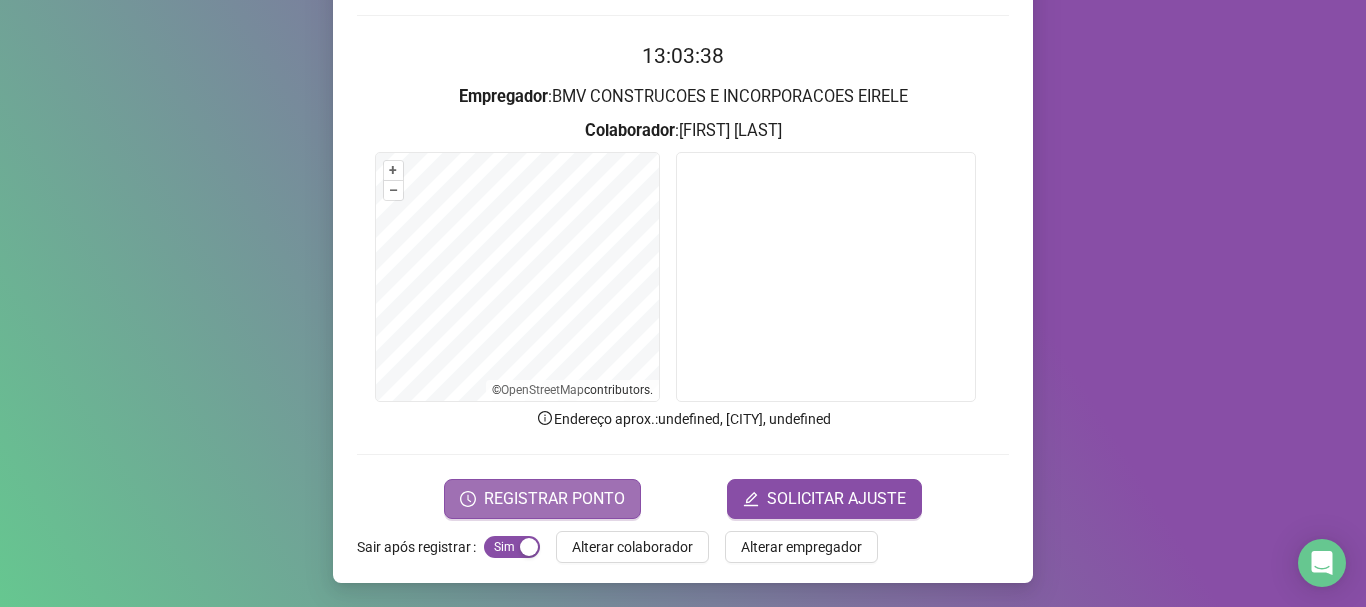 click on "REGISTRAR PONTO" at bounding box center [554, 499] 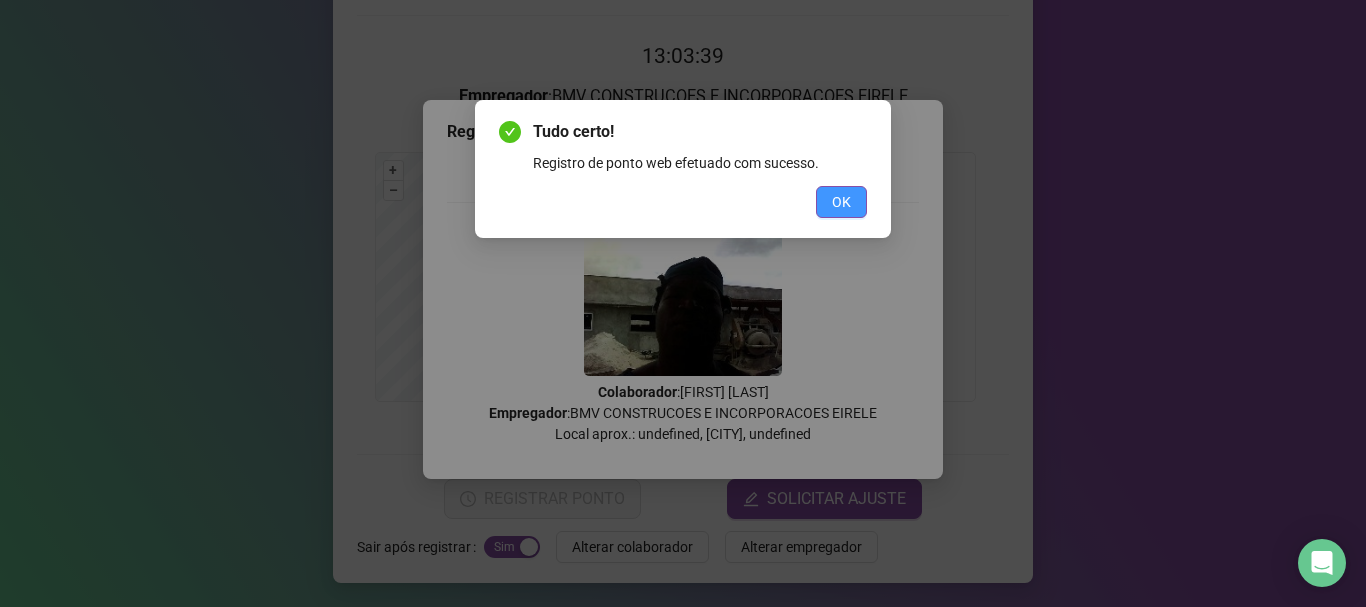 click on "OK" at bounding box center [841, 202] 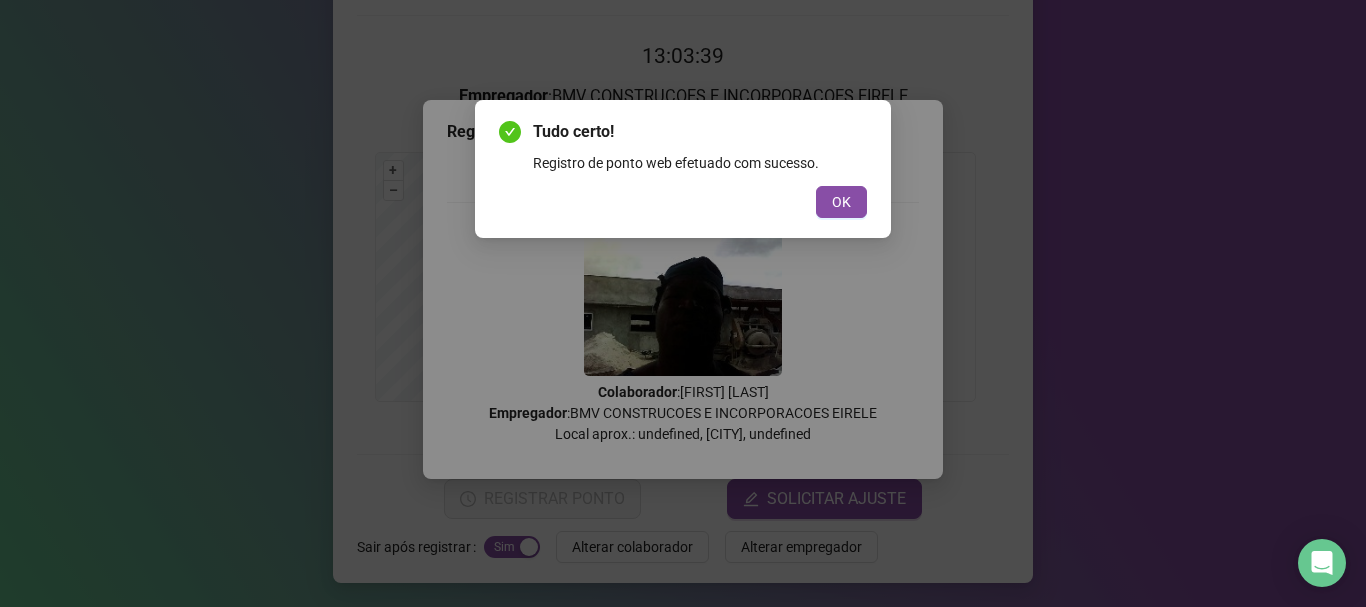 scroll, scrollTop: 0, scrollLeft: 0, axis: both 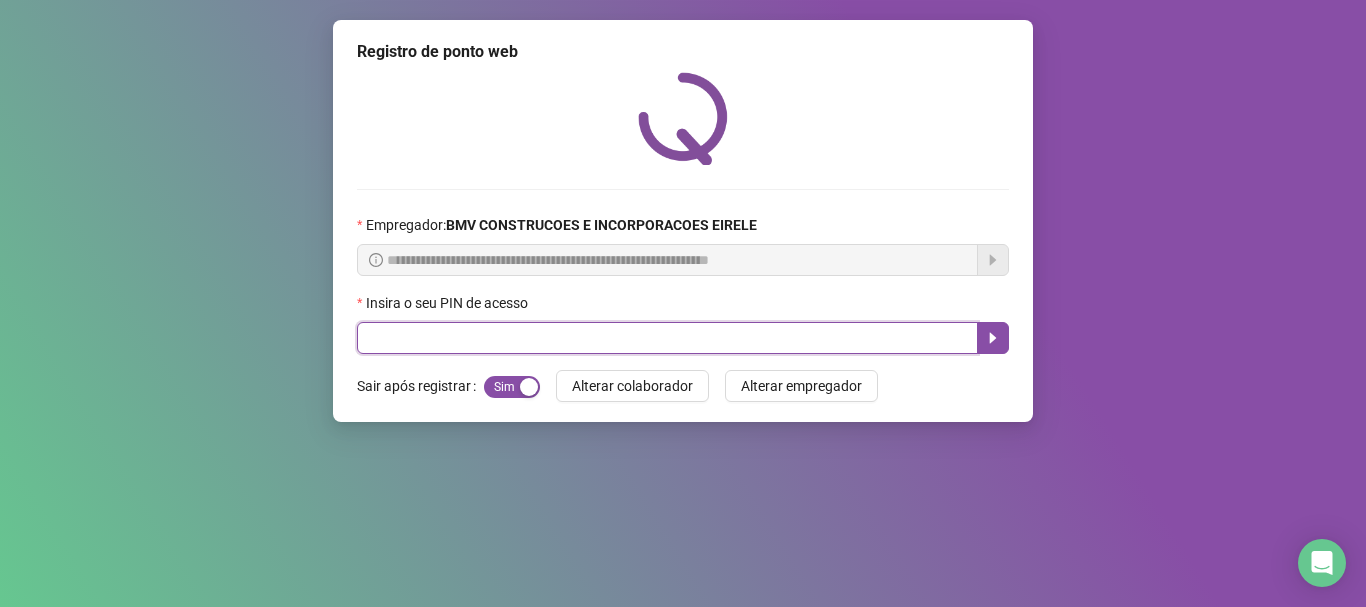 click at bounding box center (667, 338) 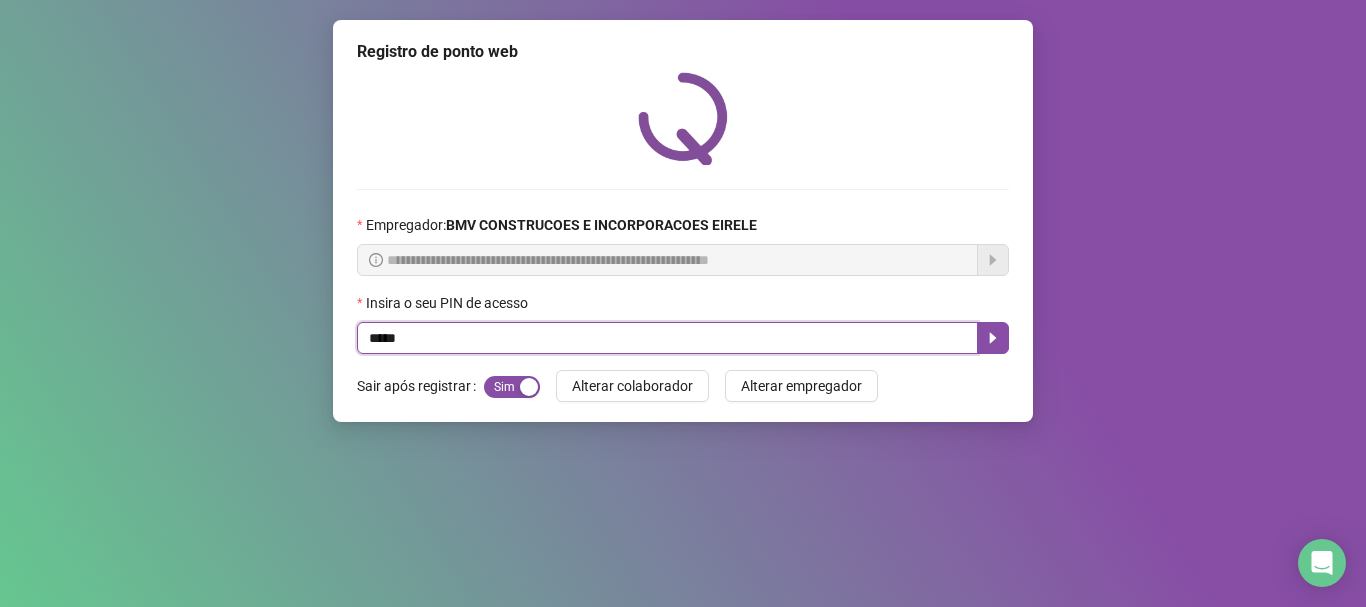 type on "*****" 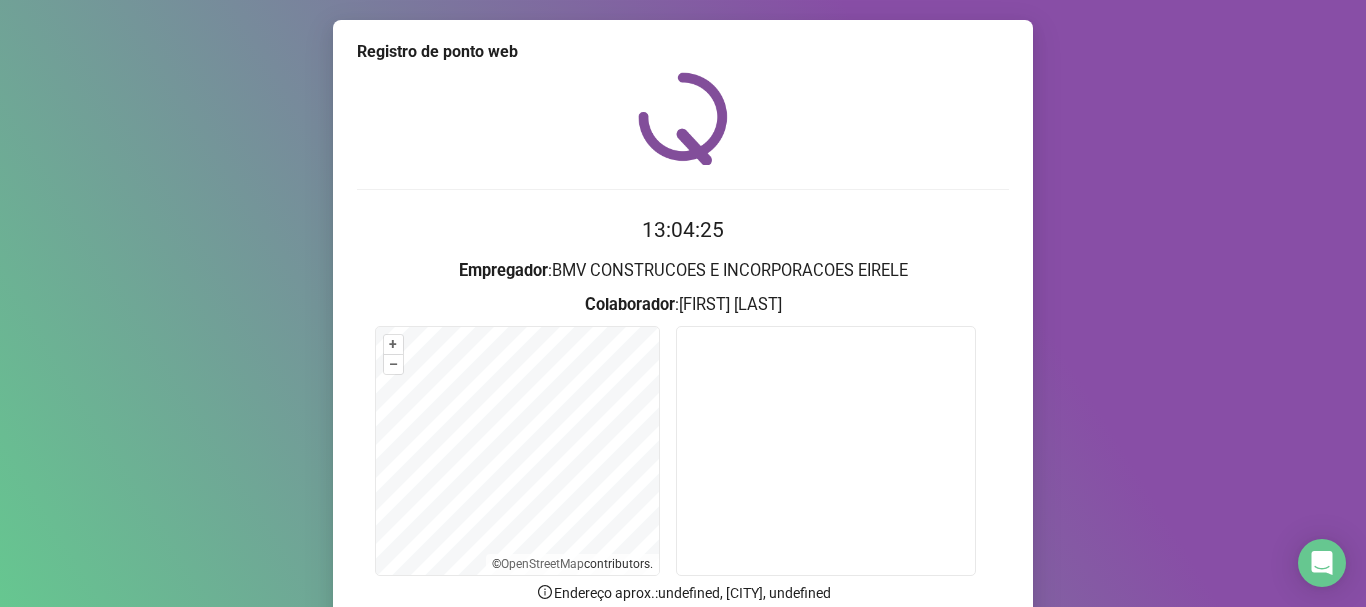 scroll, scrollTop: 174, scrollLeft: 0, axis: vertical 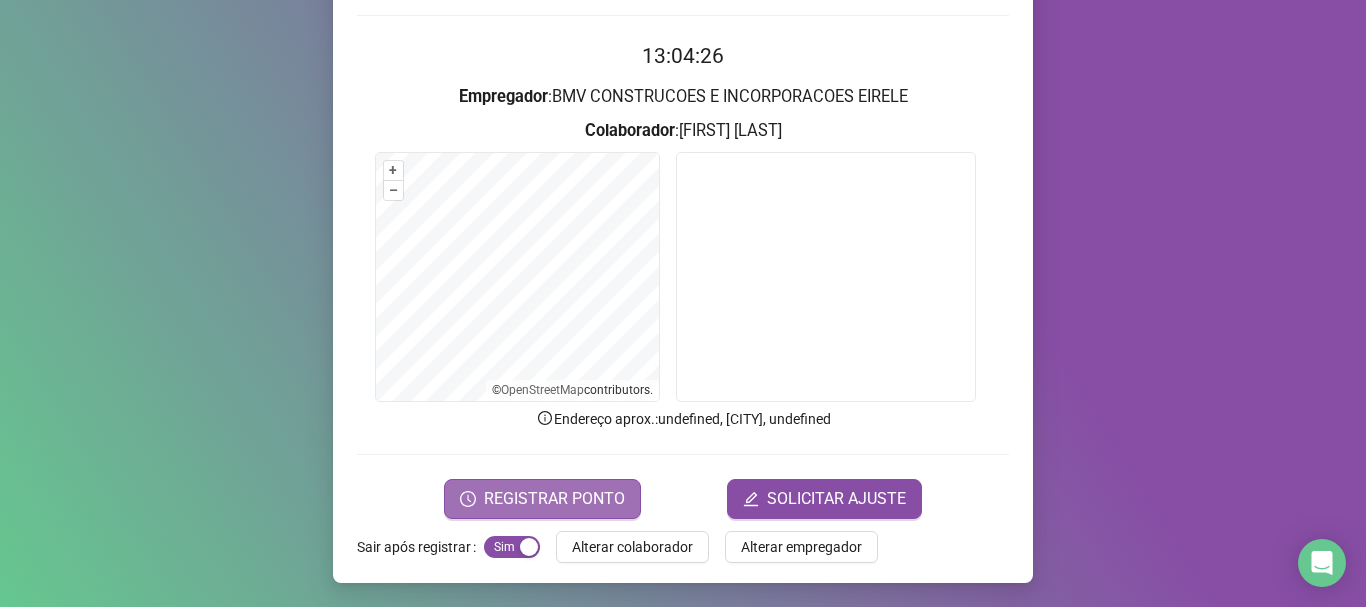 click on "REGISTRAR PONTO" at bounding box center [554, 499] 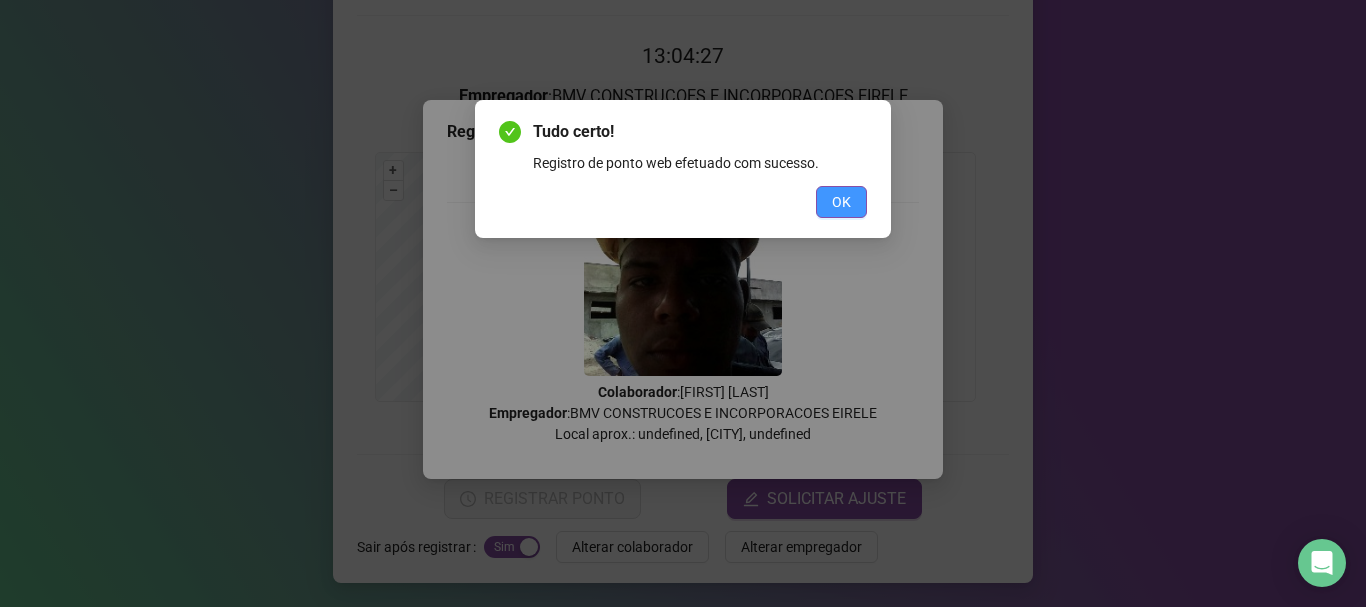 click on "OK" at bounding box center (841, 202) 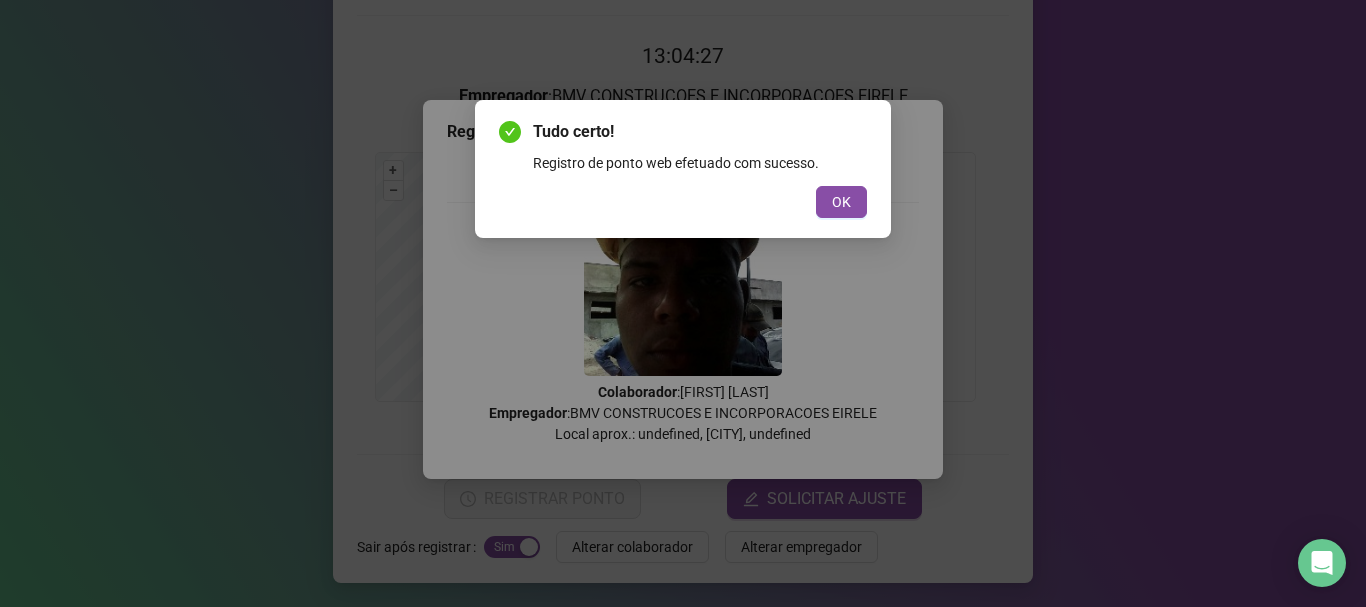 scroll, scrollTop: 0, scrollLeft: 0, axis: both 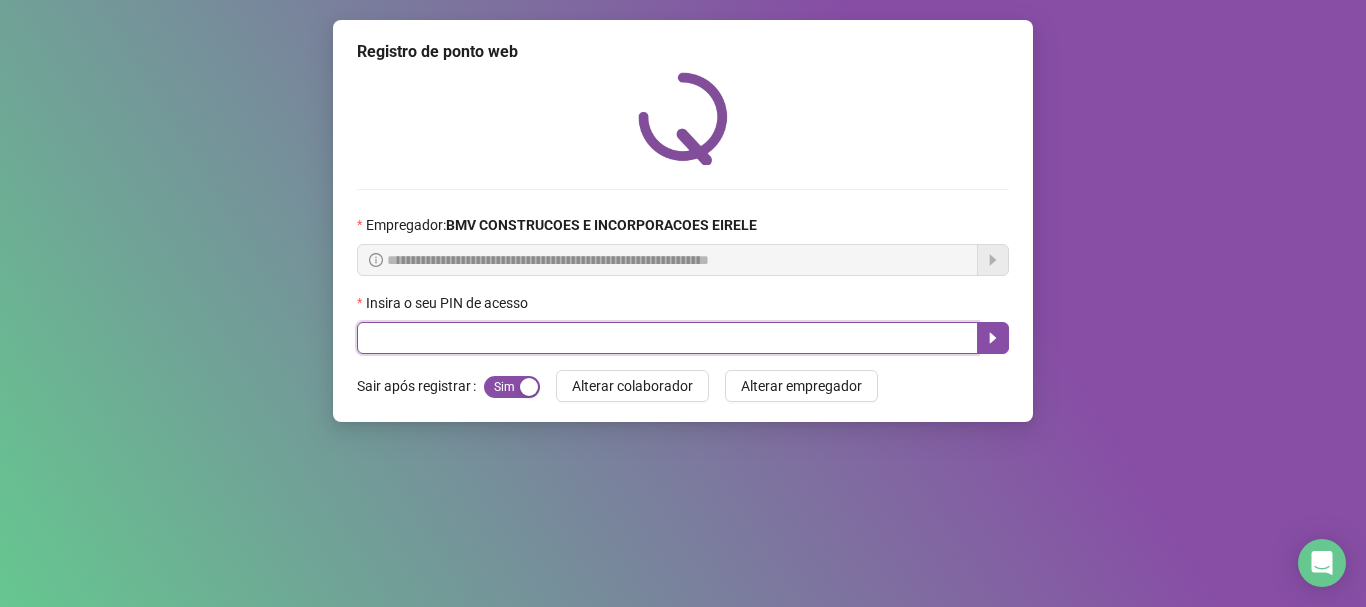 click at bounding box center (667, 338) 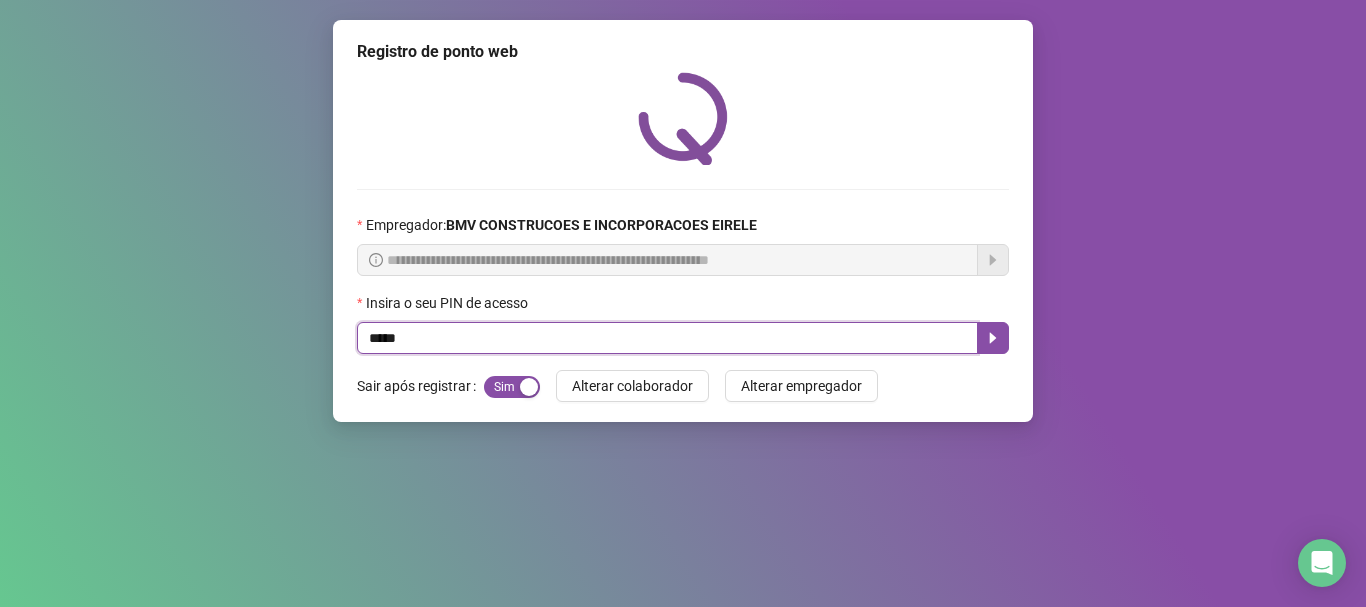 type on "*****" 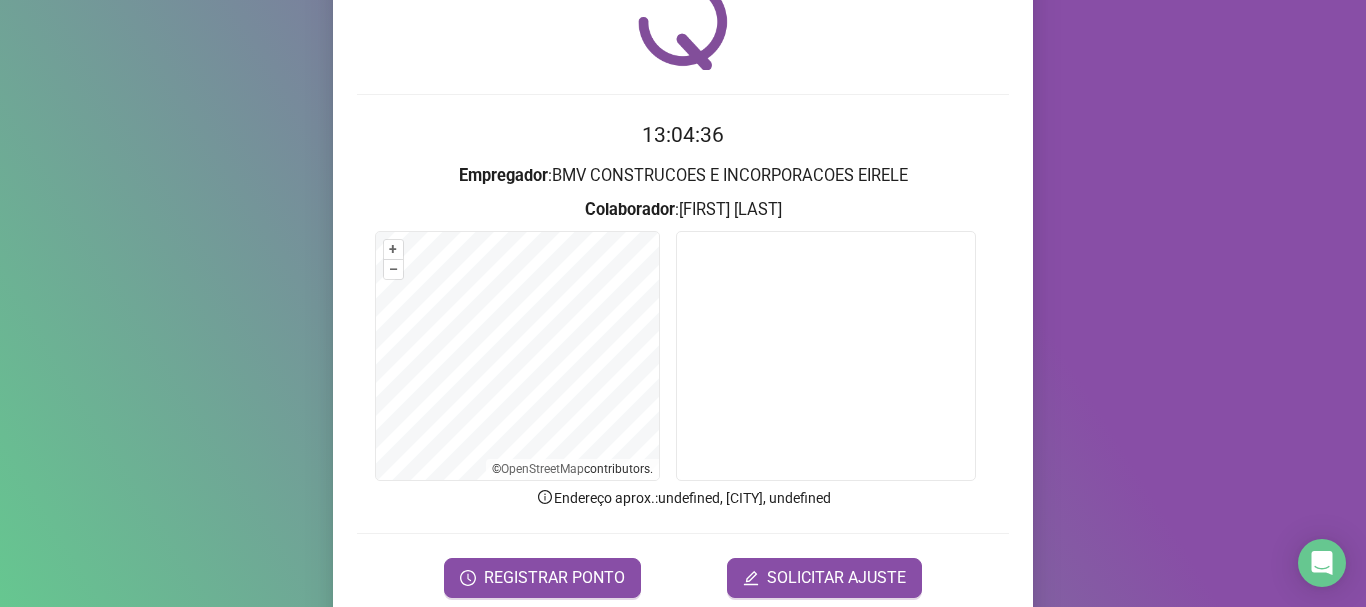 scroll, scrollTop: 174, scrollLeft: 0, axis: vertical 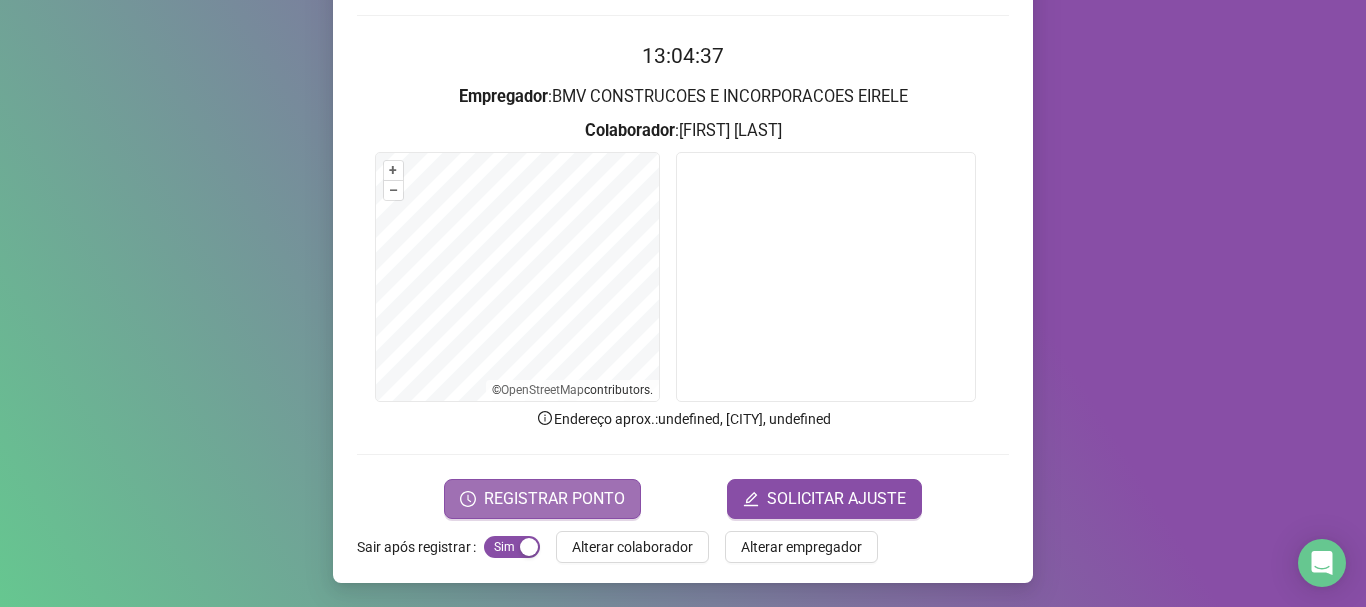 click on "REGISTRAR PONTO" at bounding box center [554, 499] 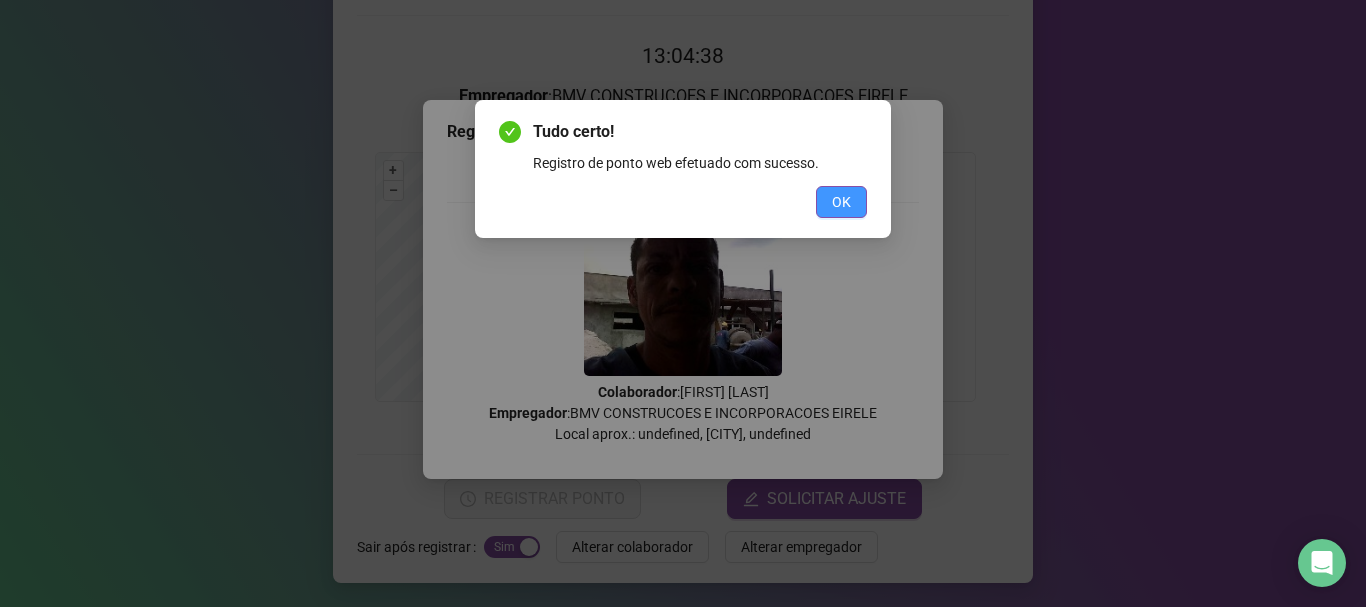 click on "OK" at bounding box center [841, 202] 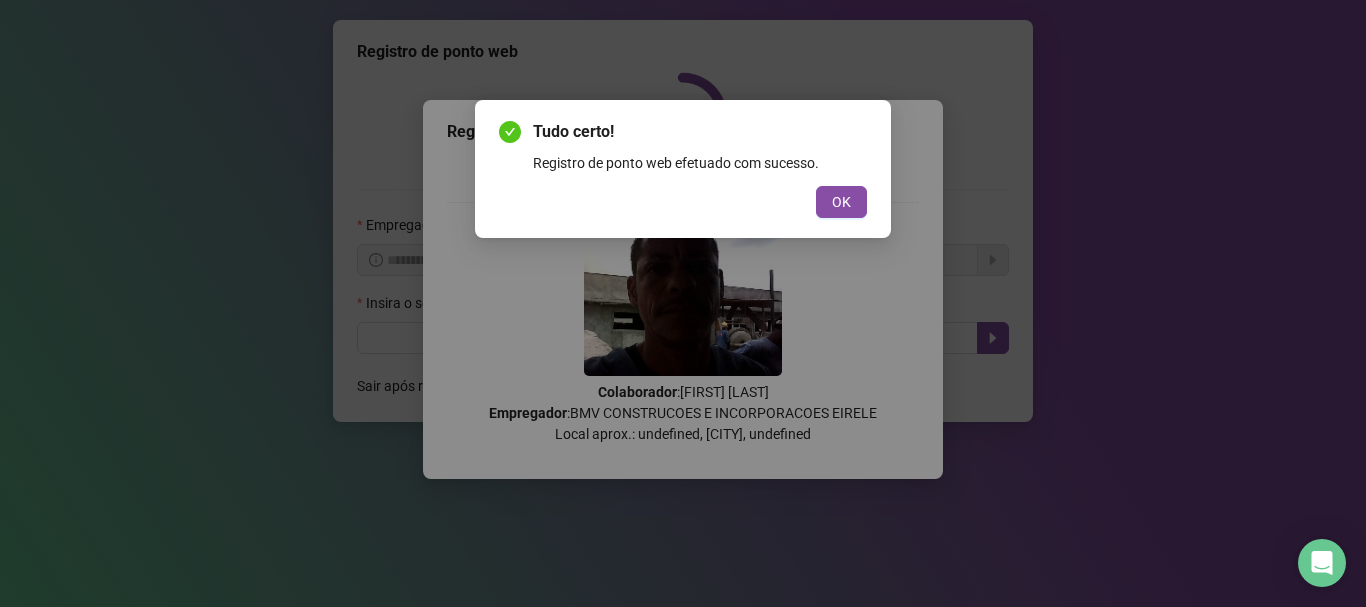 scroll, scrollTop: 0, scrollLeft: 0, axis: both 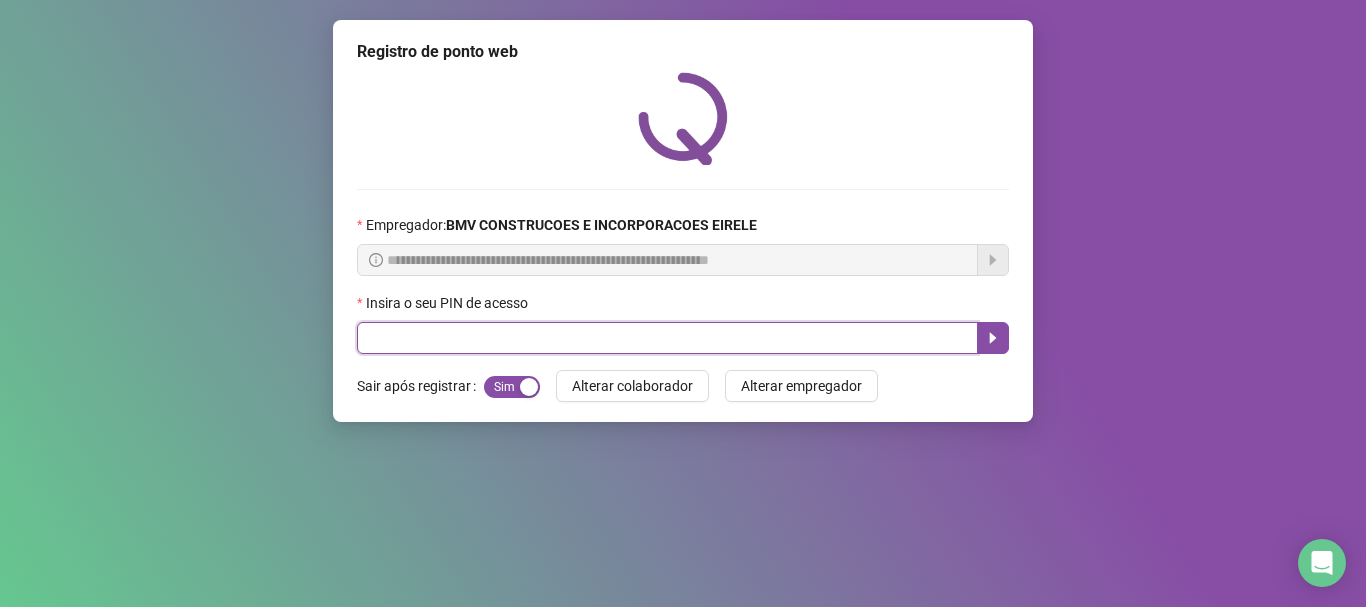 click at bounding box center (667, 338) 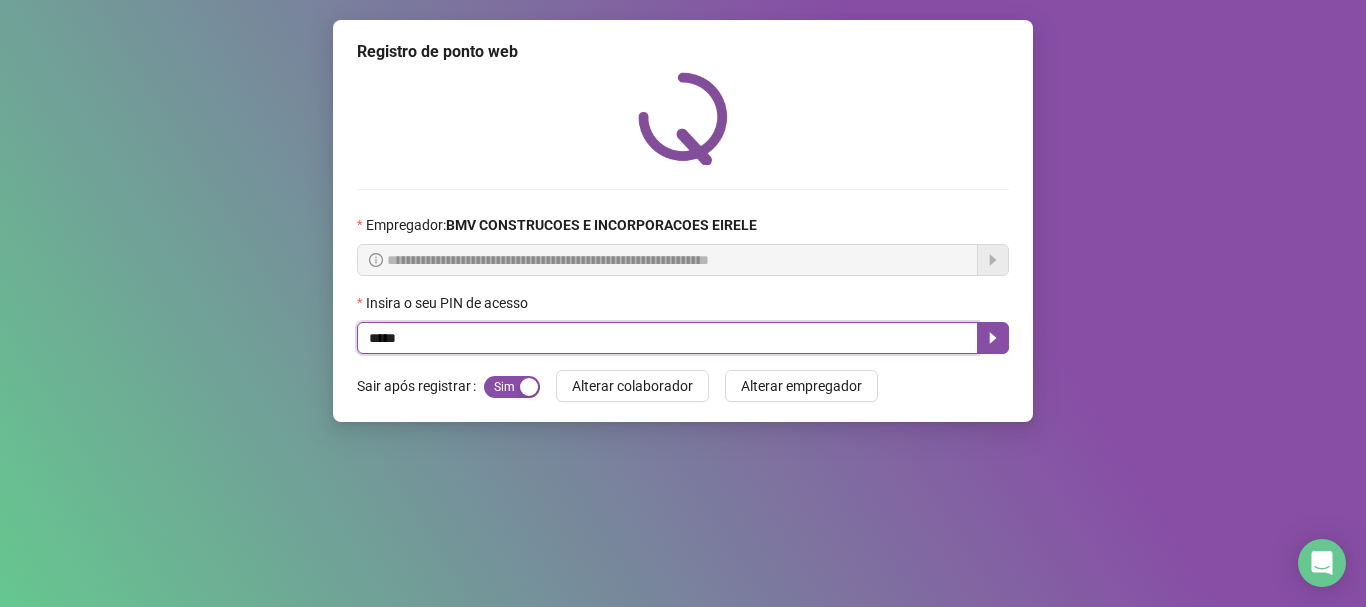 type on "*****" 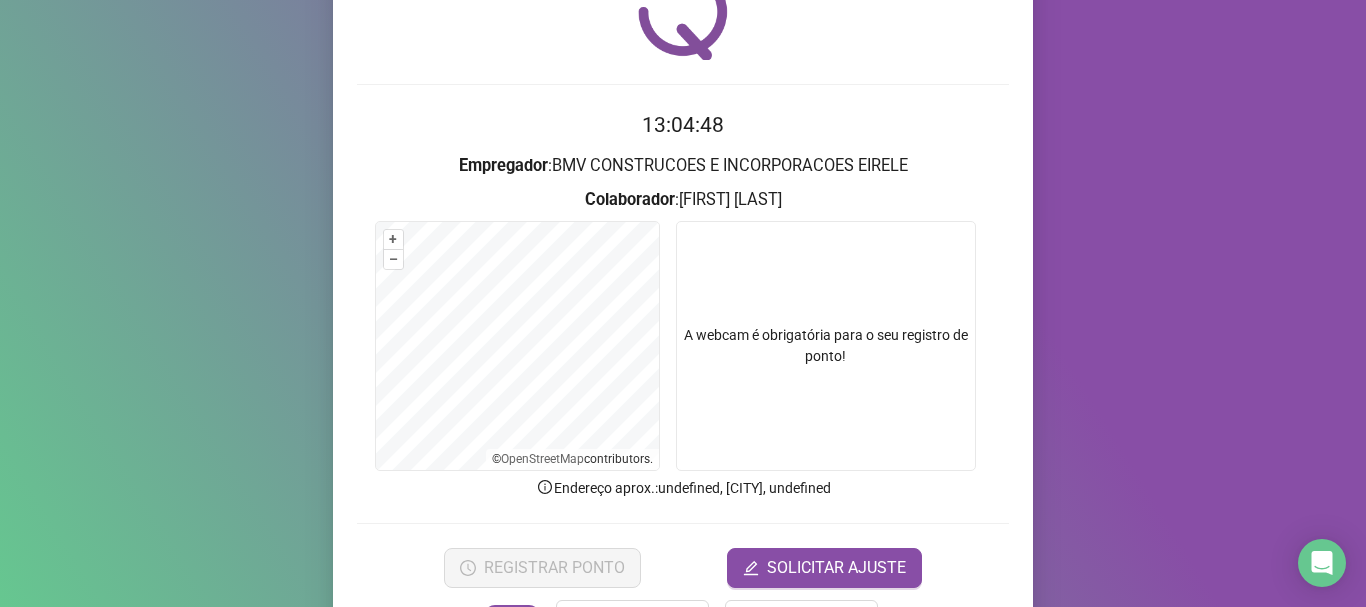 scroll, scrollTop: 174, scrollLeft: 0, axis: vertical 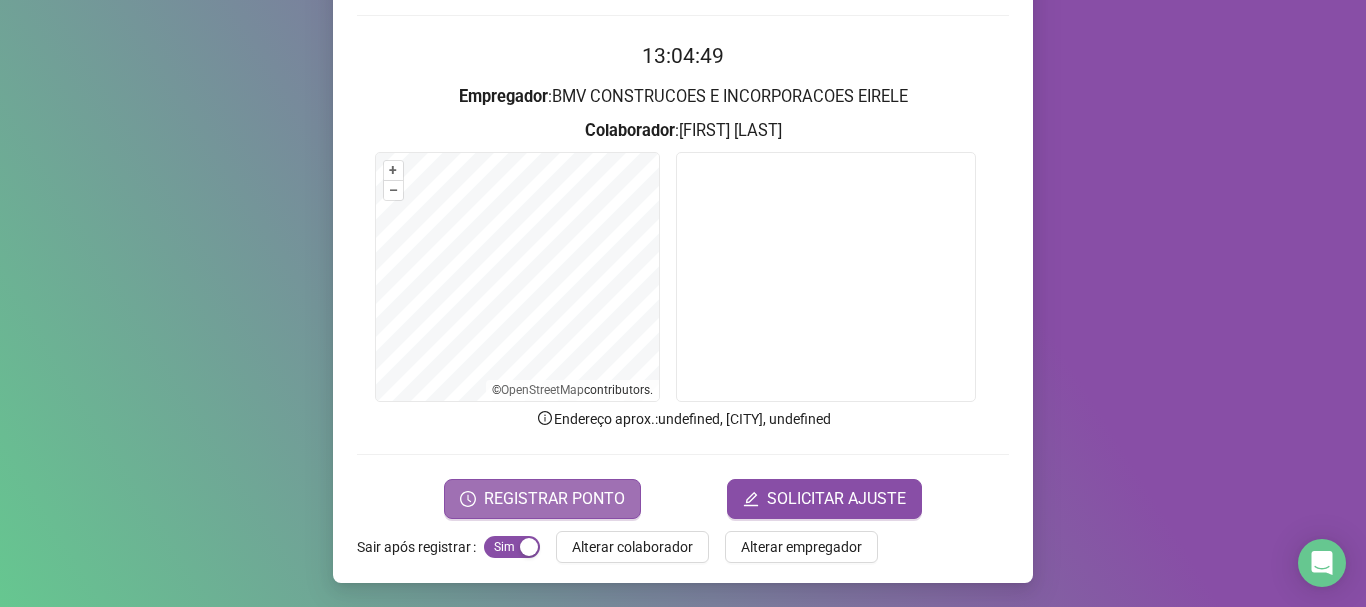 click on "REGISTRAR PONTO" at bounding box center [554, 499] 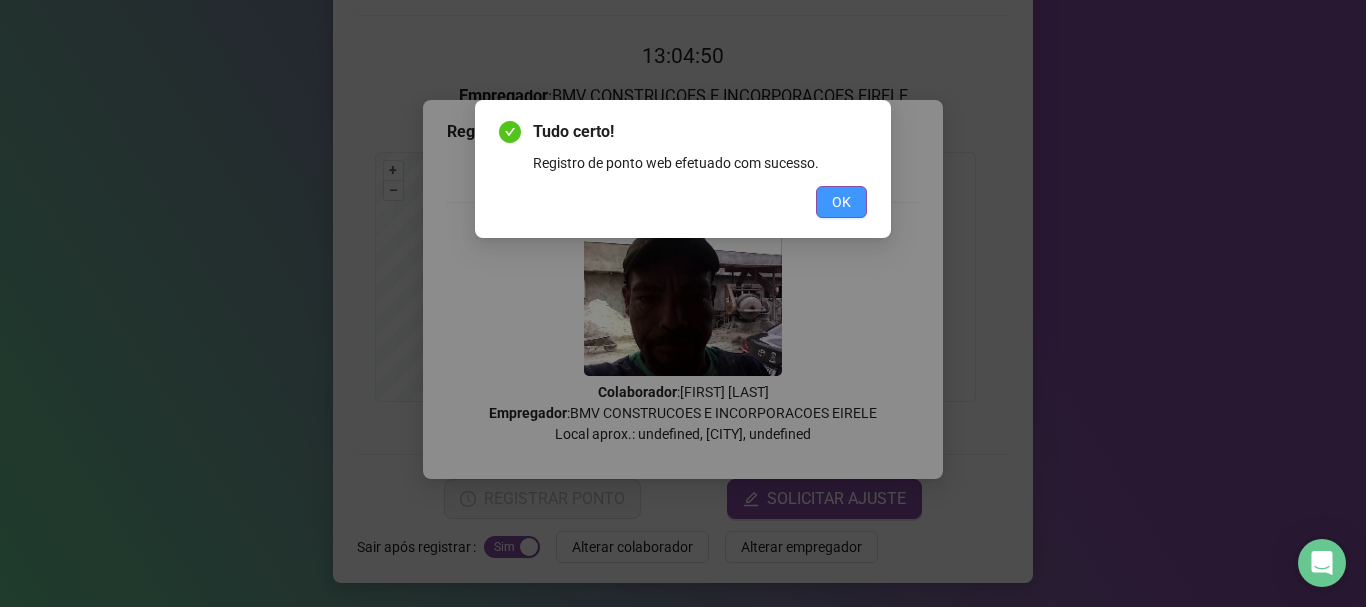 click on "OK" at bounding box center (841, 202) 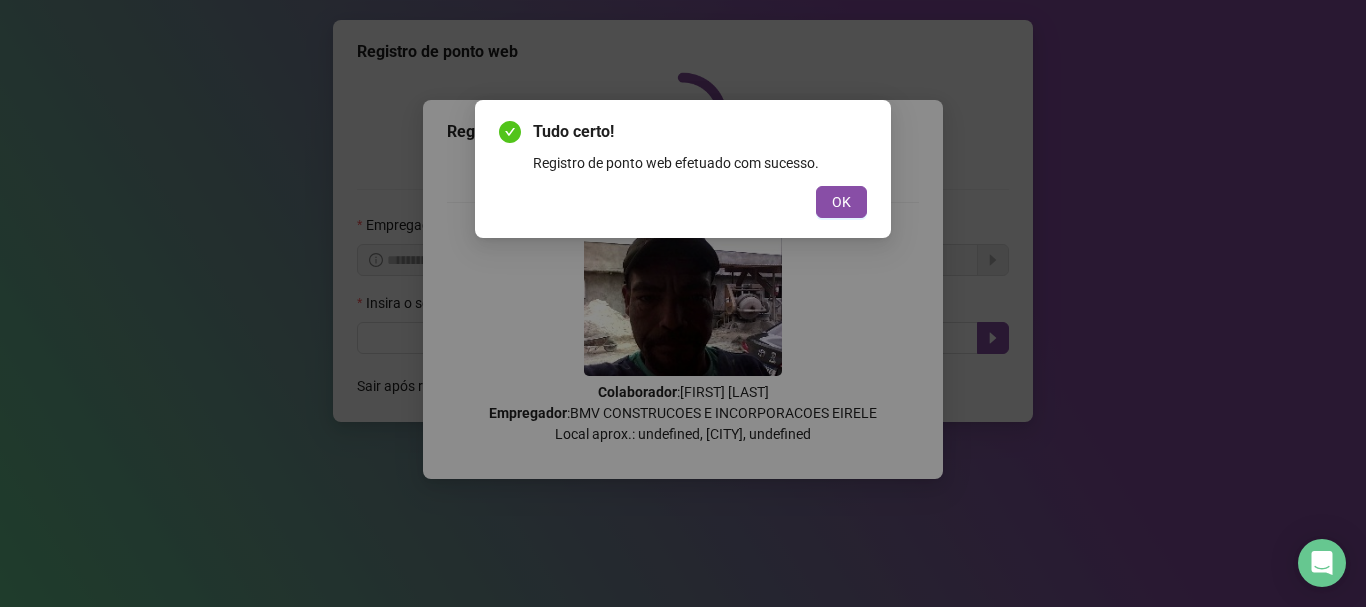 scroll, scrollTop: 0, scrollLeft: 0, axis: both 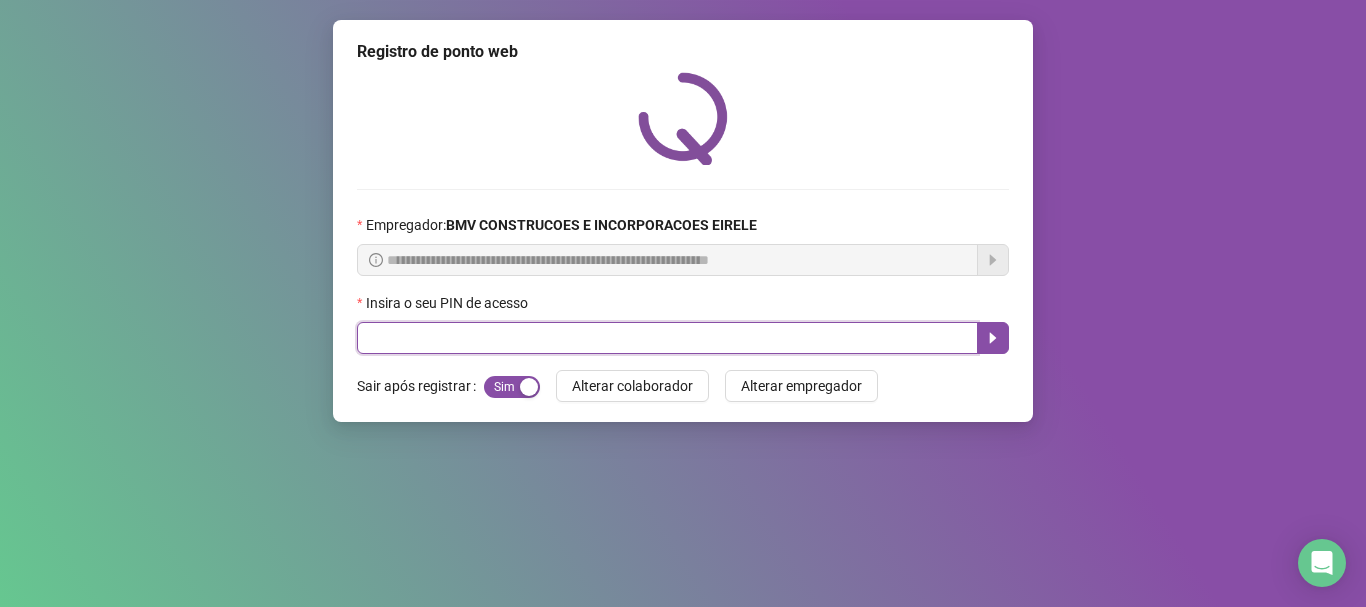 click at bounding box center [667, 338] 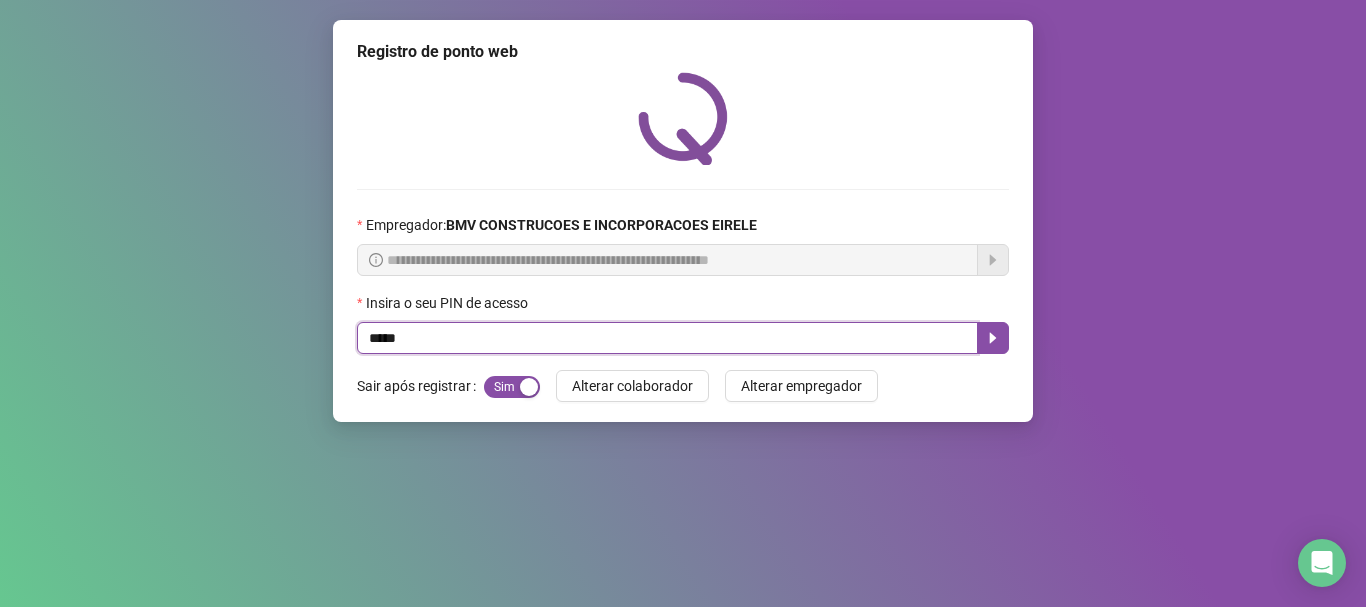 type on "*****" 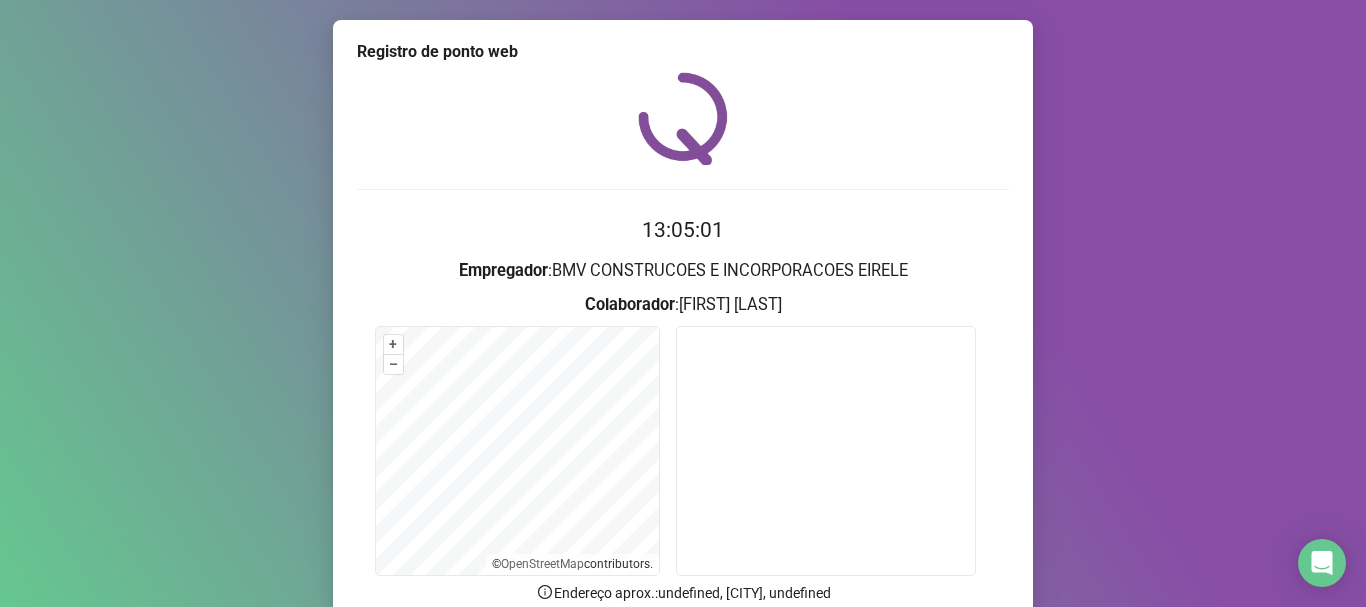 scroll, scrollTop: 174, scrollLeft: 0, axis: vertical 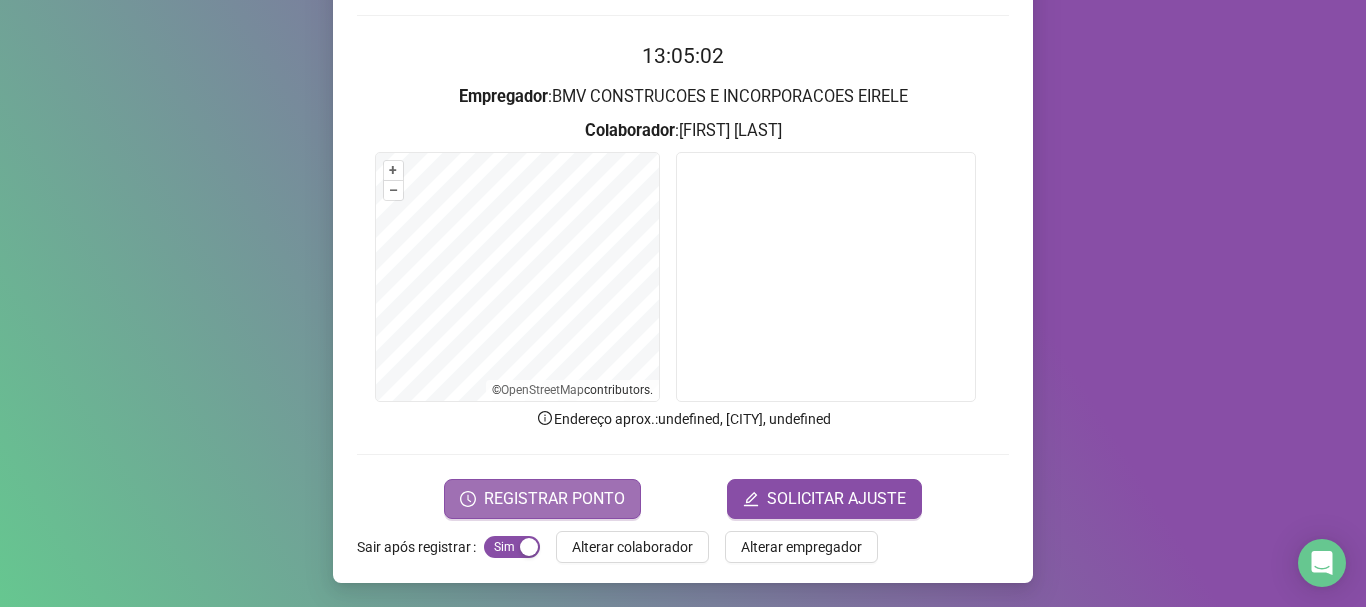 click on "REGISTRAR PONTO" at bounding box center (542, 499) 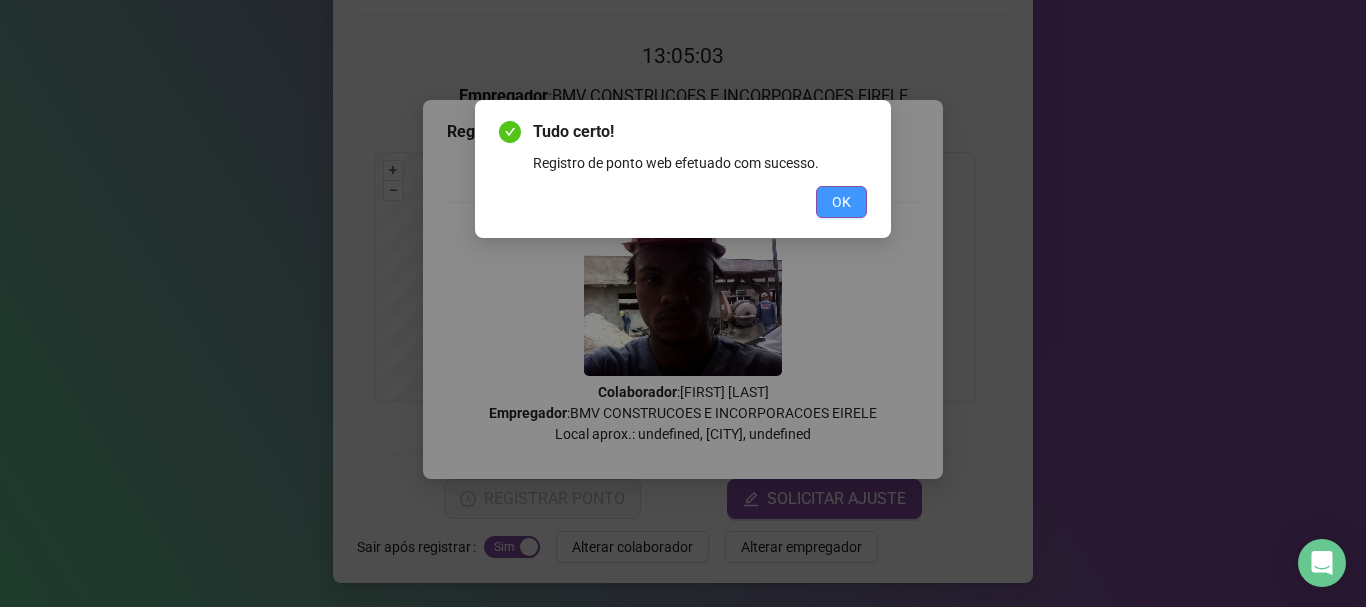 click on "OK" at bounding box center (841, 202) 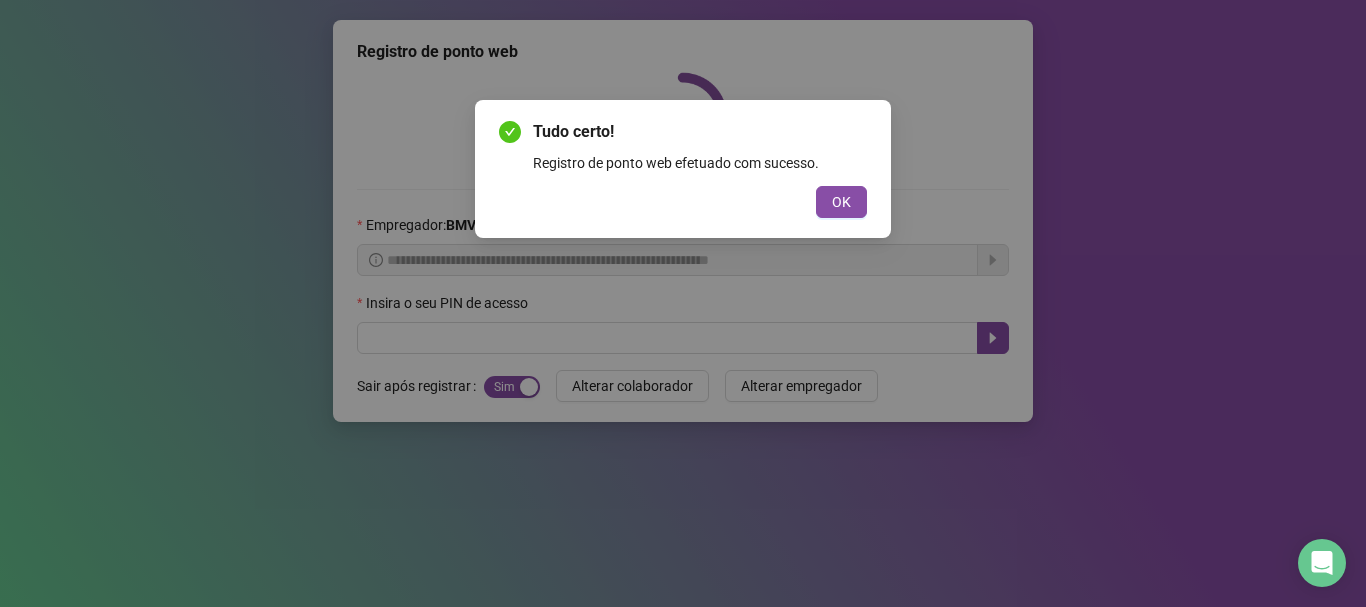 scroll, scrollTop: 0, scrollLeft: 0, axis: both 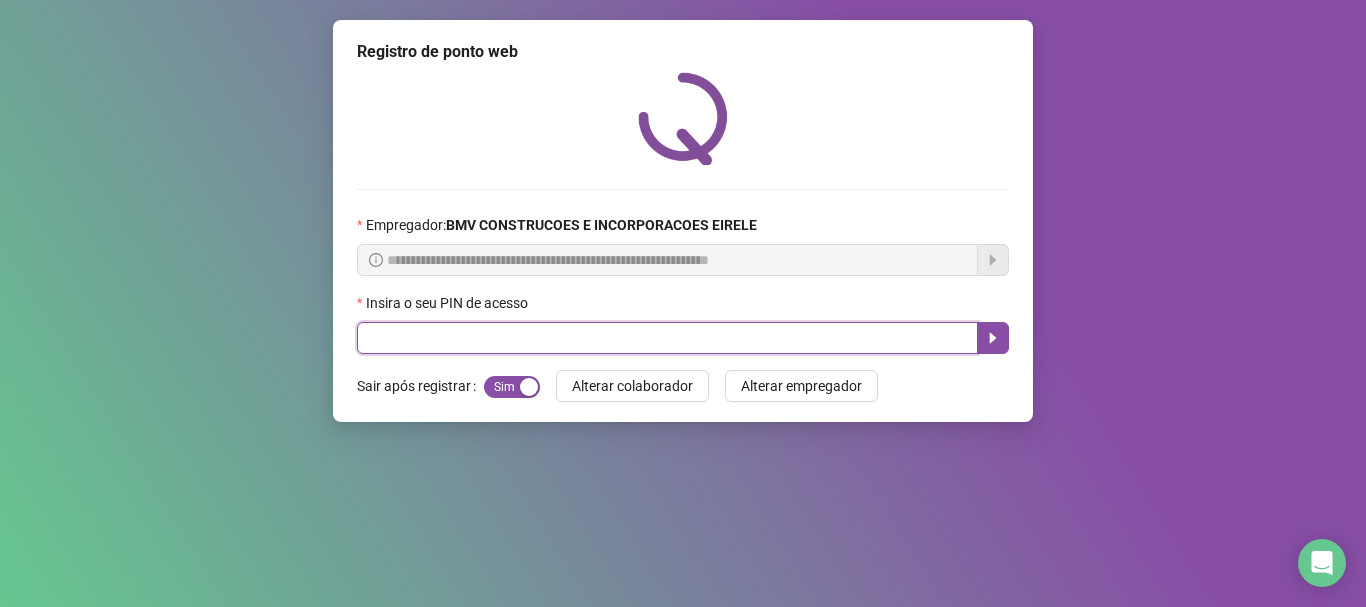 click at bounding box center [667, 338] 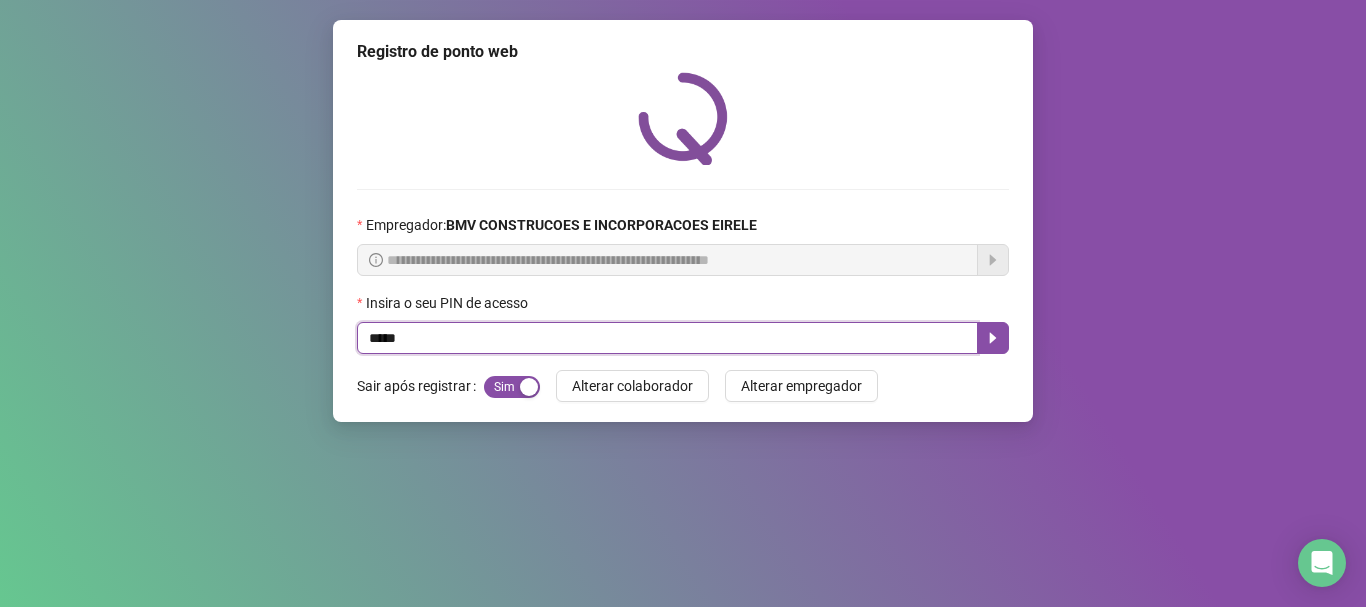 type on "*****" 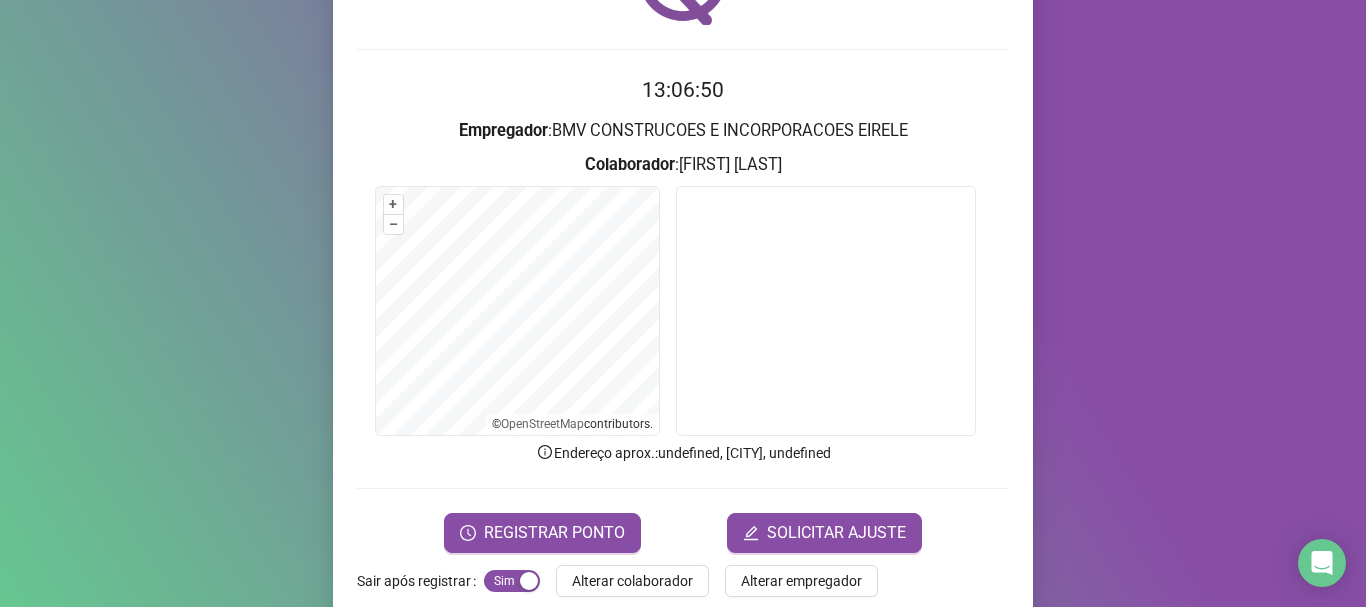 scroll, scrollTop: 174, scrollLeft: 0, axis: vertical 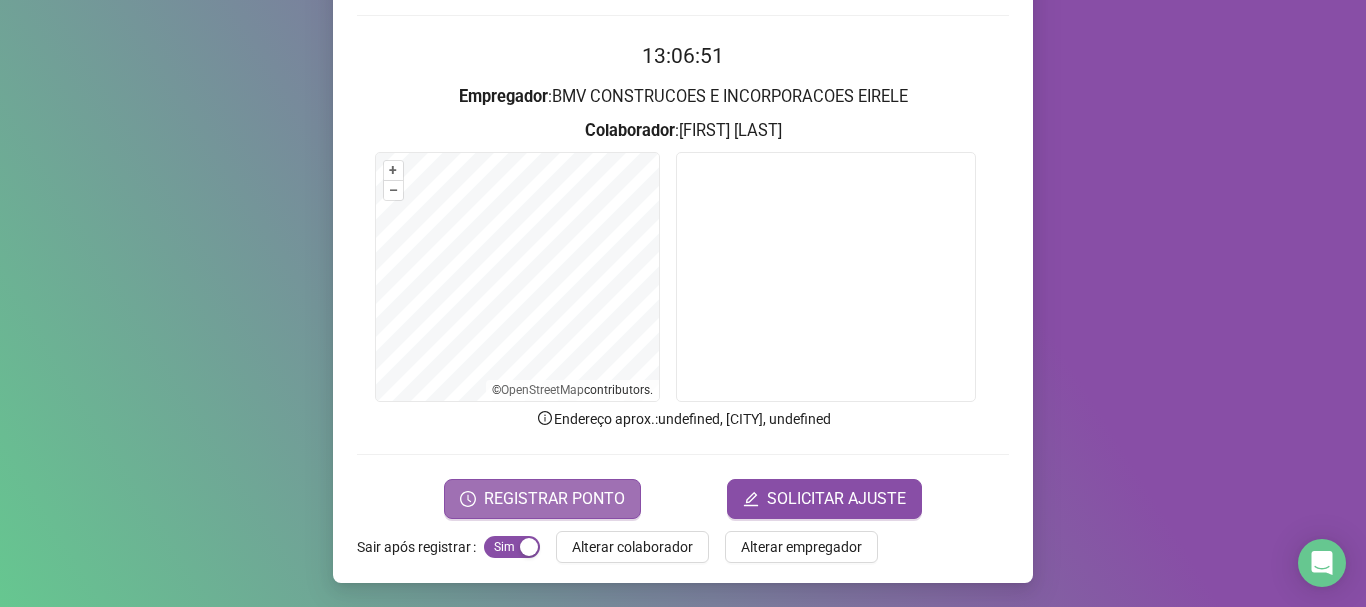 click on "REGISTRAR PONTO" at bounding box center [554, 499] 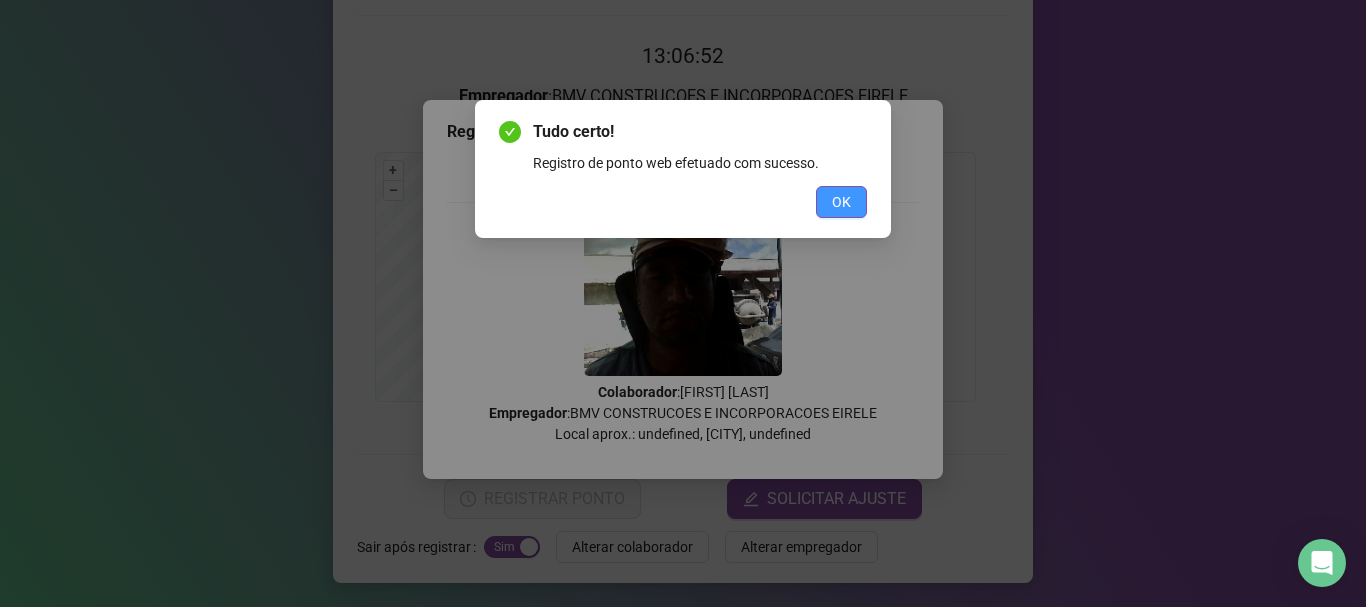 click on "OK" at bounding box center [841, 202] 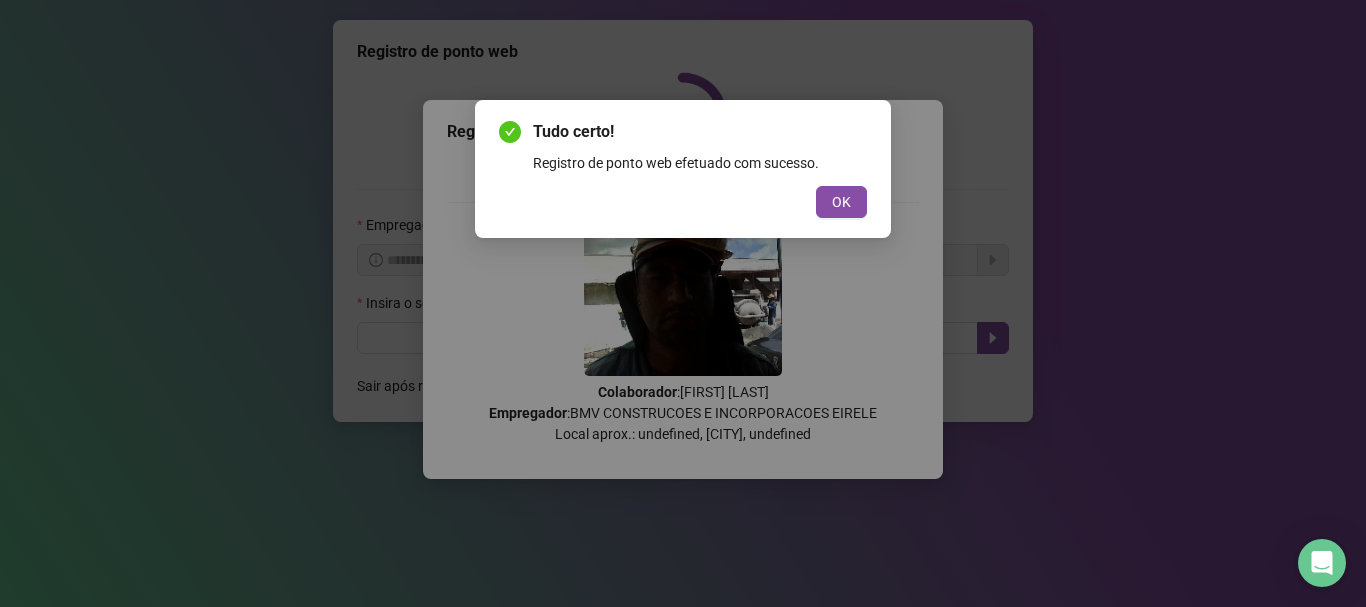 scroll, scrollTop: 0, scrollLeft: 0, axis: both 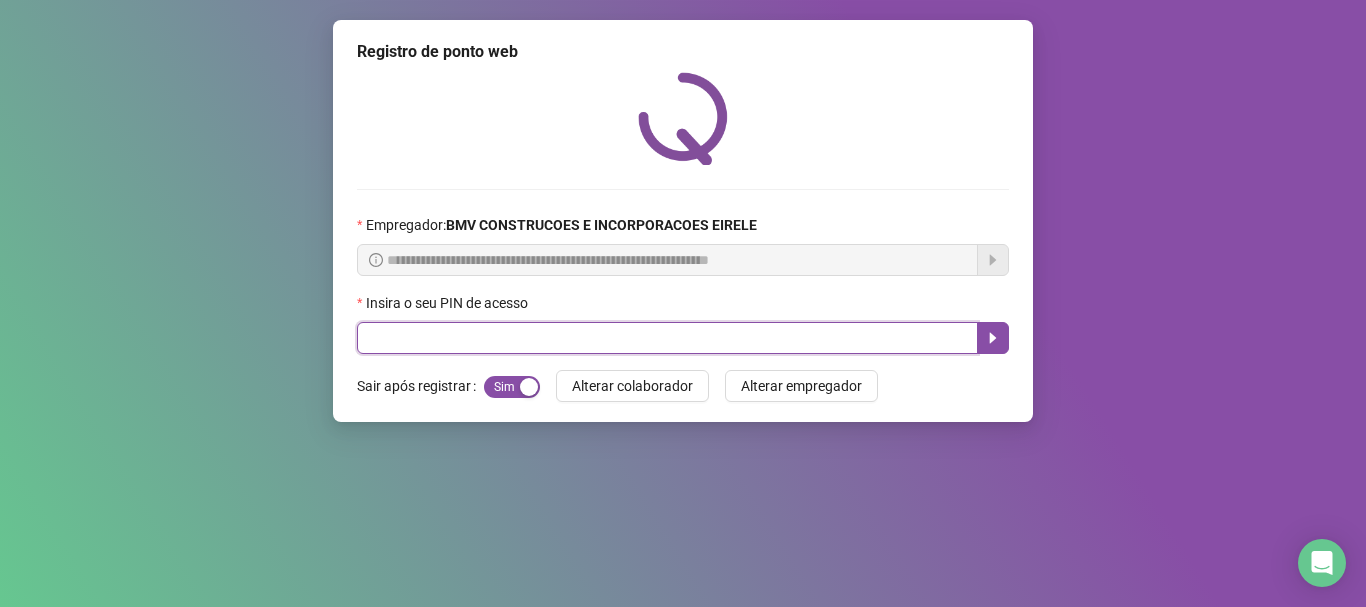 click at bounding box center [667, 338] 